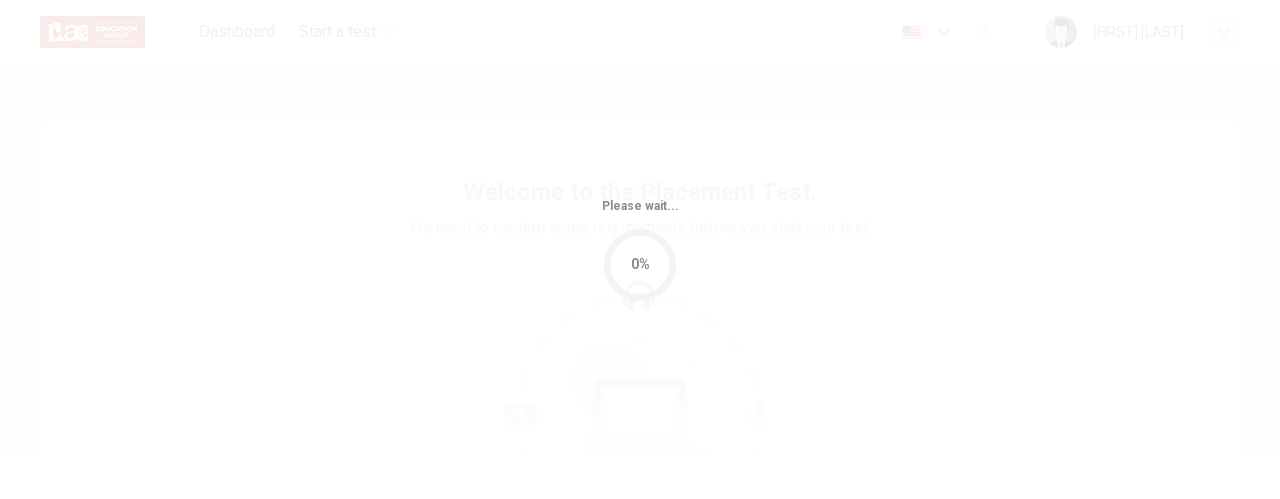 scroll, scrollTop: 0, scrollLeft: 0, axis: both 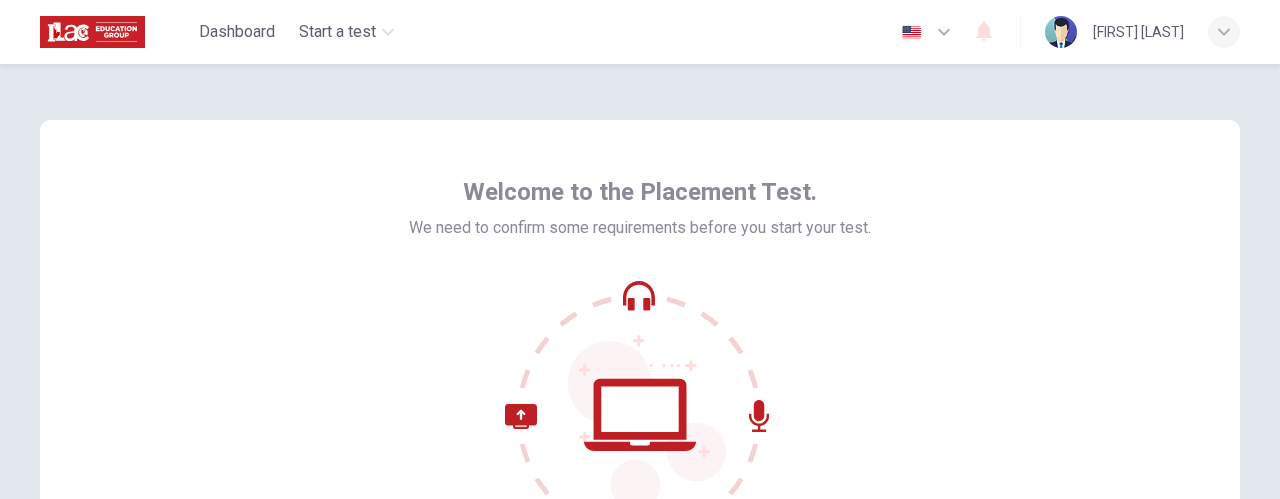 click at bounding box center [927, 32] 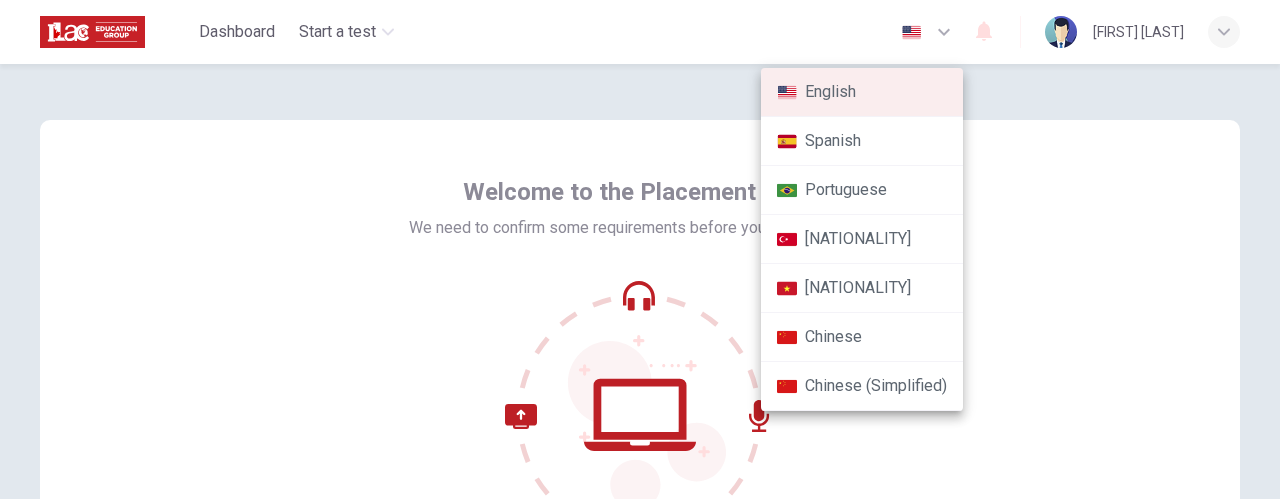 click at bounding box center (640, 249) 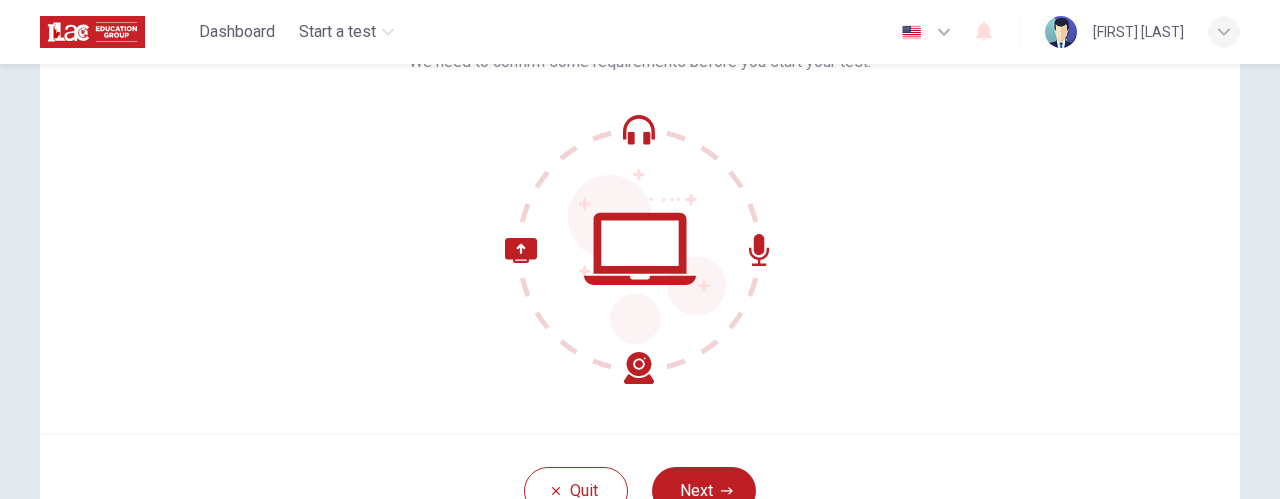 scroll, scrollTop: 333, scrollLeft: 0, axis: vertical 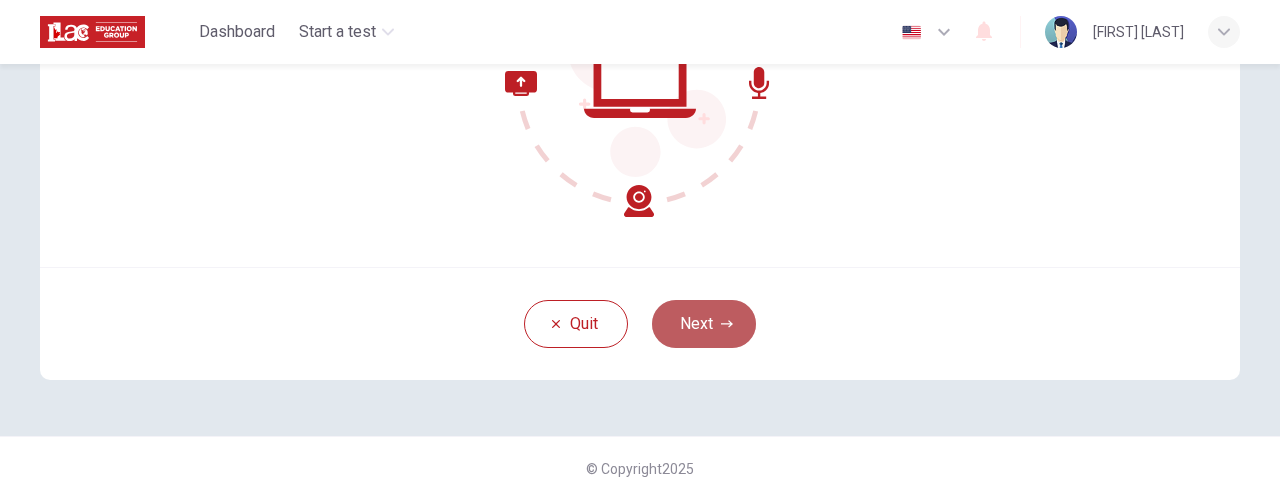 click on "Next" at bounding box center [704, 324] 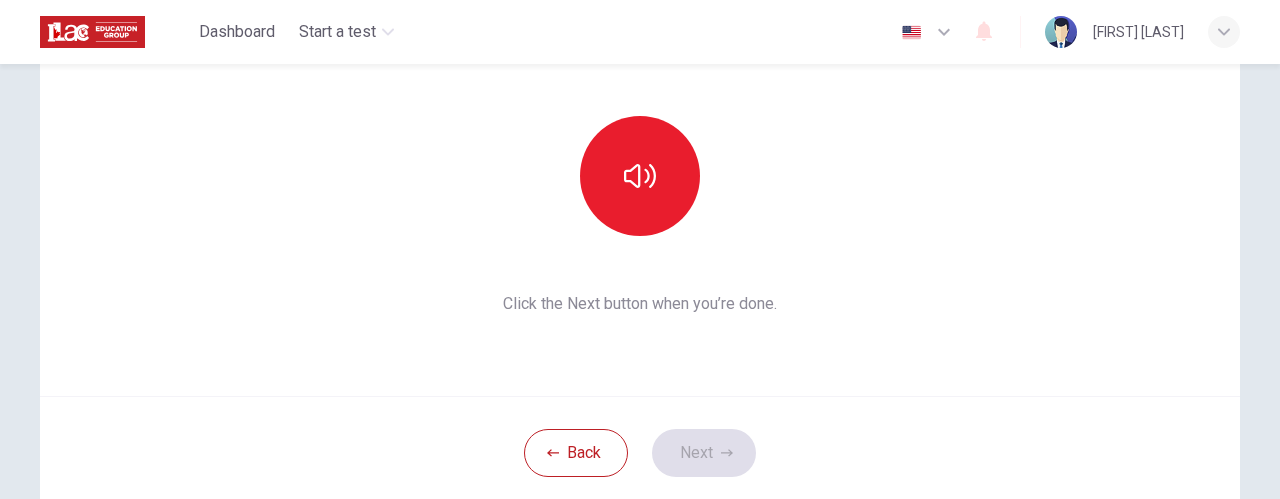 scroll, scrollTop: 203, scrollLeft: 0, axis: vertical 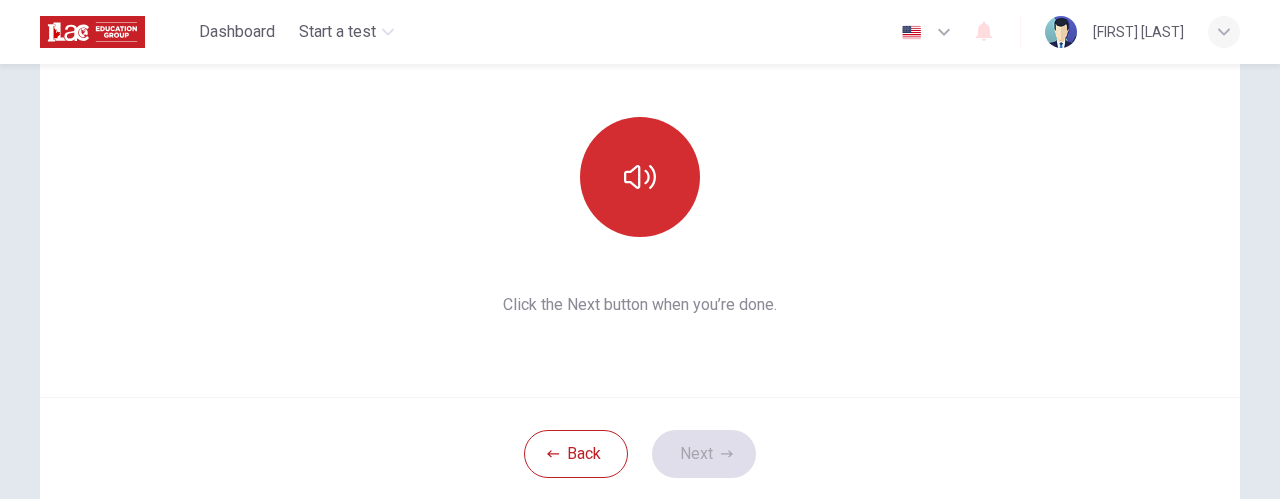 click at bounding box center (640, 177) 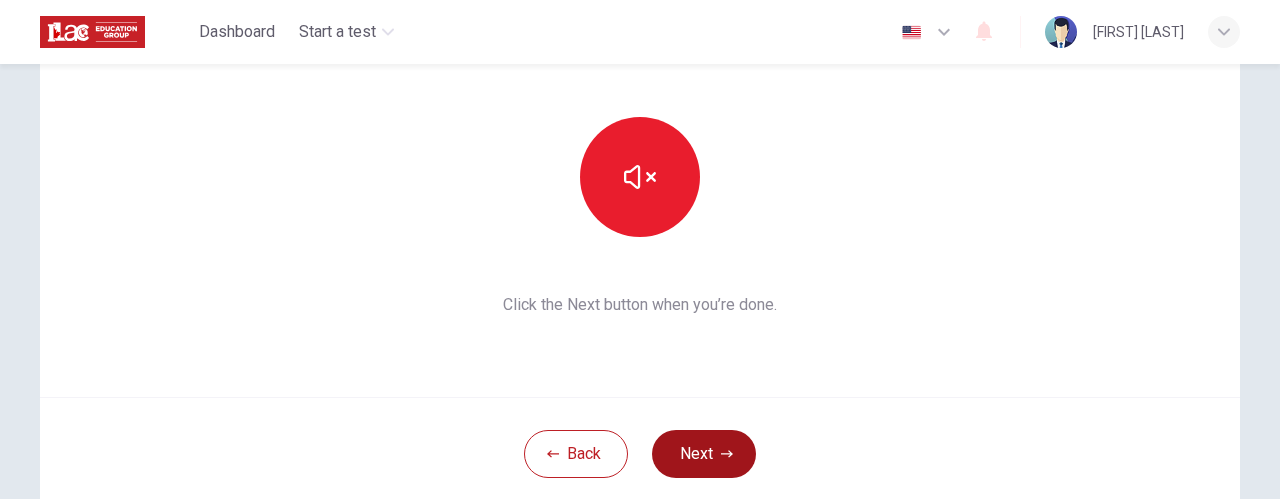 click on "Next" at bounding box center [704, 454] 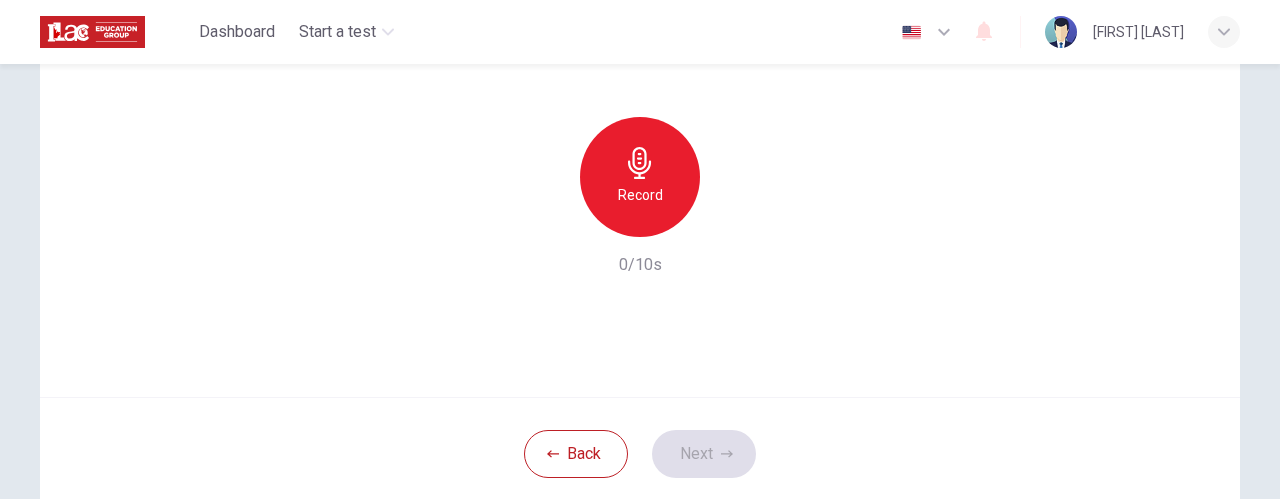 click 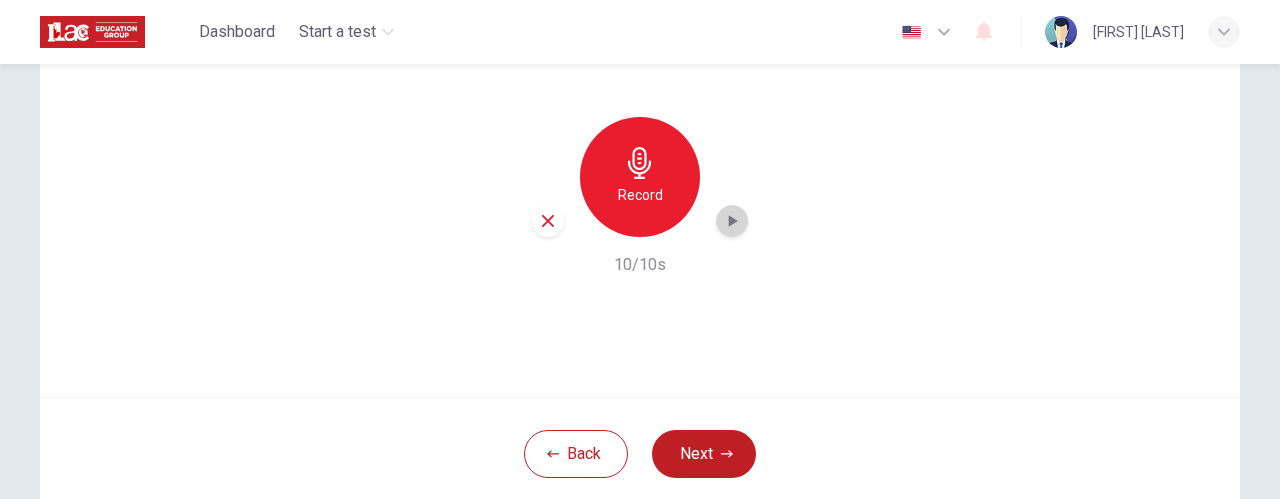 click 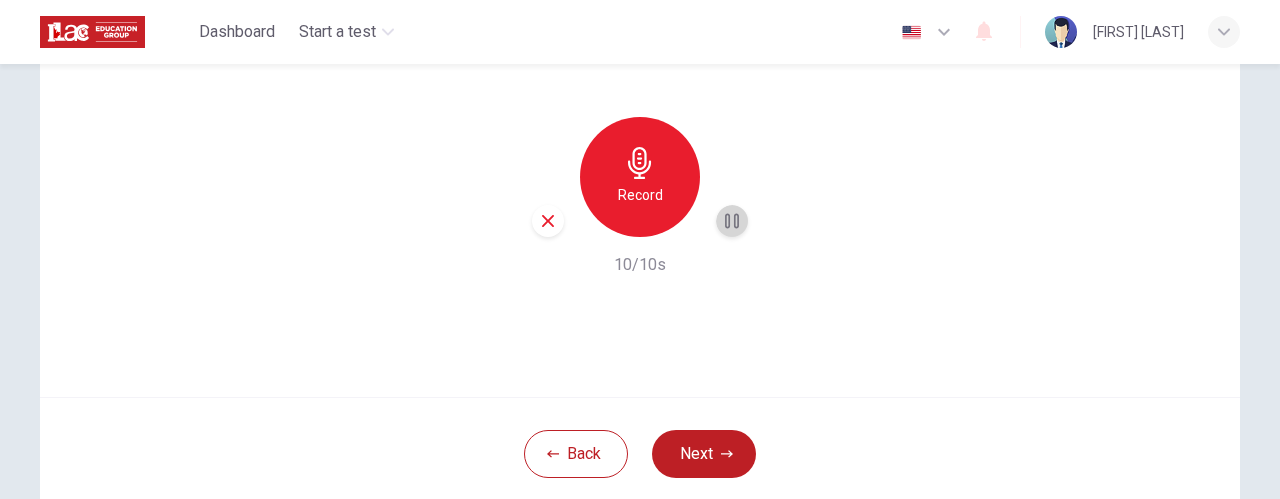 click 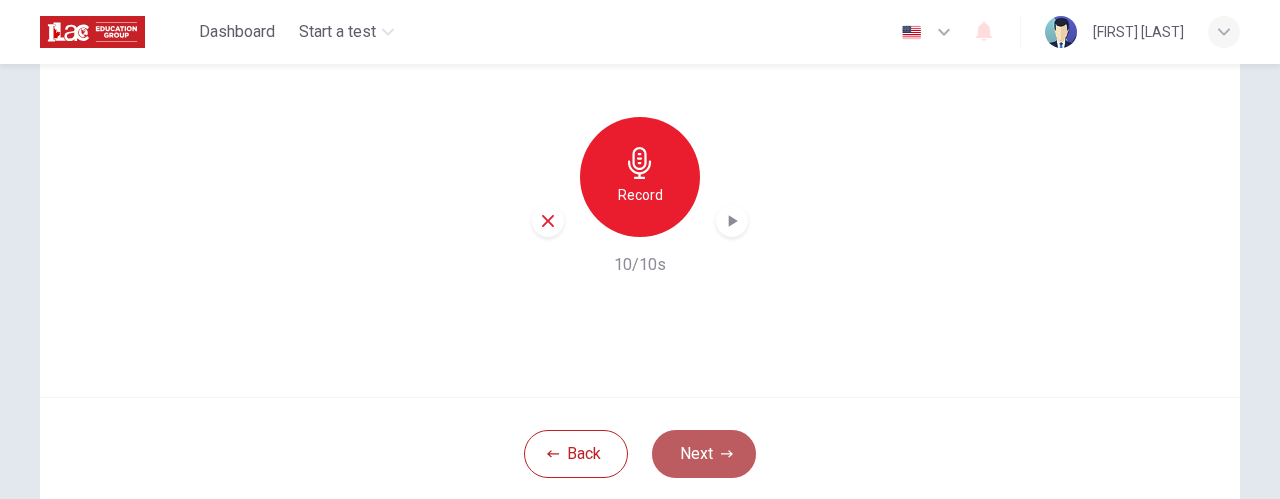 click on "Next" at bounding box center [704, 454] 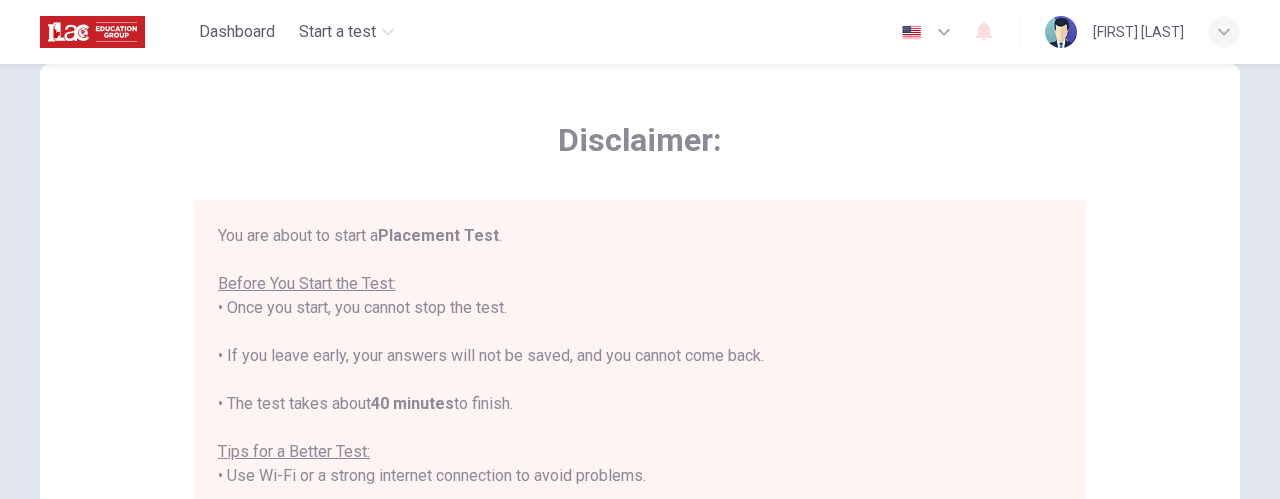 scroll, scrollTop: 0, scrollLeft: 0, axis: both 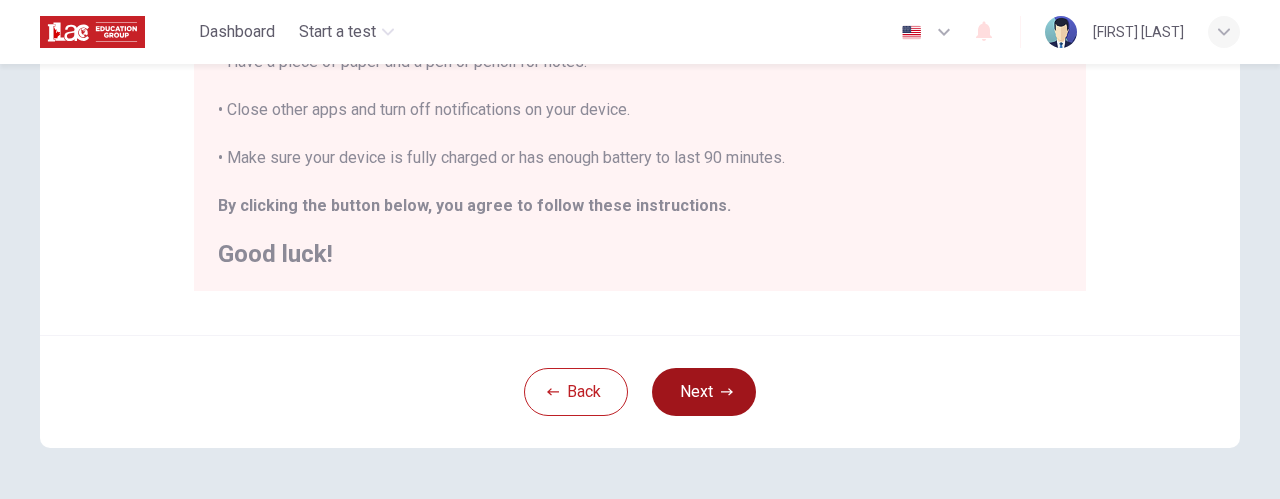 click 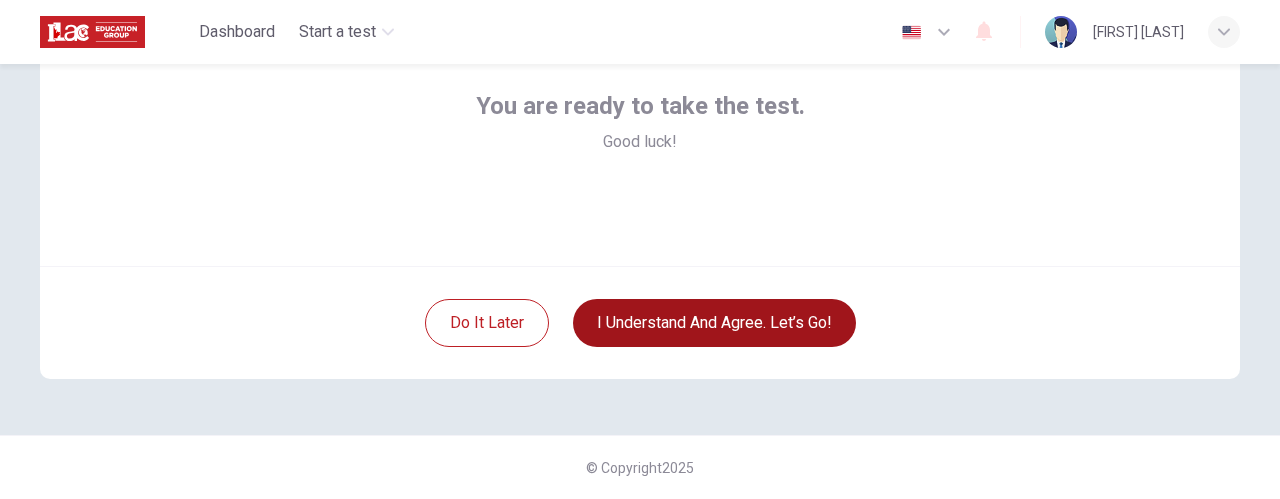 scroll, scrollTop: 333, scrollLeft: 0, axis: vertical 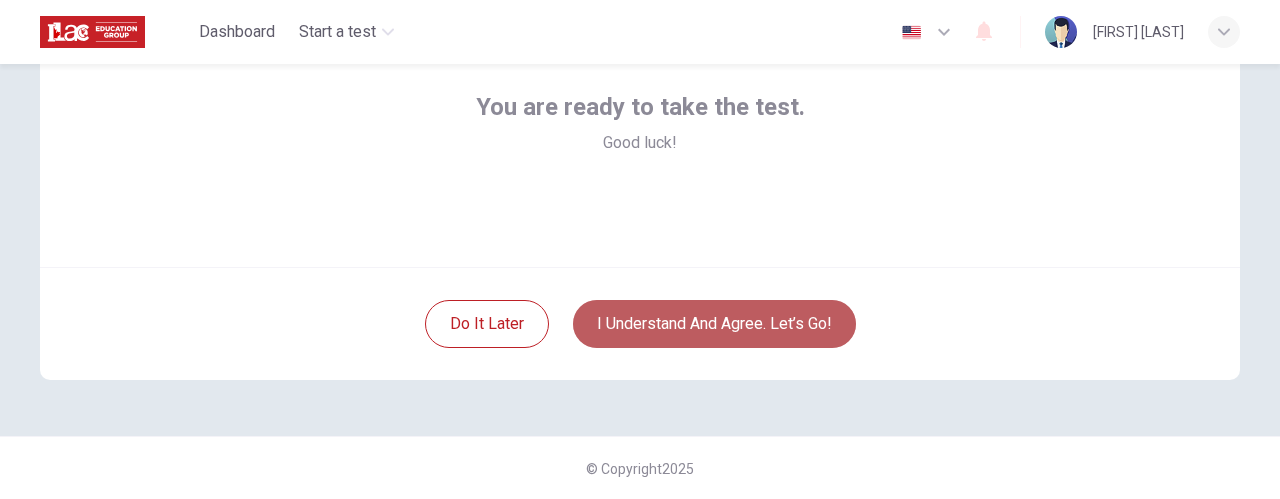 click on "I understand and agree. Let’s go!" at bounding box center (714, 324) 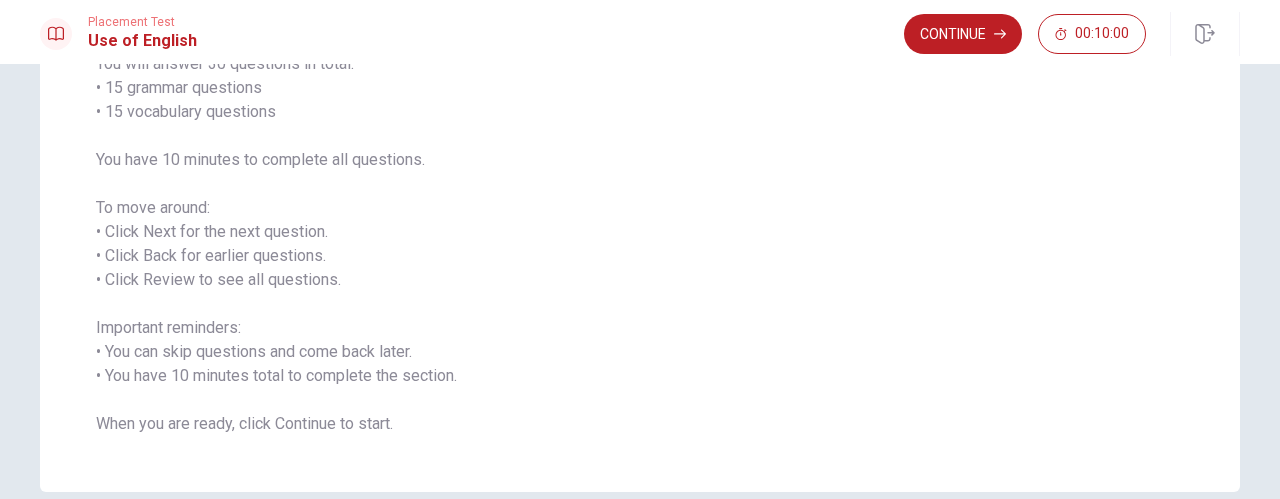 scroll, scrollTop: 284, scrollLeft: 0, axis: vertical 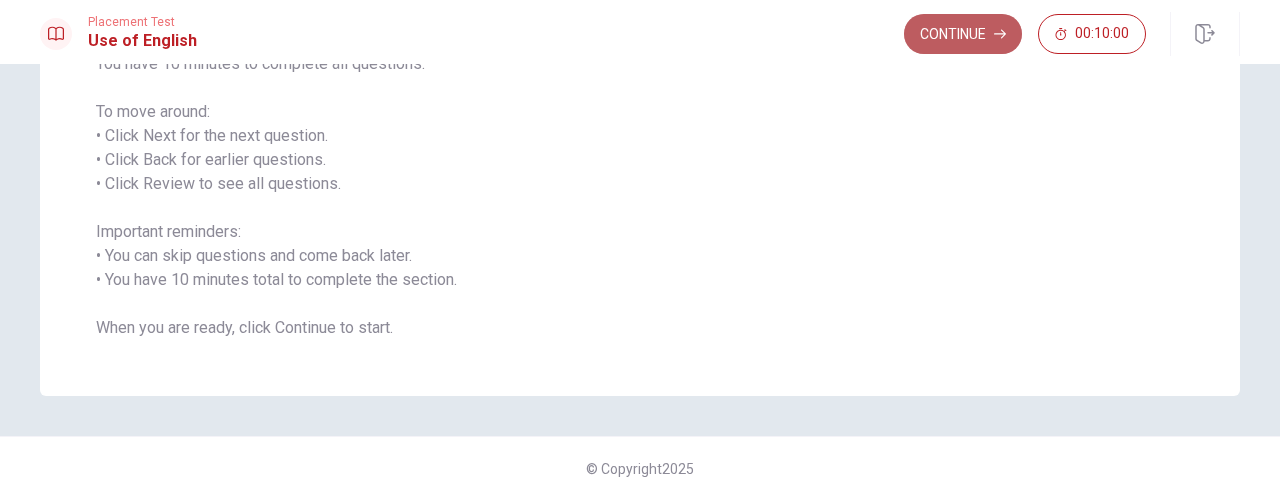 click on "Continue" at bounding box center (963, 34) 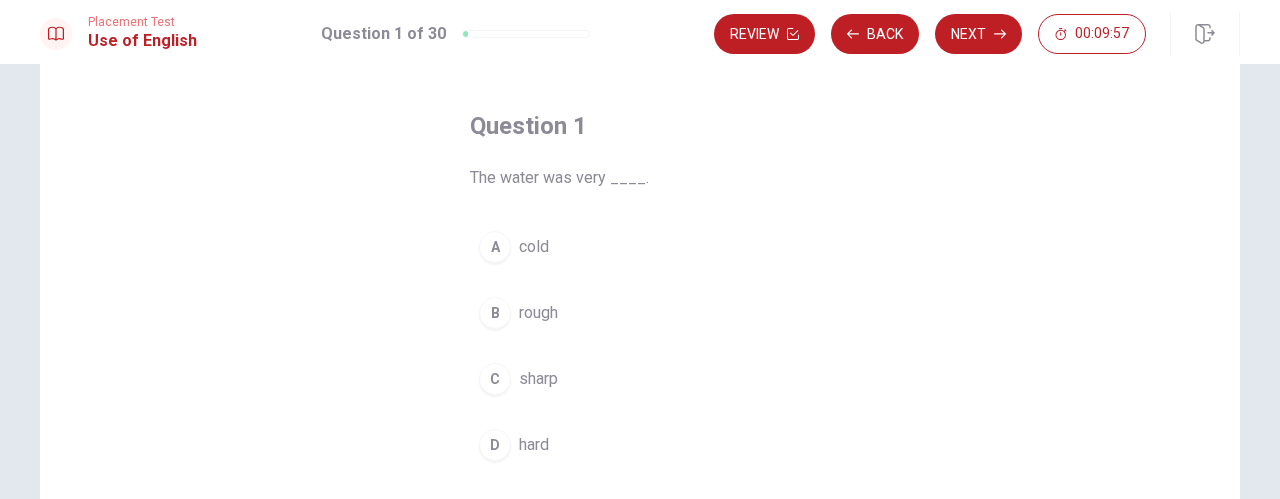 scroll, scrollTop: 76, scrollLeft: 0, axis: vertical 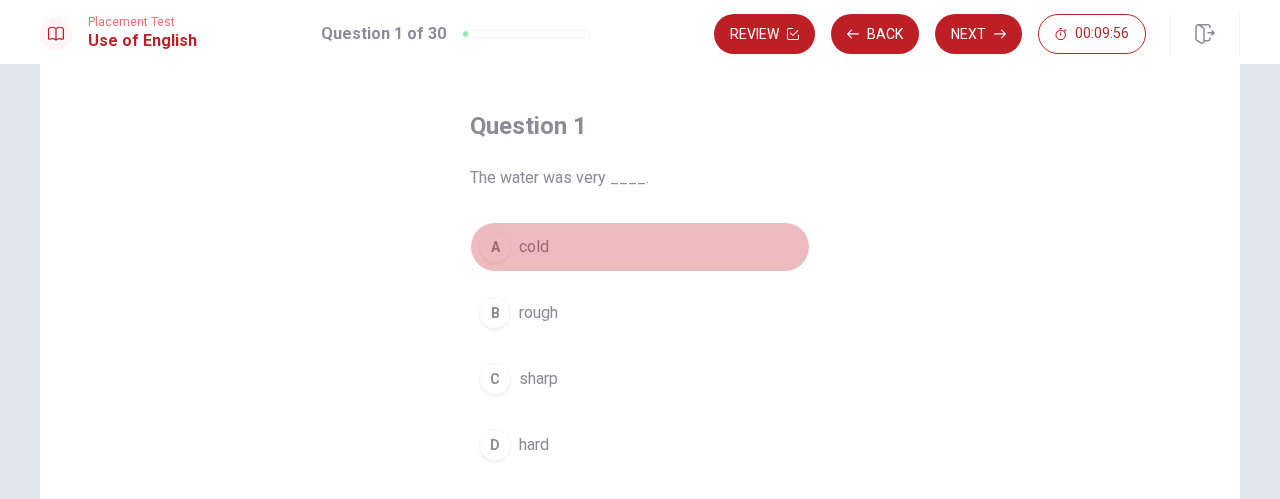 click on "A" at bounding box center (495, 247) 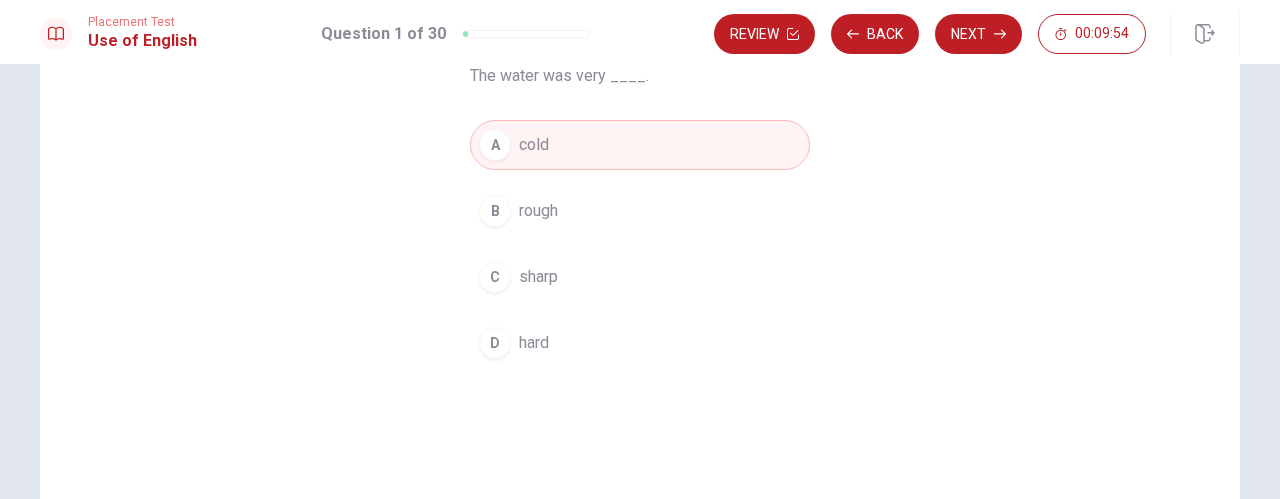 scroll, scrollTop: 196, scrollLeft: 0, axis: vertical 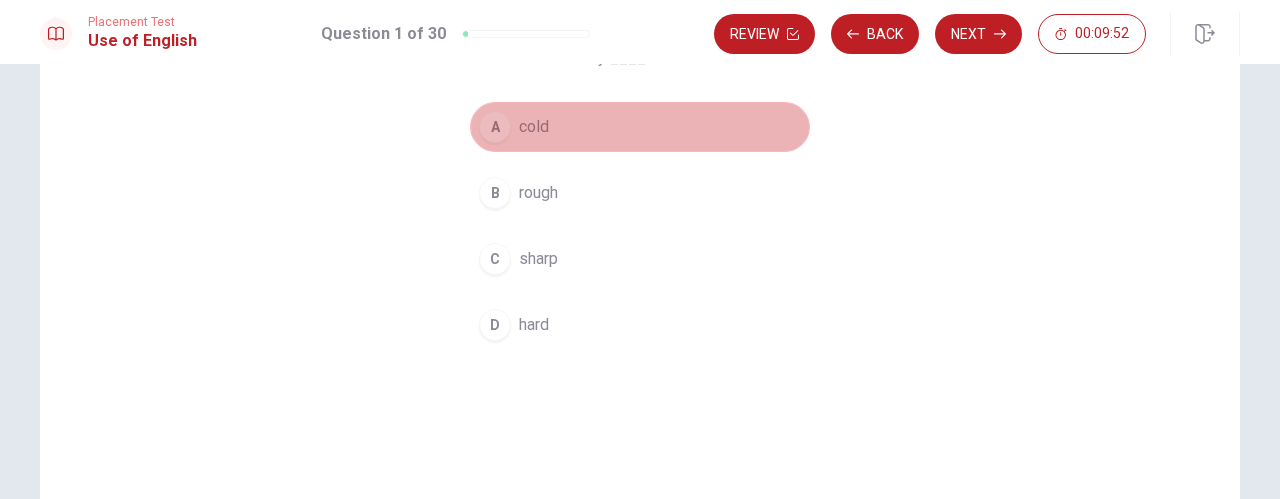 click on "A cold" at bounding box center [640, 127] 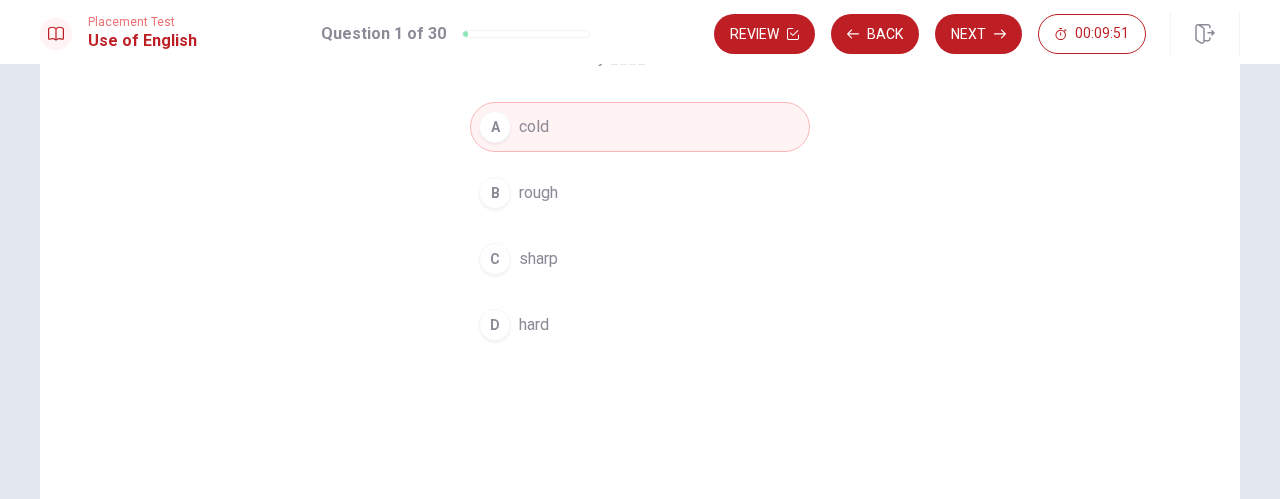 click on "A" at bounding box center (495, 127) 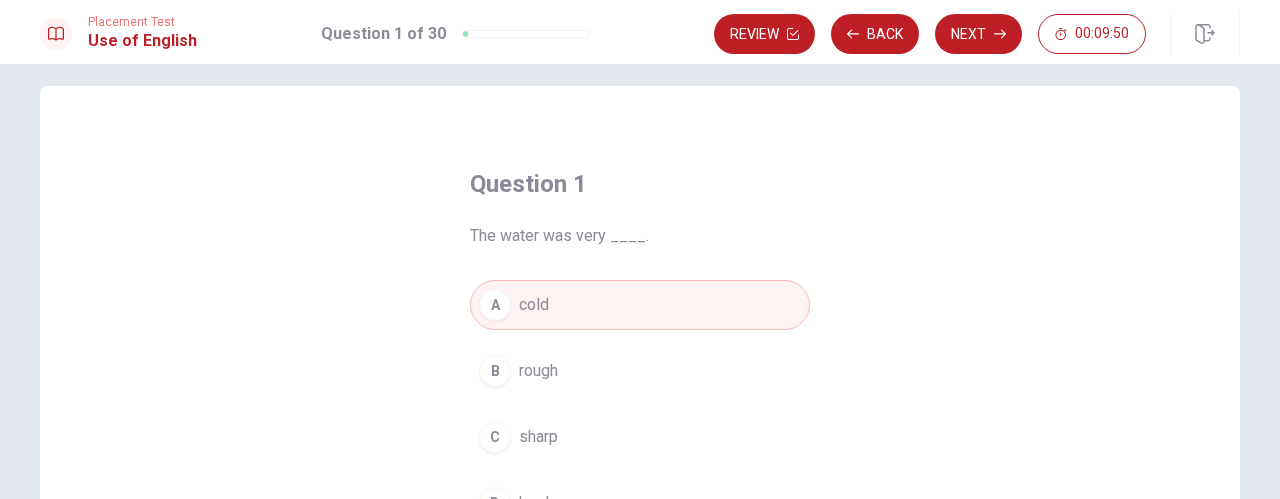 scroll, scrollTop: 12, scrollLeft: 0, axis: vertical 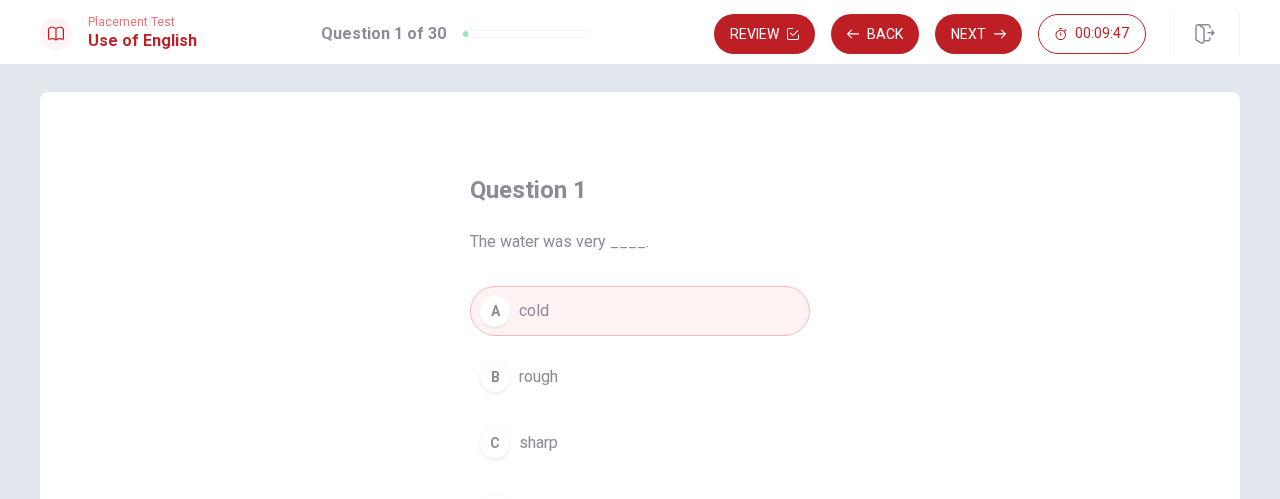 click on "The water was very ____." at bounding box center (640, 242) 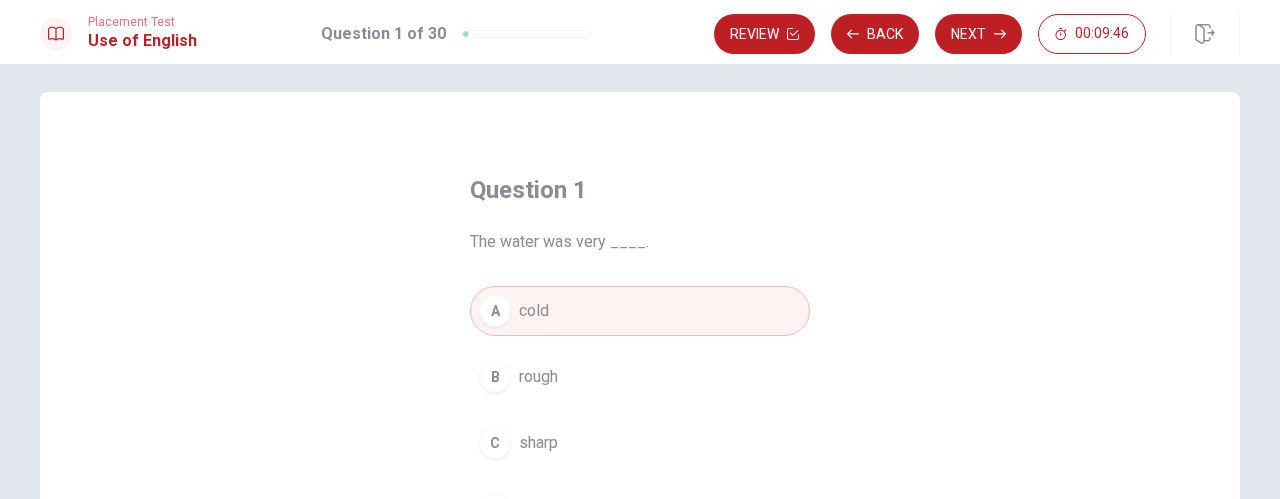 click on "A" at bounding box center (495, 311) 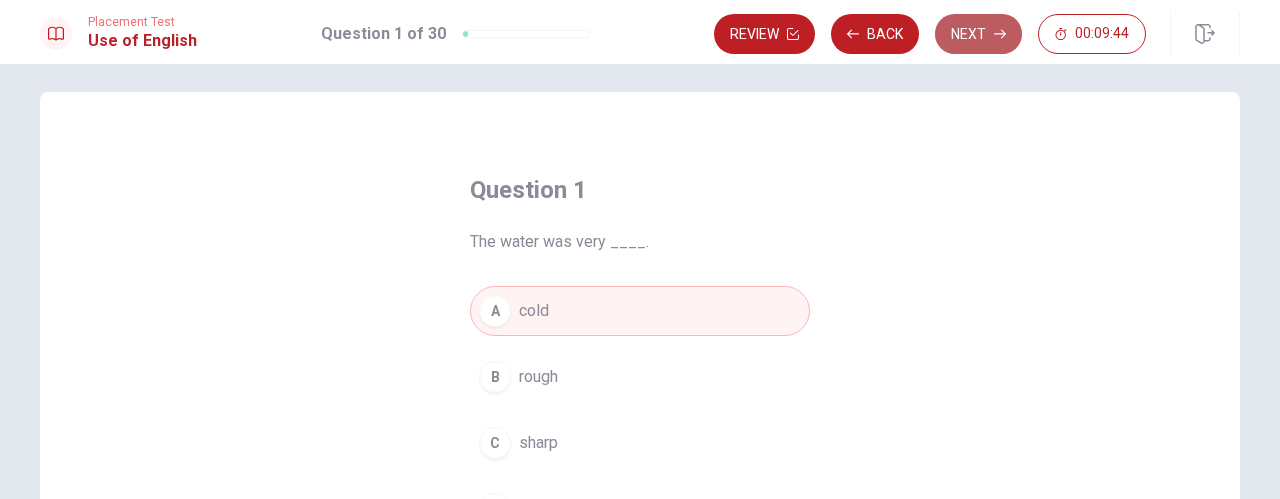 click on "Next" at bounding box center (978, 34) 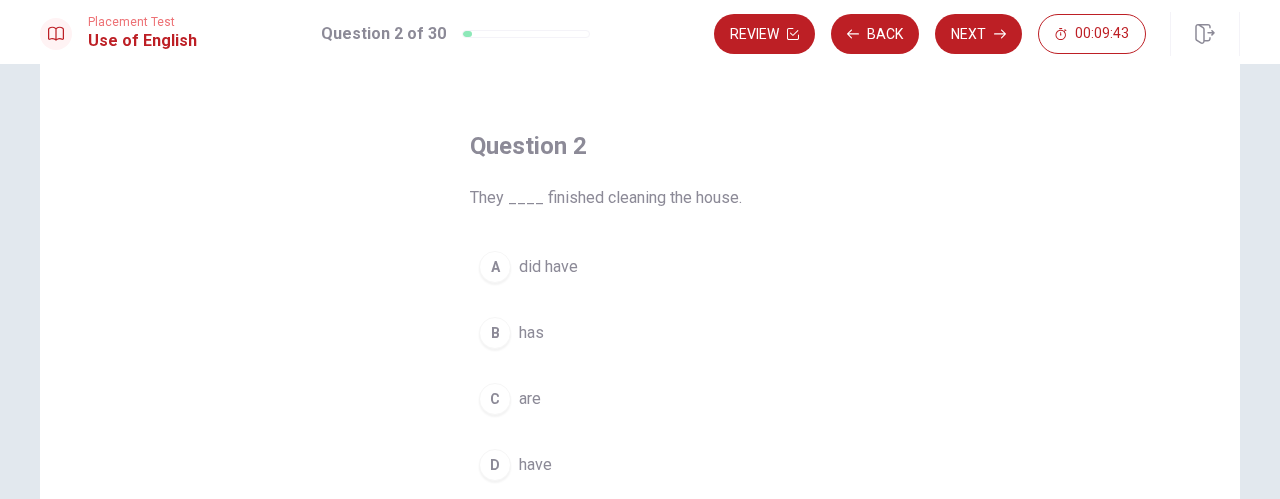 scroll, scrollTop: 78, scrollLeft: 0, axis: vertical 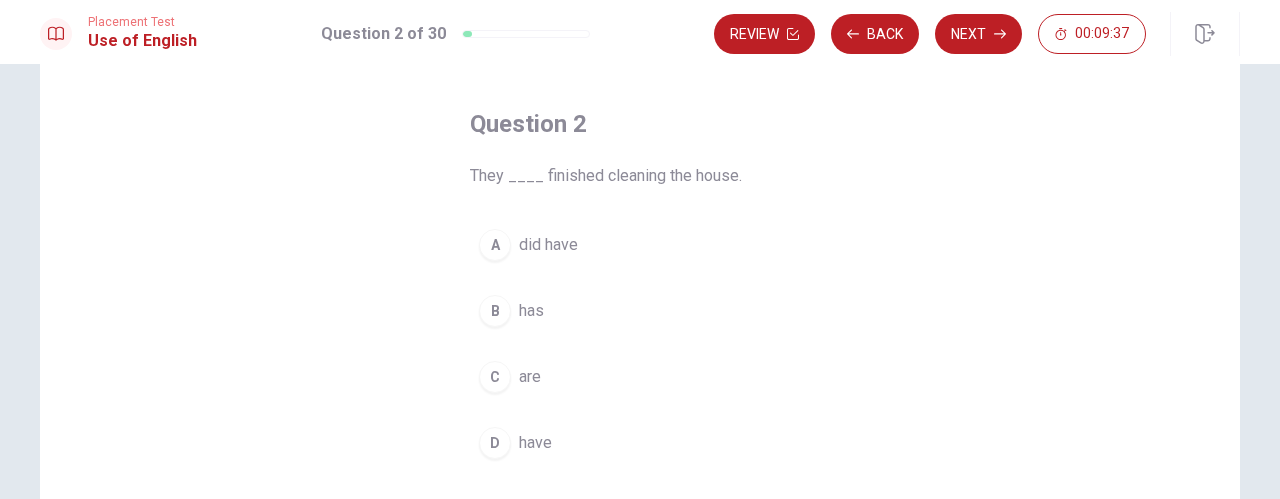 click on "D" at bounding box center (495, 443) 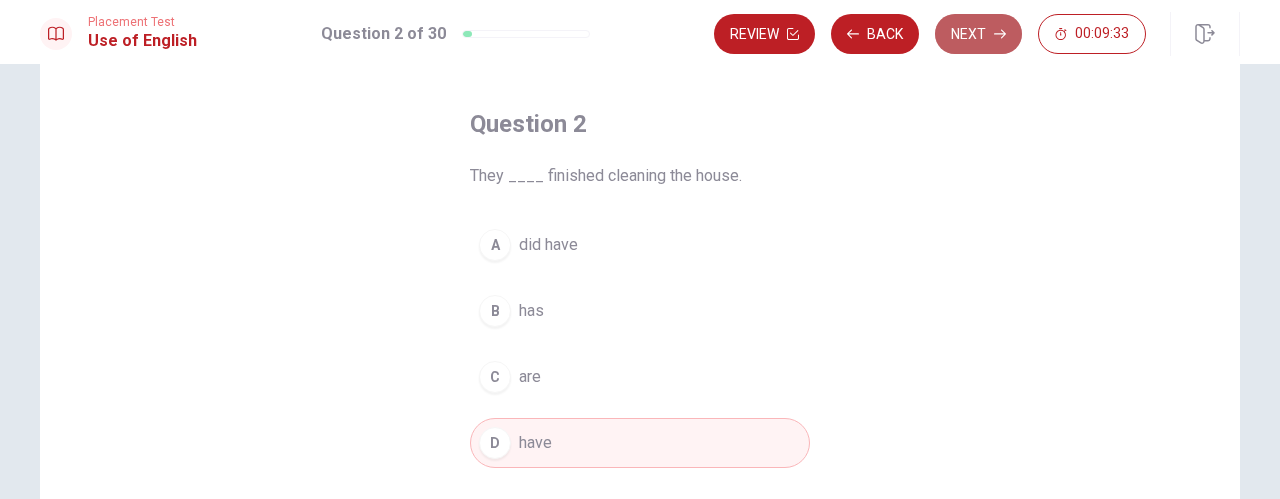 click on "Next" at bounding box center [978, 34] 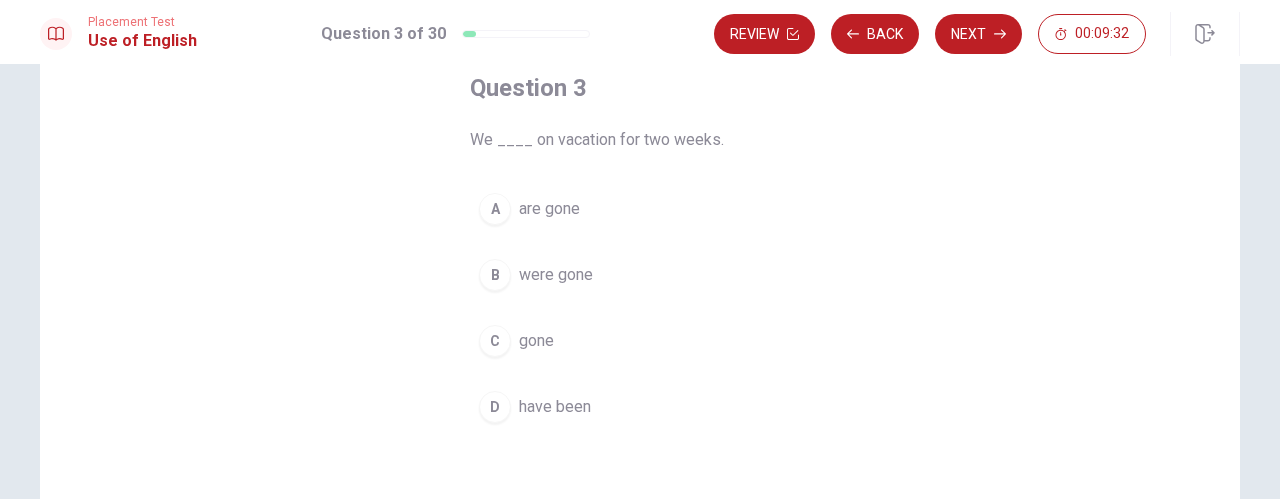 scroll, scrollTop: 114, scrollLeft: 0, axis: vertical 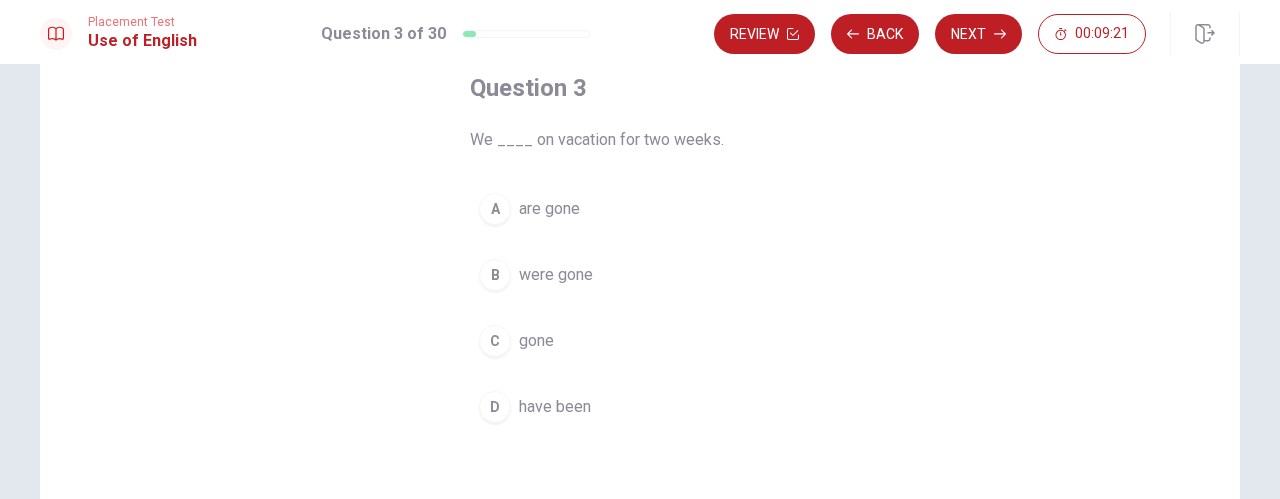 click on "D" at bounding box center (495, 407) 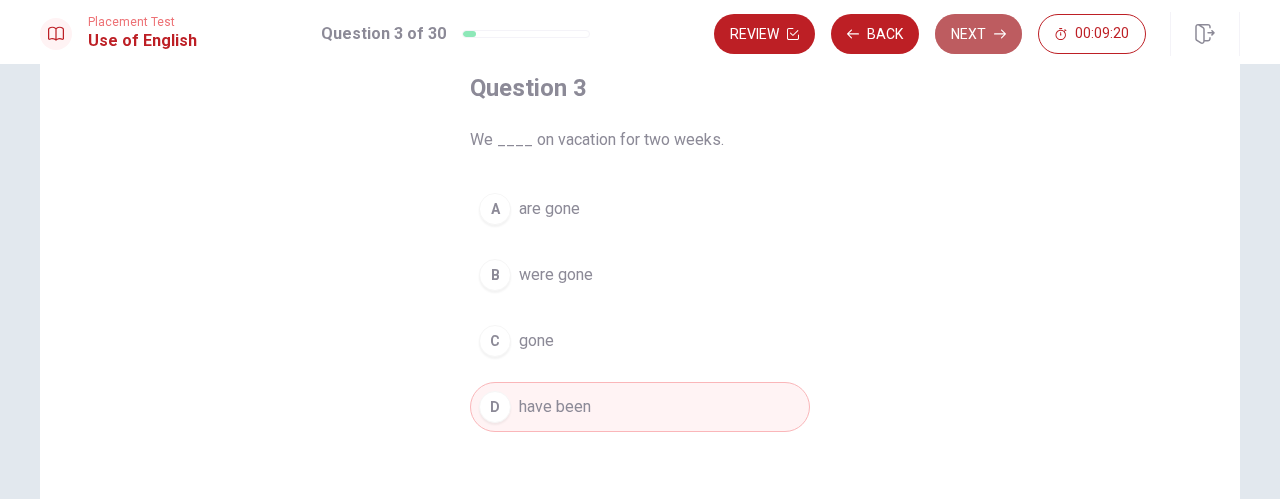 click on "Next" at bounding box center (978, 34) 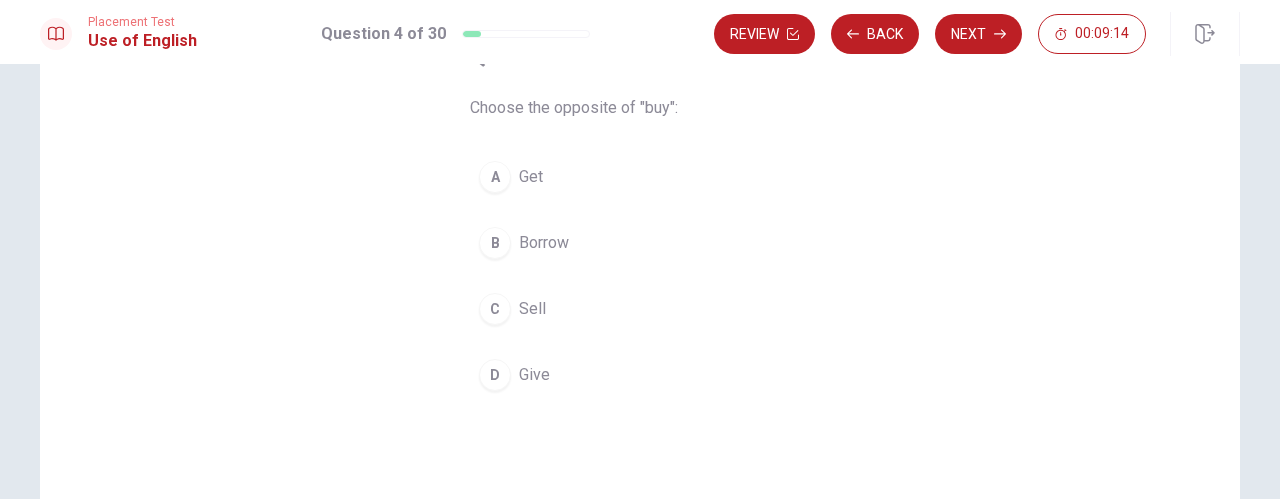 scroll, scrollTop: 152, scrollLeft: 0, axis: vertical 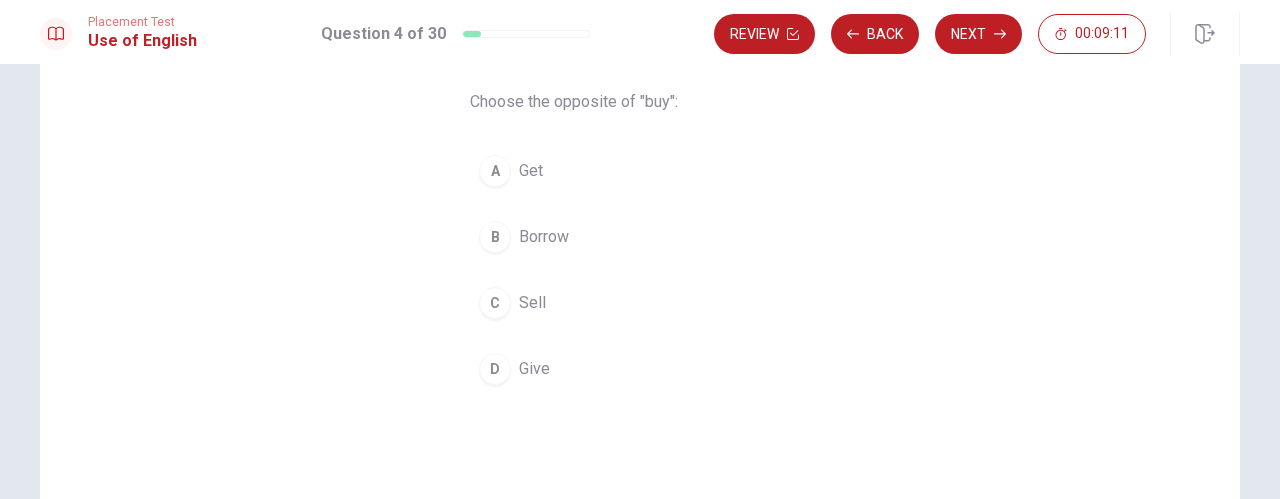 click on "C" at bounding box center (495, 303) 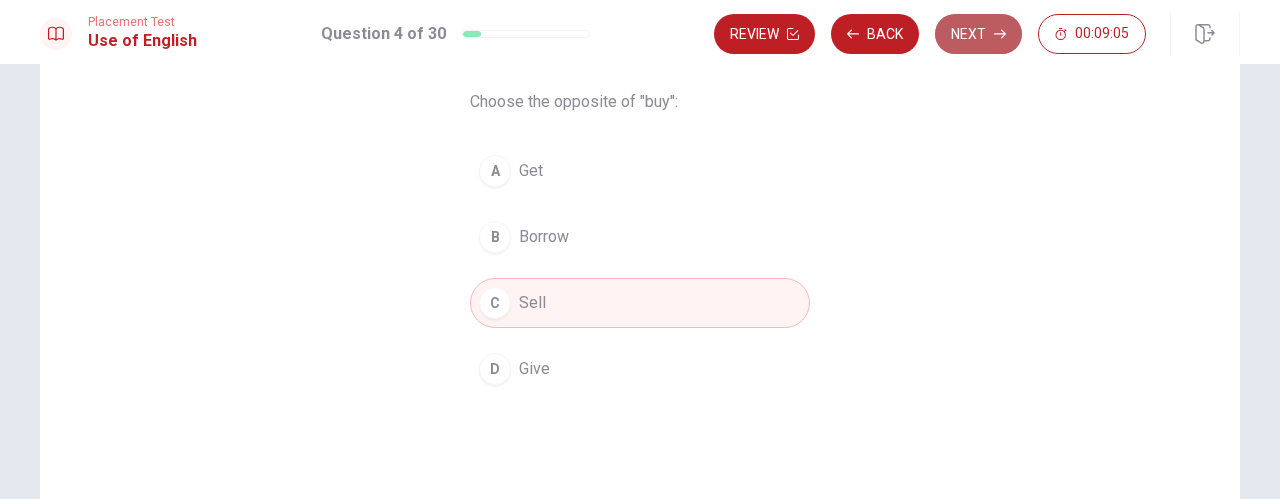 click 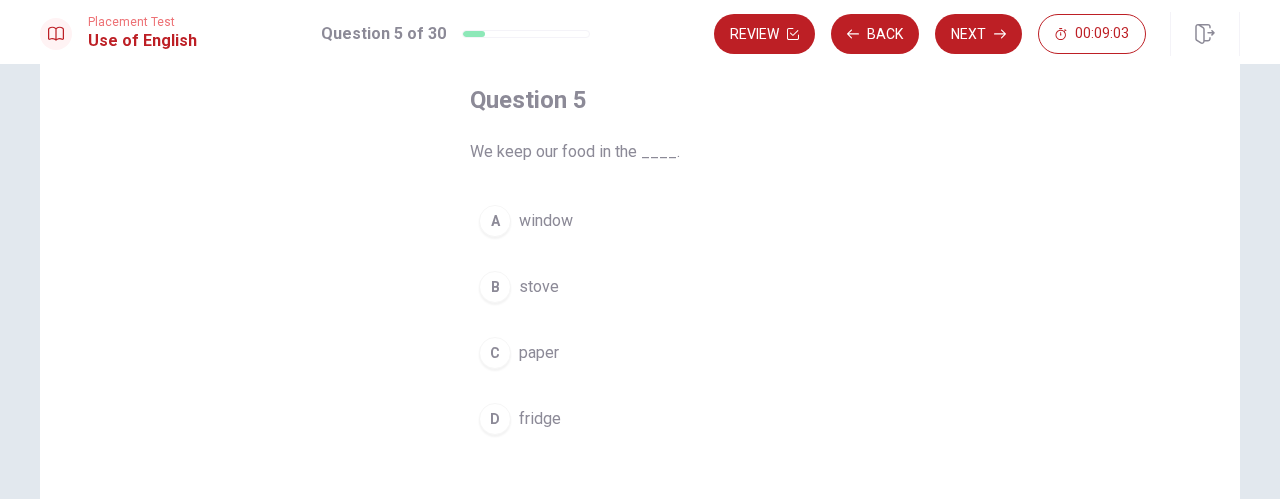 scroll, scrollTop: 102, scrollLeft: 0, axis: vertical 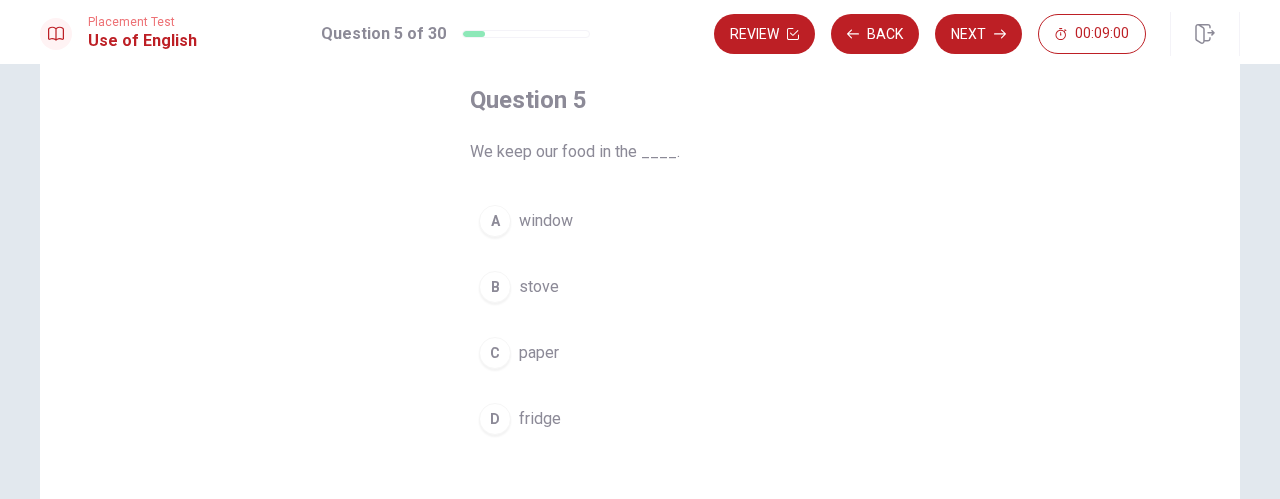 click on "D" at bounding box center (495, 419) 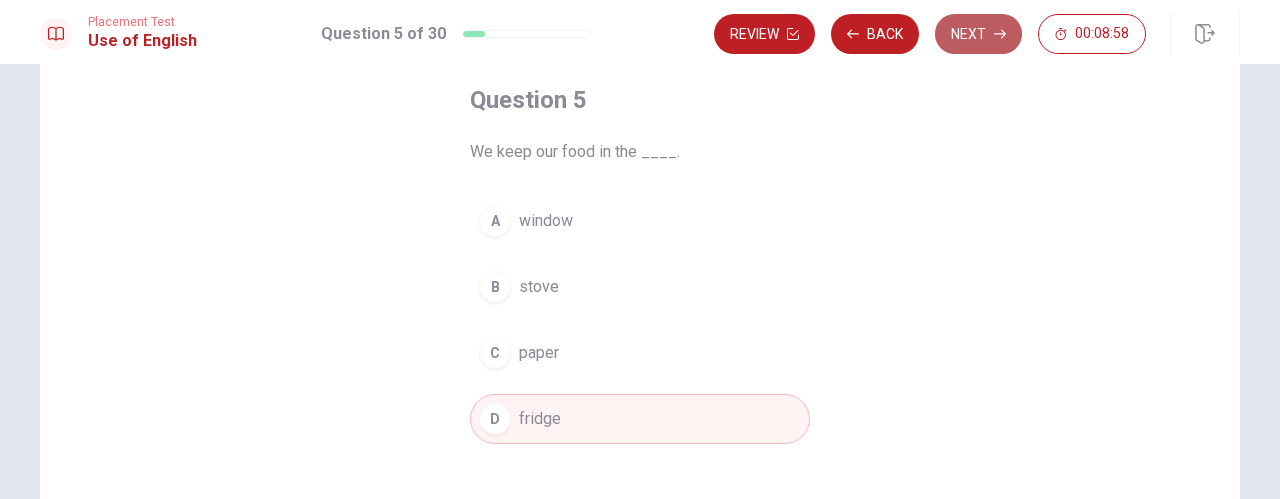 click 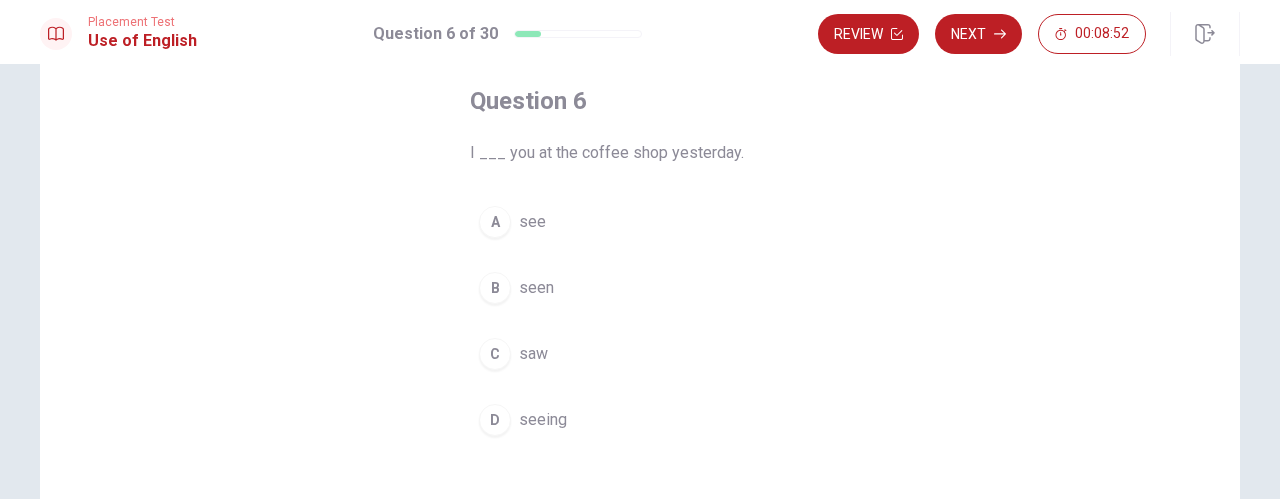 scroll, scrollTop: 104, scrollLeft: 0, axis: vertical 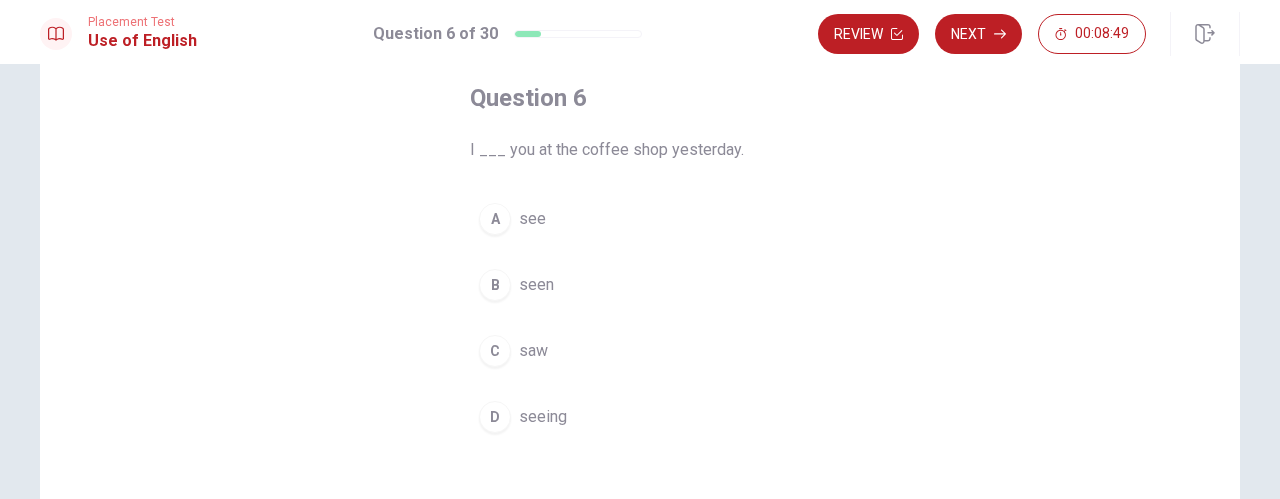 click on "C" at bounding box center (495, 351) 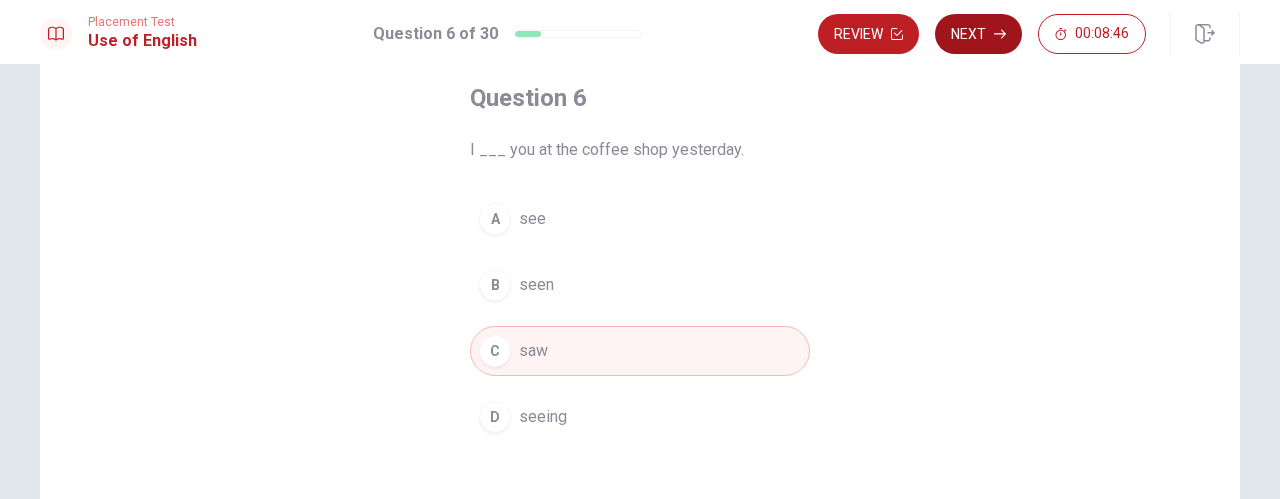 click 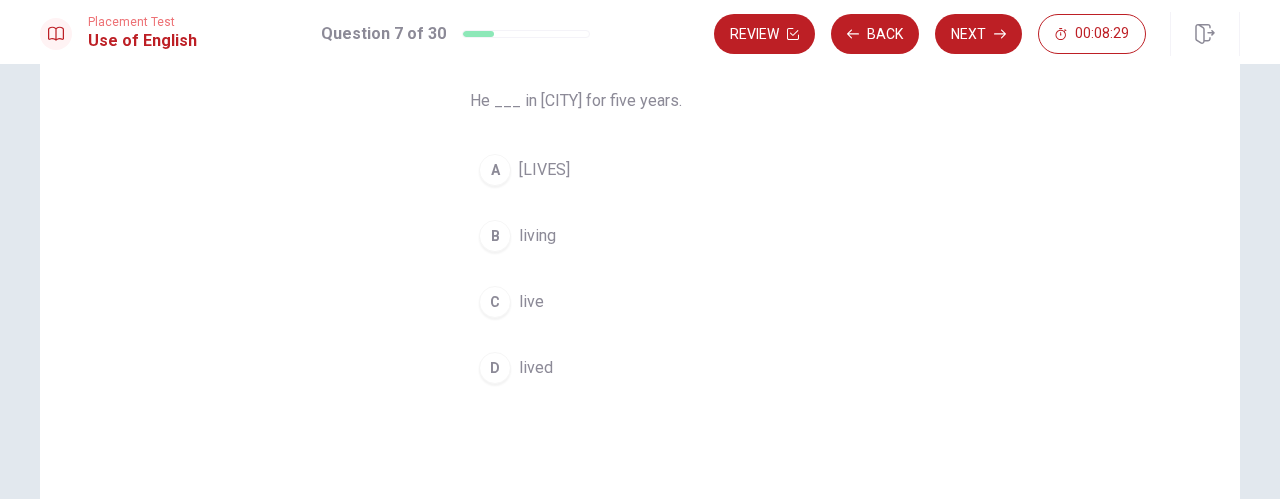 scroll, scrollTop: 167, scrollLeft: 0, axis: vertical 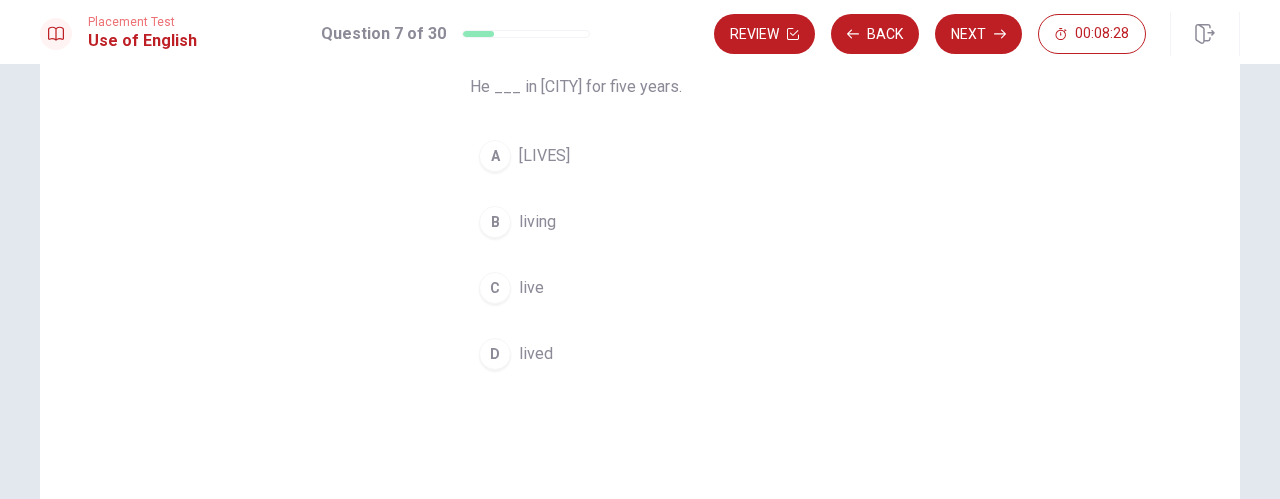 click on "D" at bounding box center [495, 354] 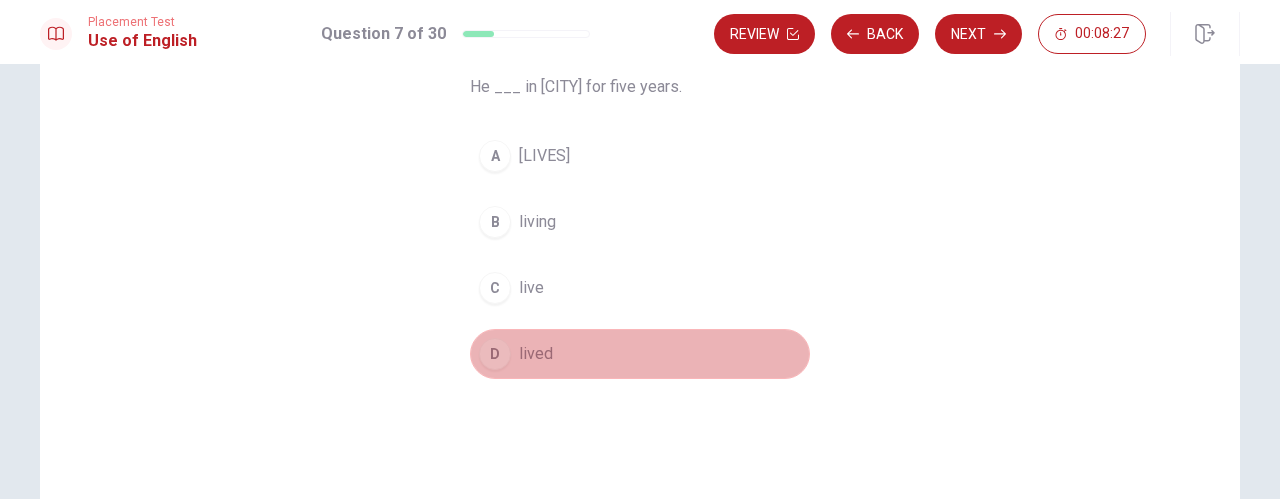 click on "D" at bounding box center (495, 354) 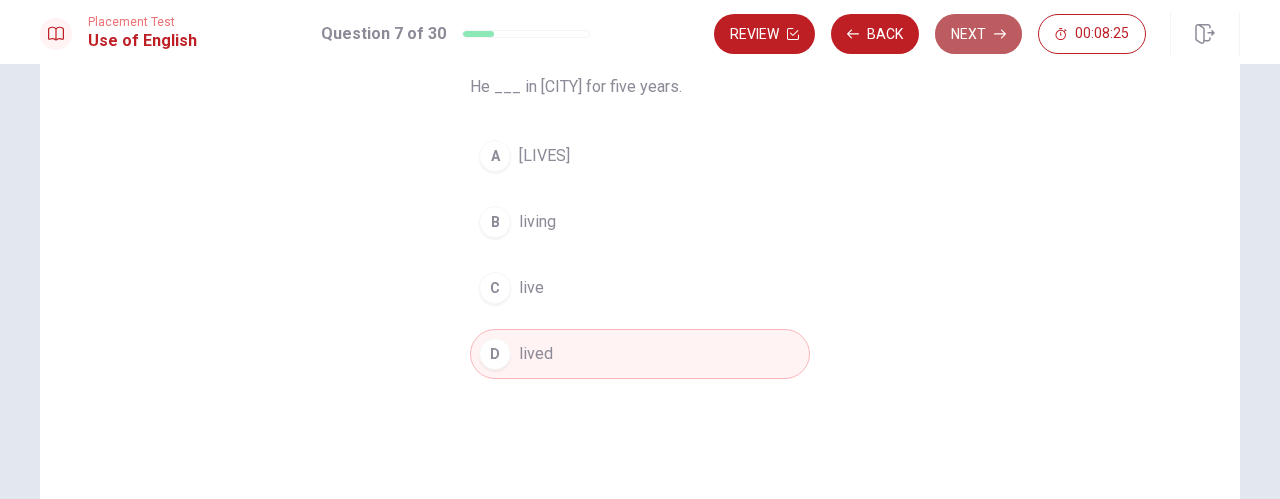 click on "Next" at bounding box center (978, 34) 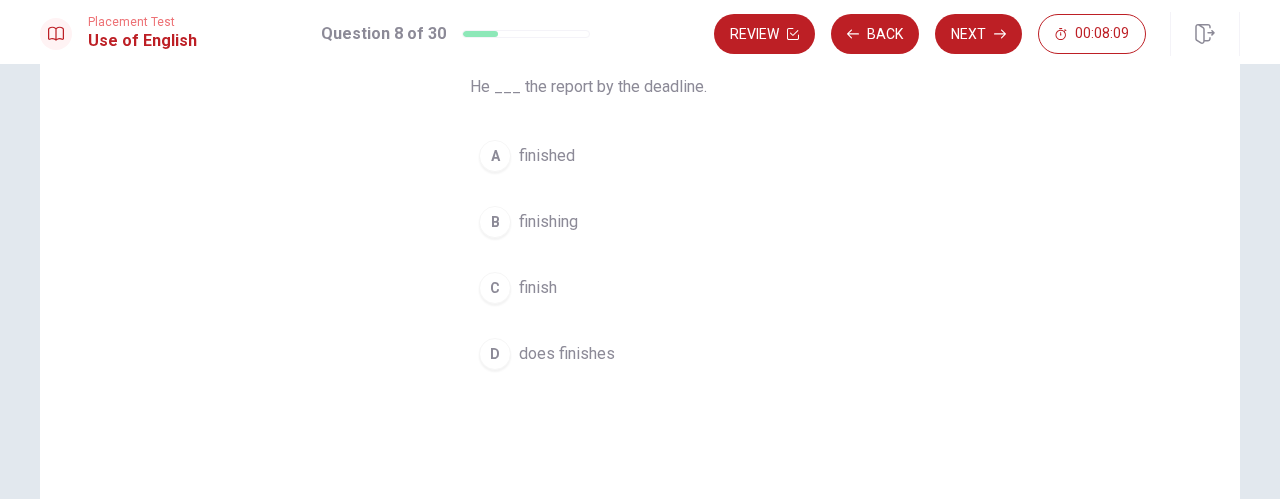 click on "B" at bounding box center [495, 222] 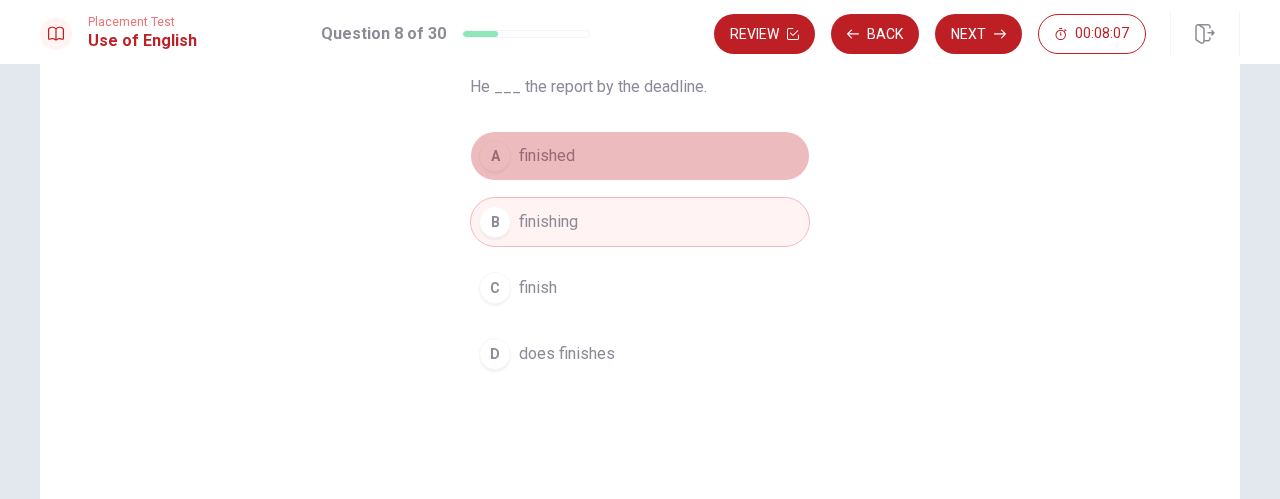 click on "finished" at bounding box center [547, 156] 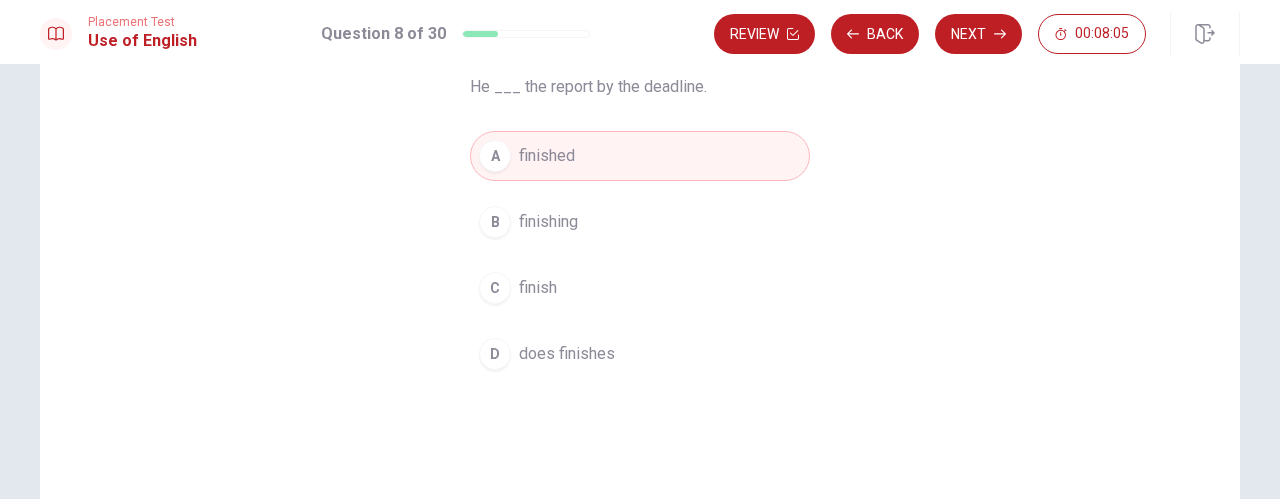 click on "does finishes" at bounding box center [567, 354] 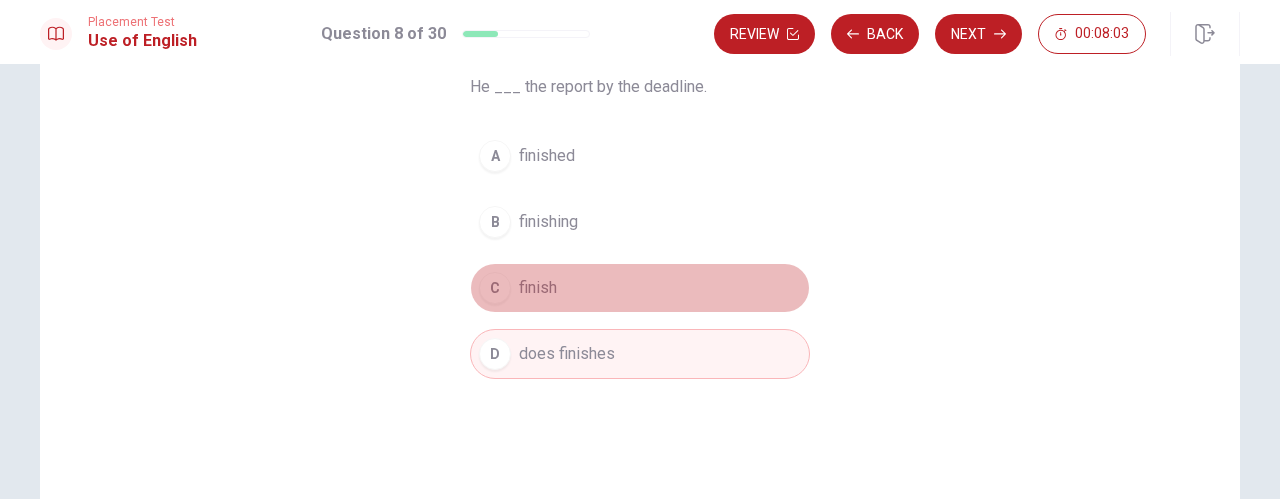 click on "C [FINISH]" at bounding box center [640, 288] 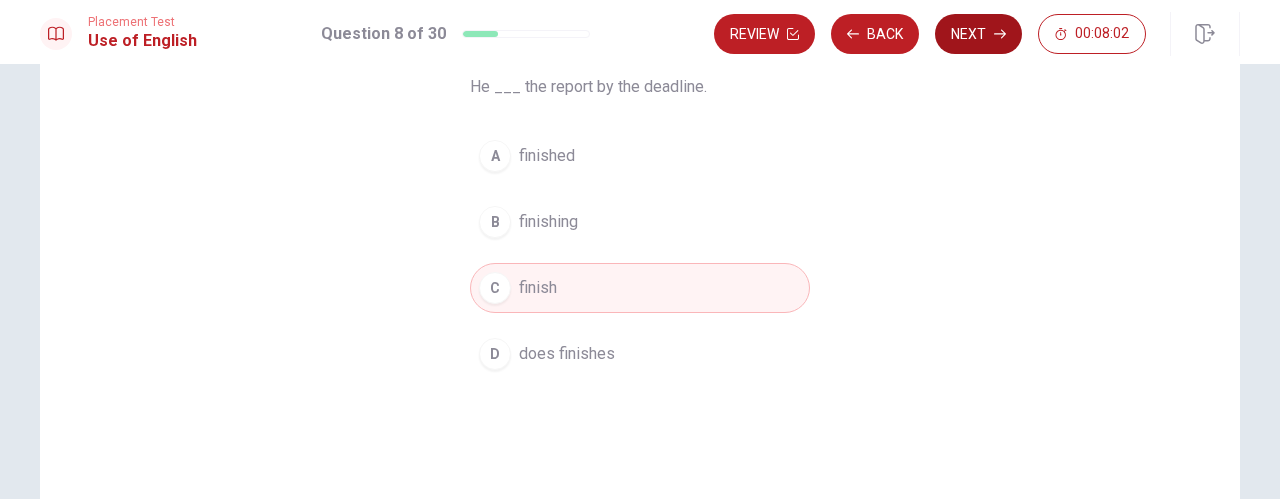 click on "Next" at bounding box center [978, 34] 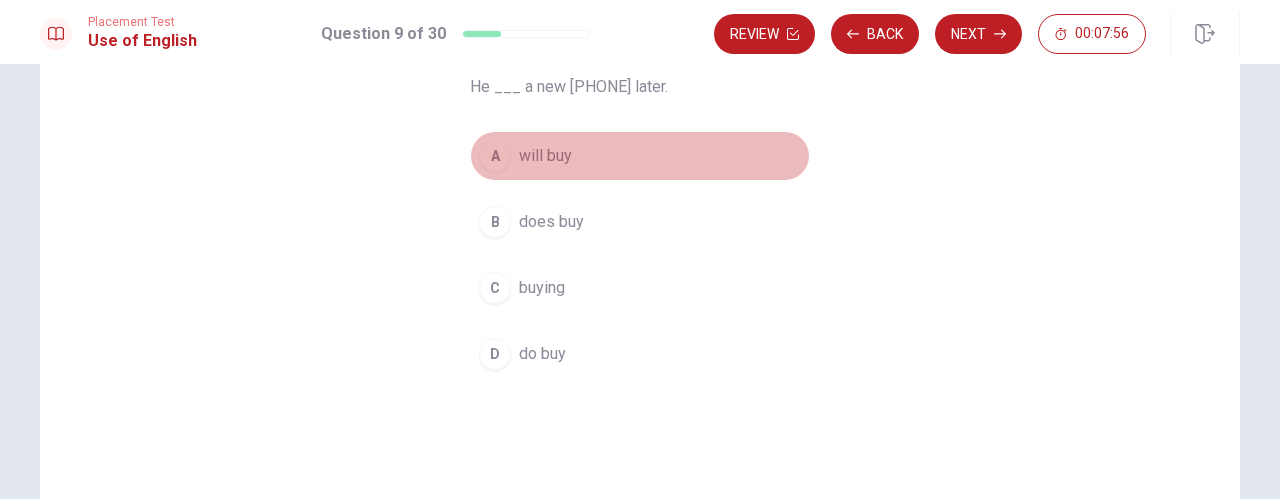 click on "A will buy" at bounding box center (640, 156) 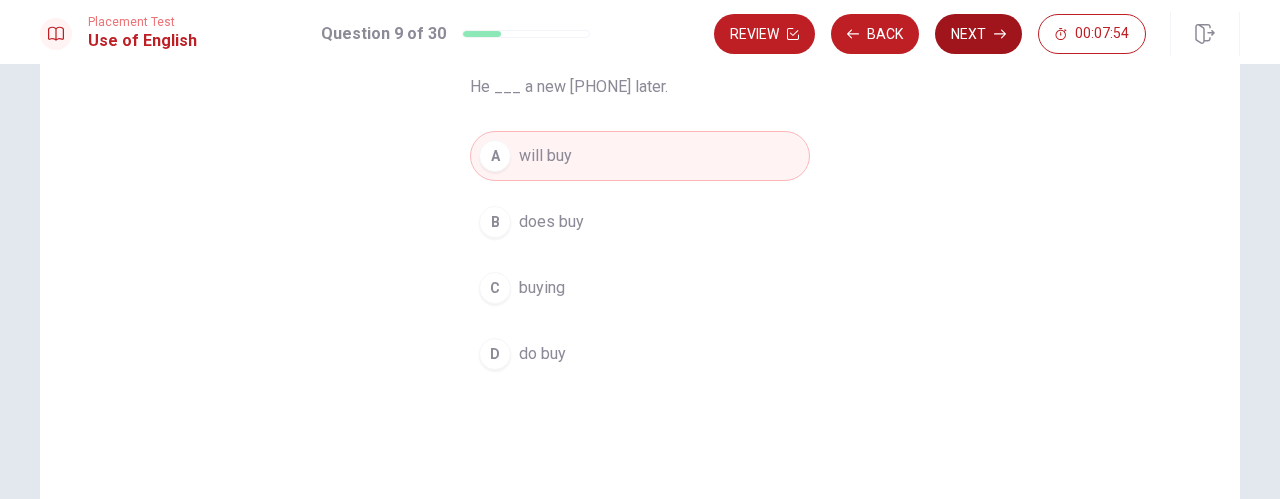 click on "Next" at bounding box center [978, 34] 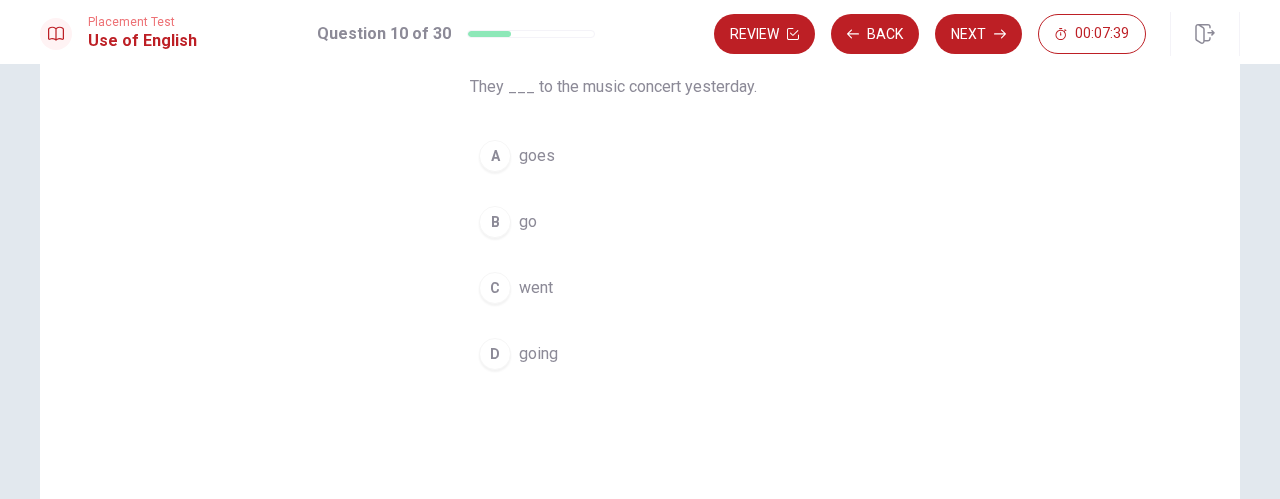 click on "C" at bounding box center (495, 288) 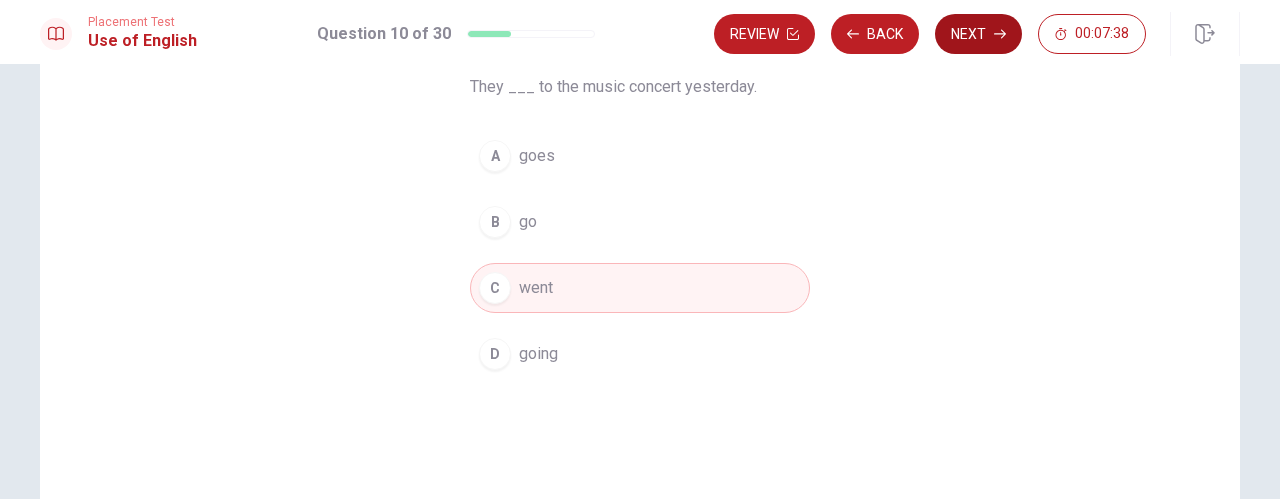 click 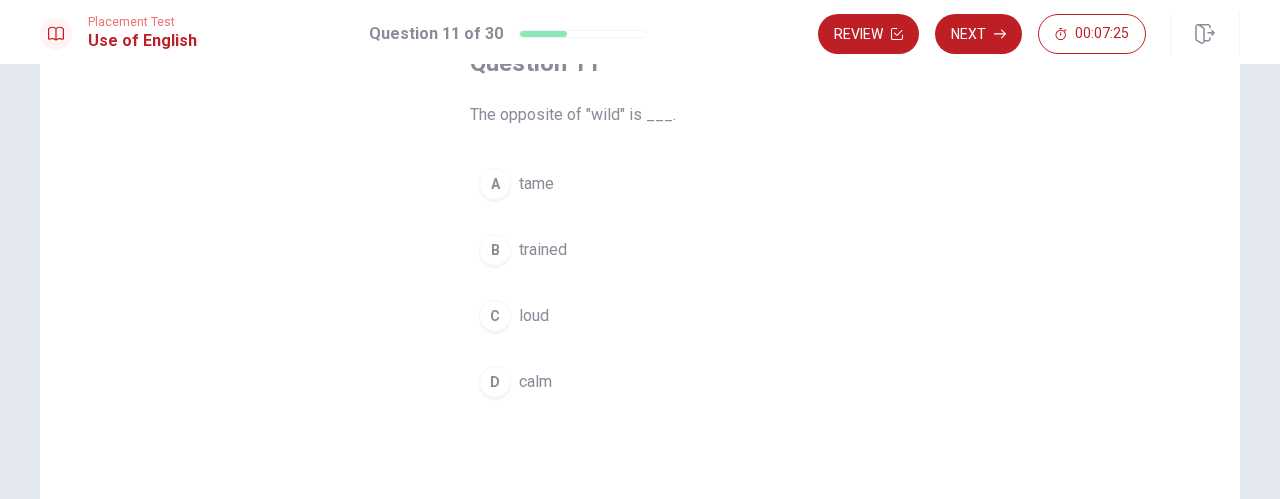 scroll, scrollTop: 140, scrollLeft: 0, axis: vertical 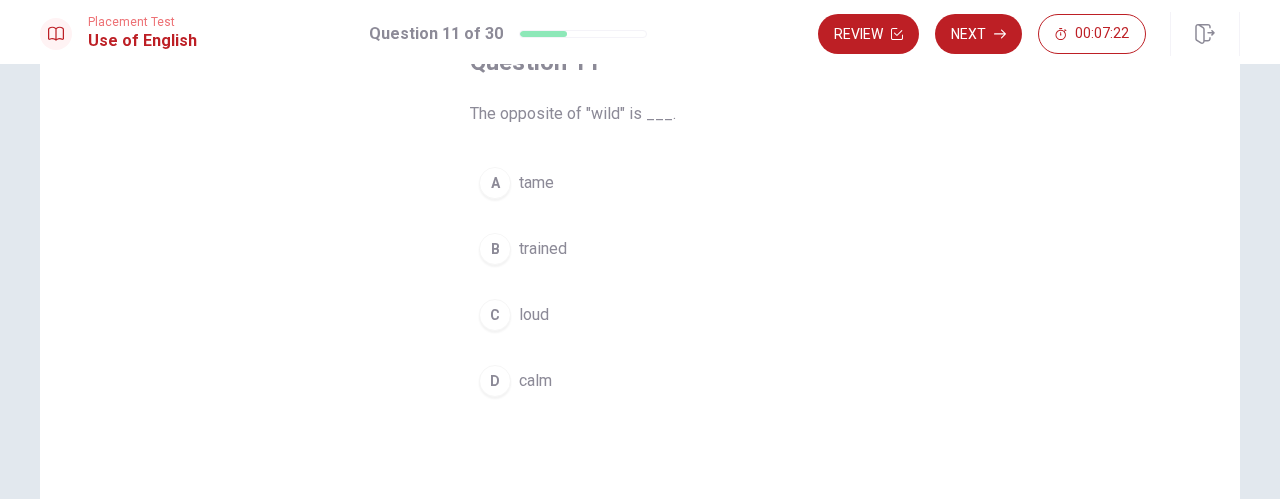 click on "D" at bounding box center (495, 381) 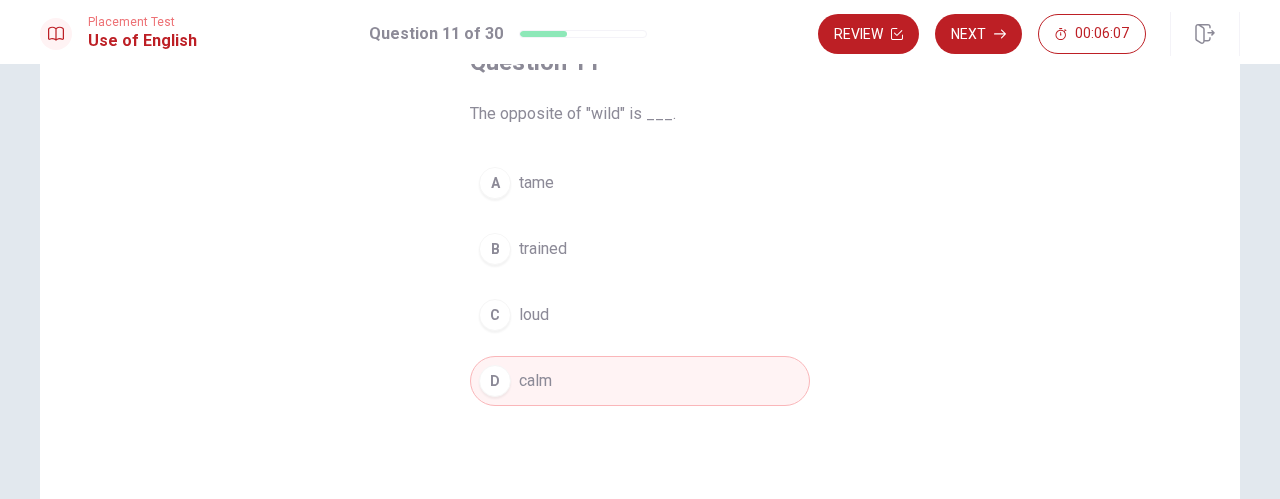 click on "D" at bounding box center [495, 381] 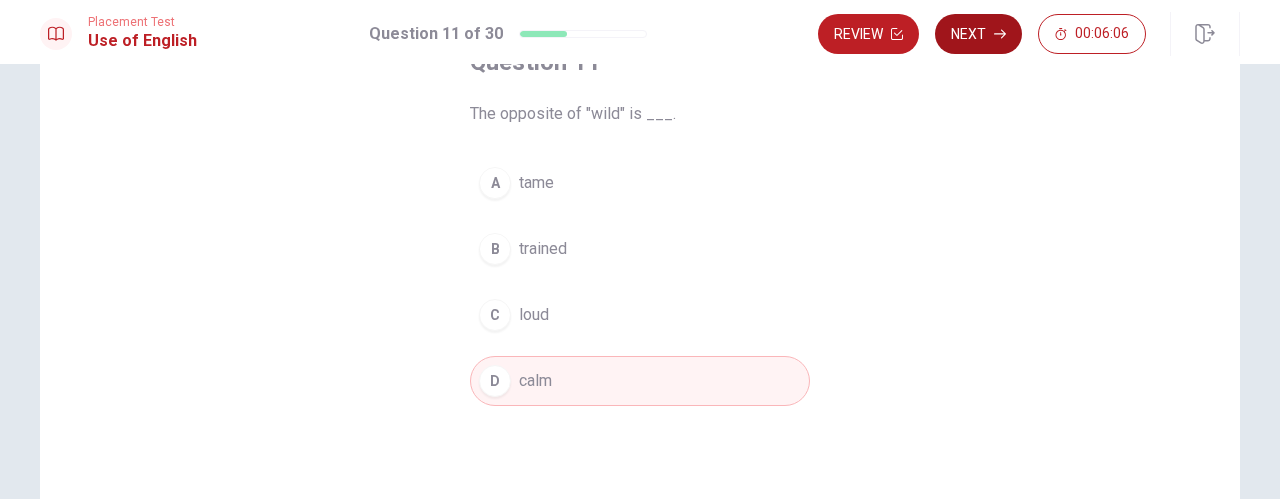 click on "Next" at bounding box center [978, 34] 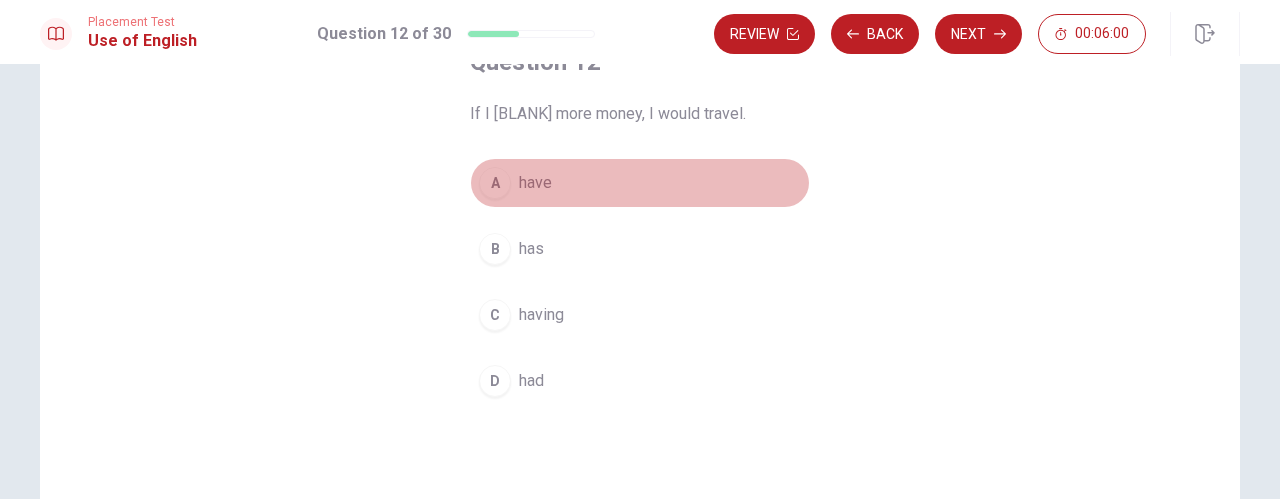 click on "A" at bounding box center (495, 183) 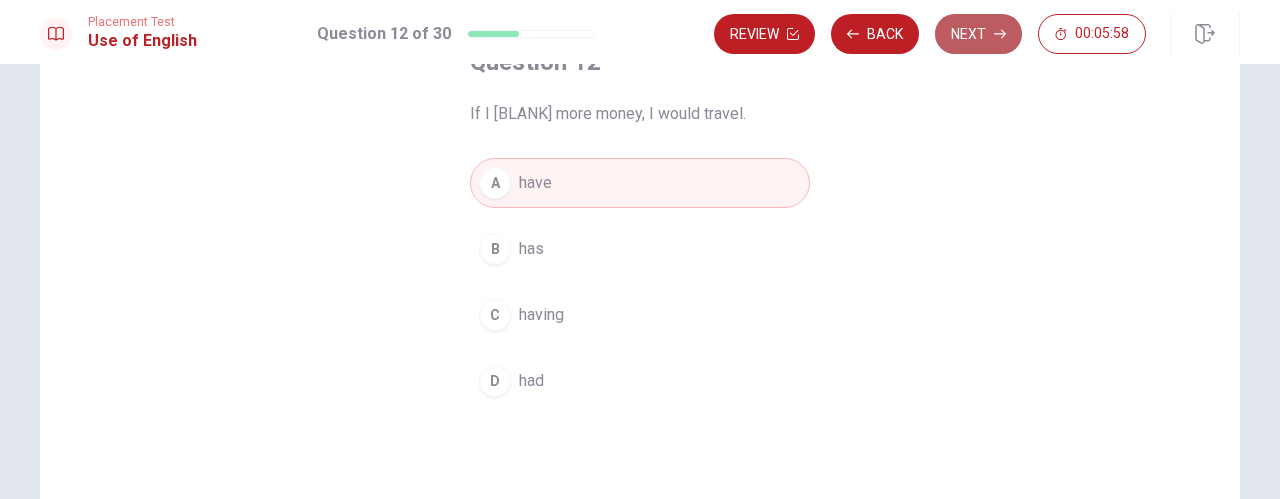 click on "Next" at bounding box center (978, 34) 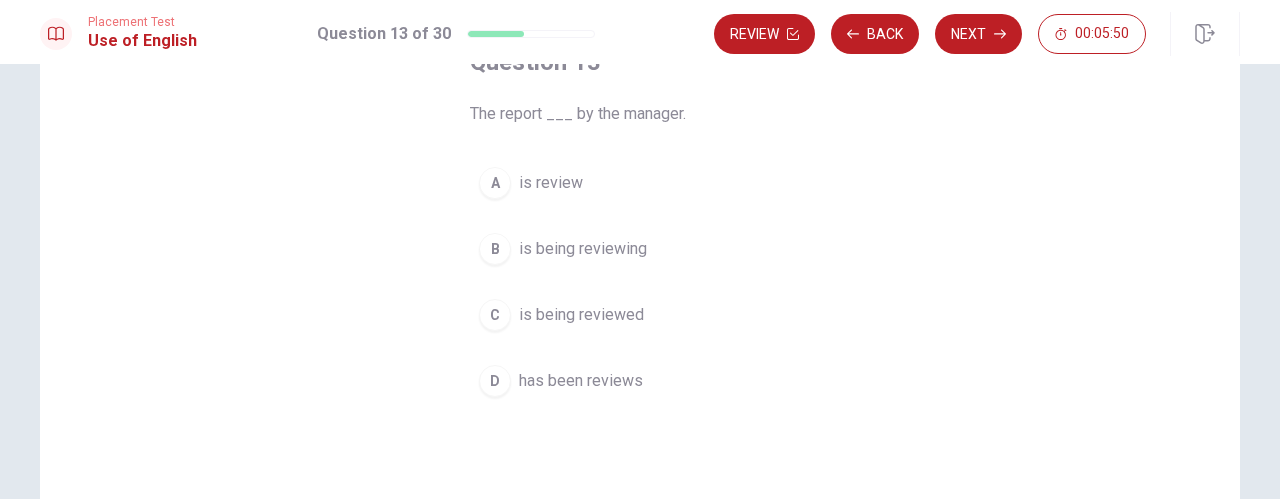 click on "C" at bounding box center (495, 315) 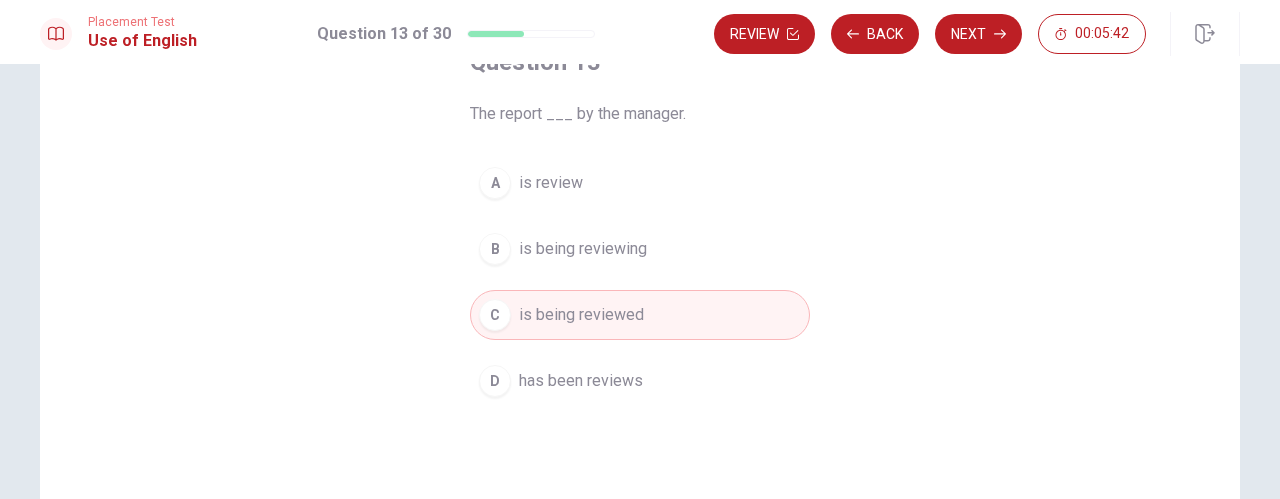 click on "A" at bounding box center (495, 183) 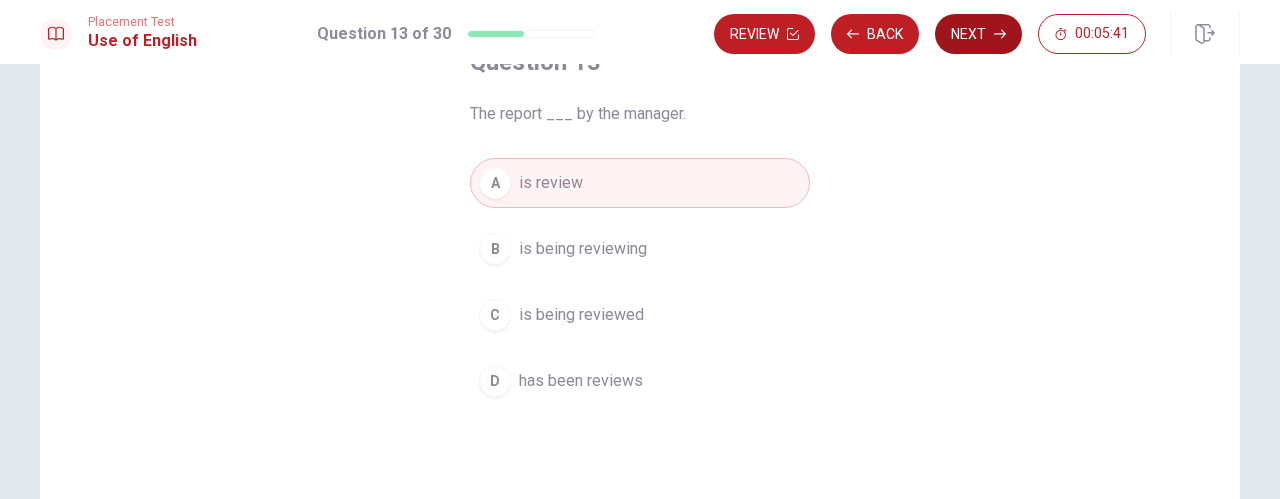 click on "Next" at bounding box center [978, 34] 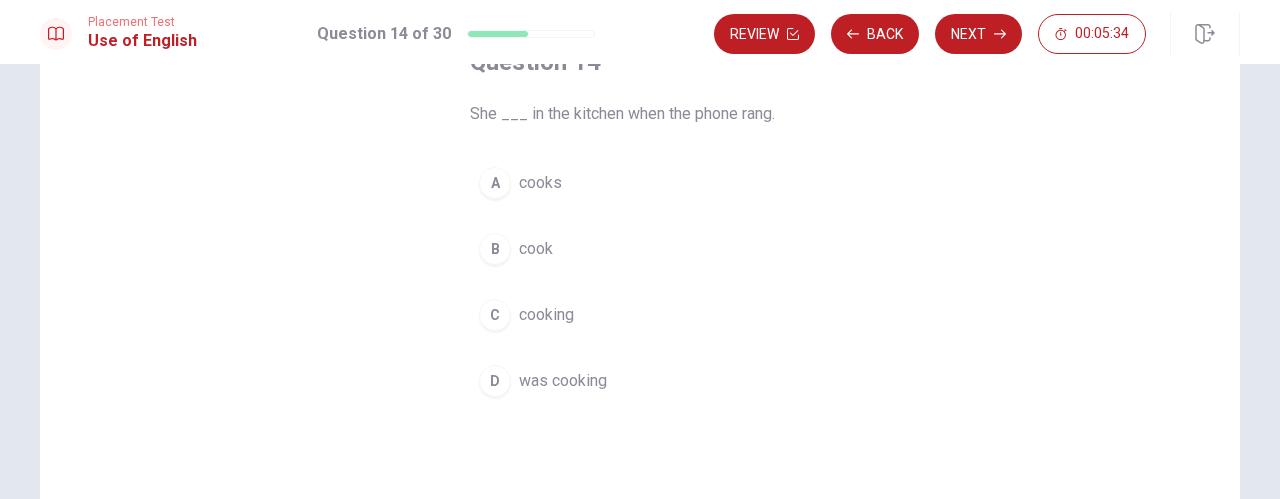 click on "D" at bounding box center [495, 381] 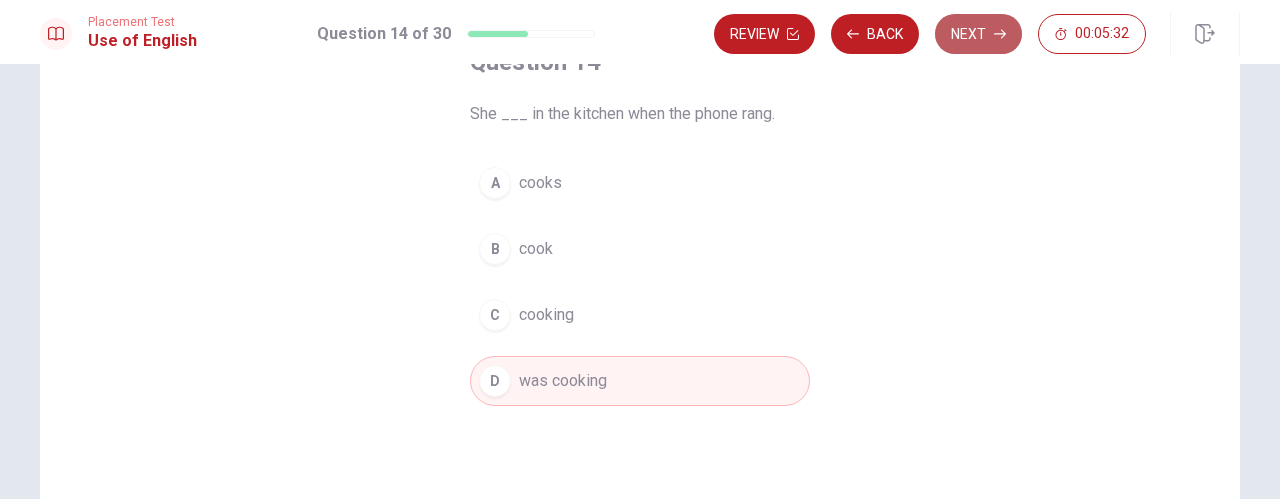 click on "Next" at bounding box center (978, 34) 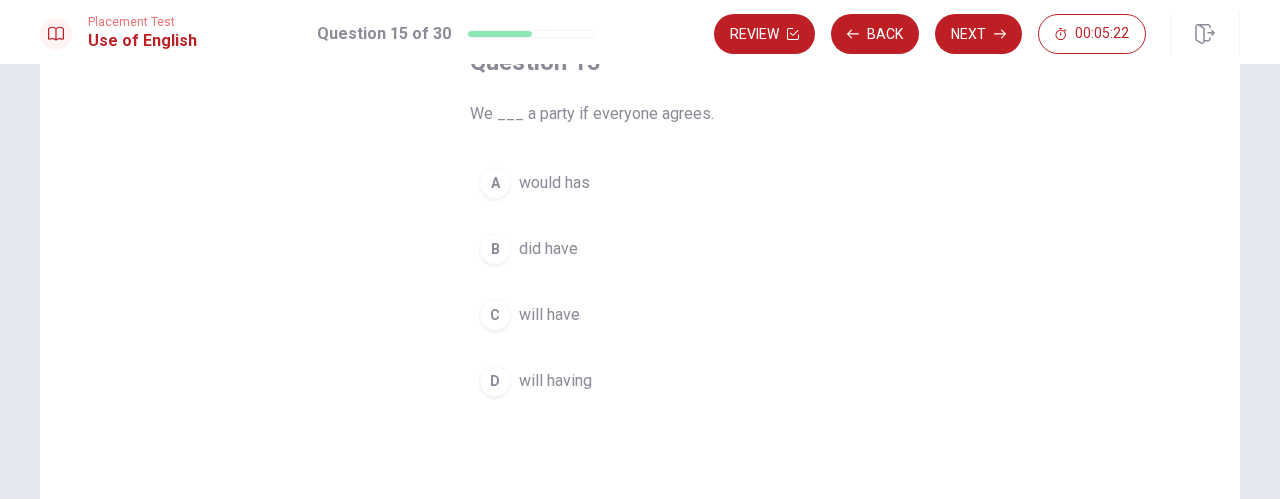 click on "D" at bounding box center [495, 381] 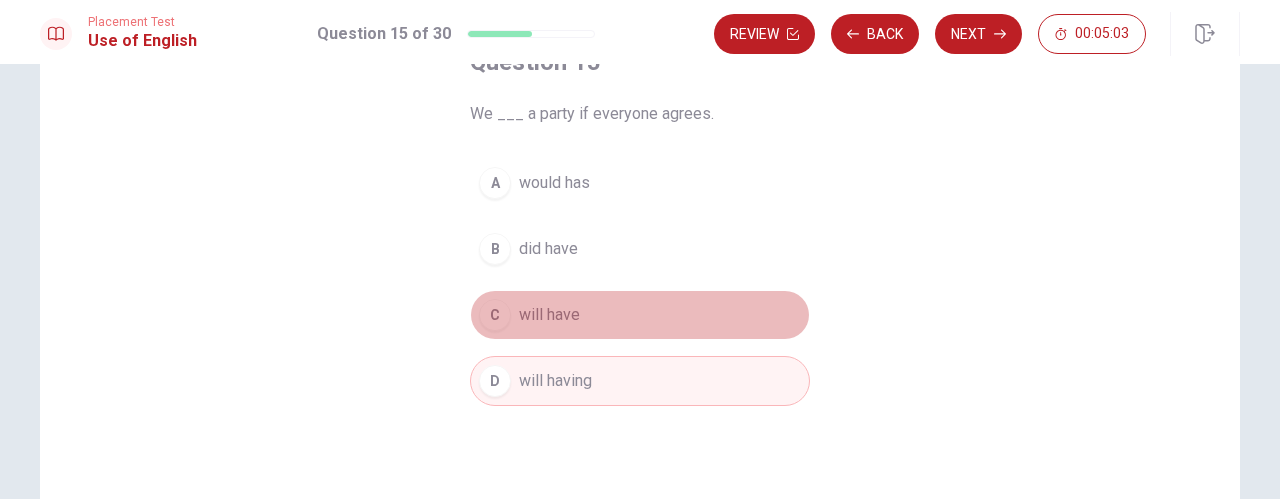 click on "C" at bounding box center [495, 315] 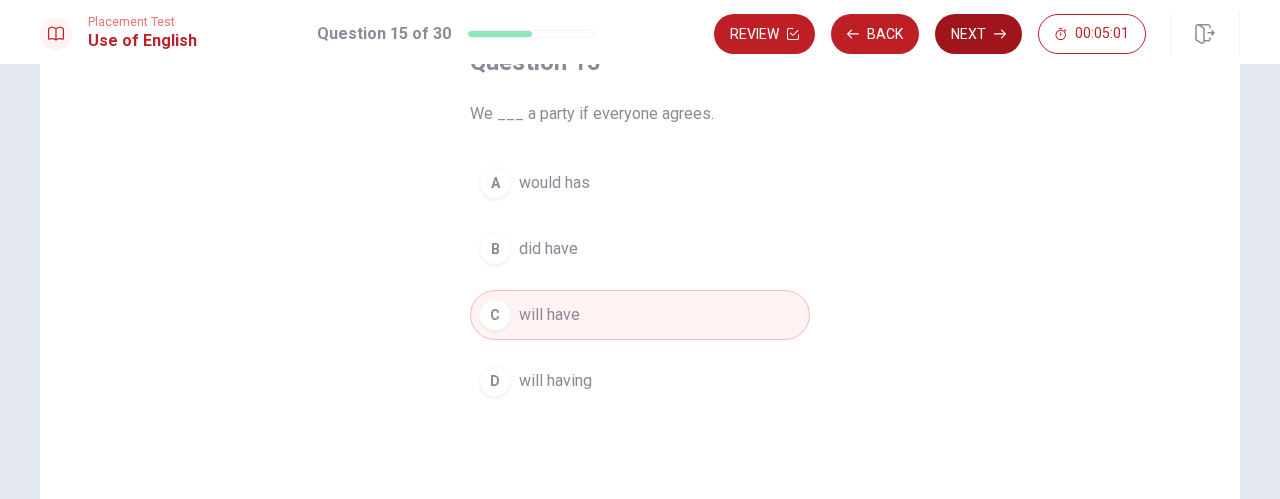click on "Next" at bounding box center (978, 34) 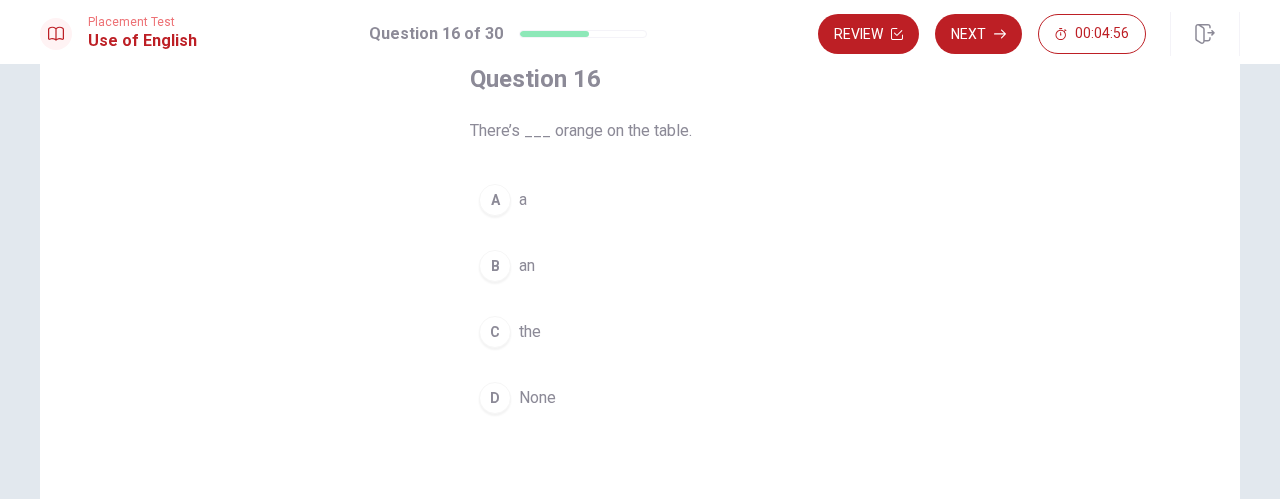scroll, scrollTop: 130, scrollLeft: 0, axis: vertical 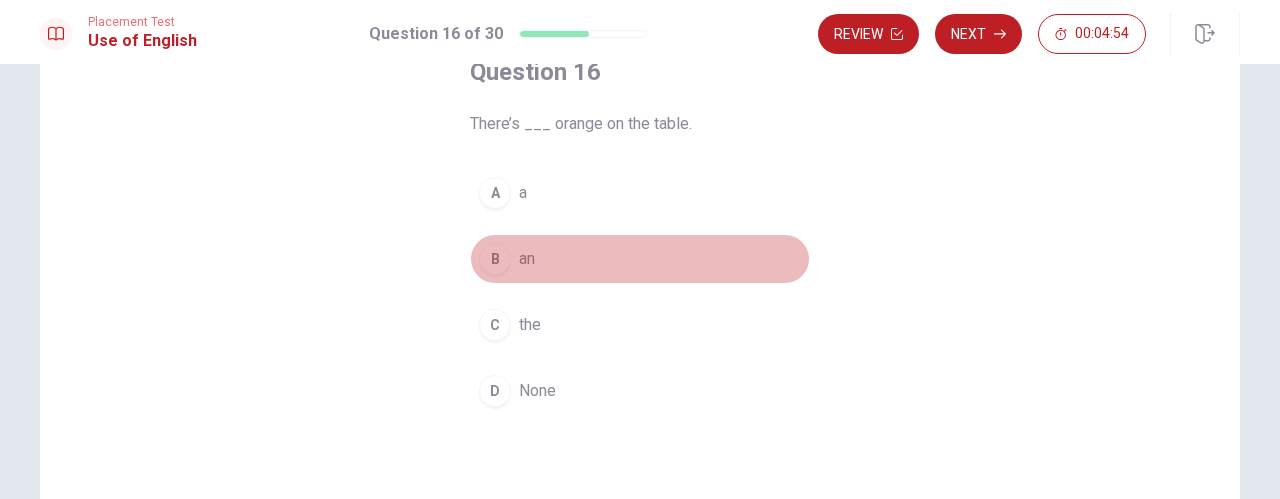 click on "B" at bounding box center [495, 259] 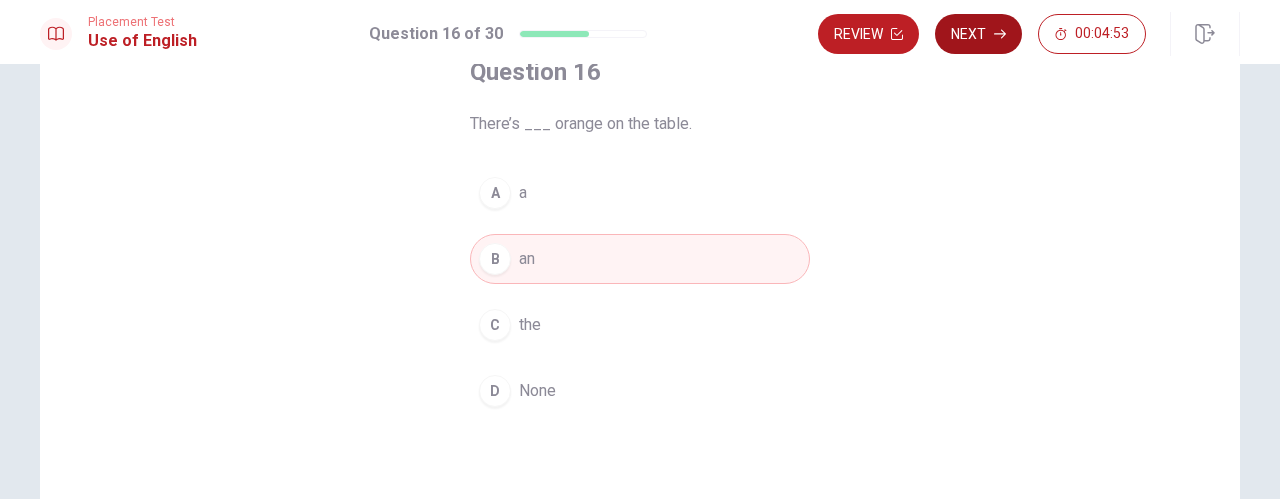 click on "Next" at bounding box center (978, 34) 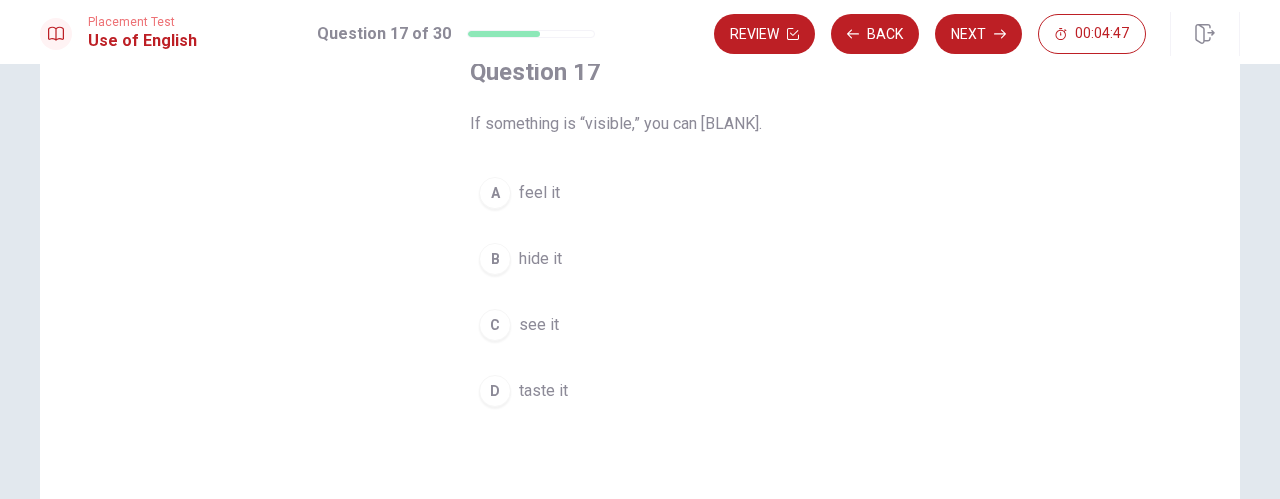 click on "C" at bounding box center [495, 325] 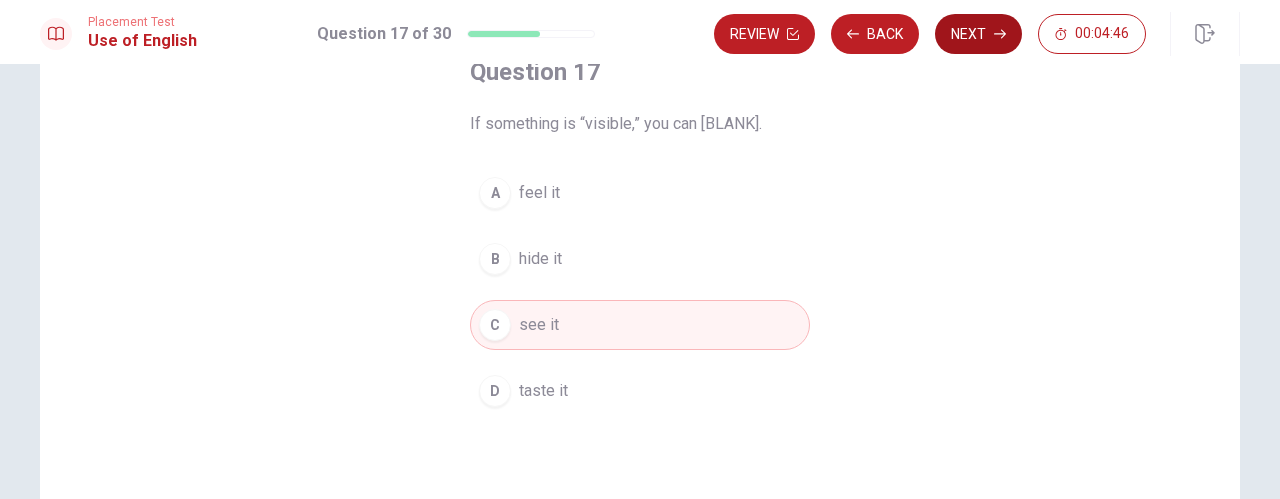 click on "Next" at bounding box center (978, 34) 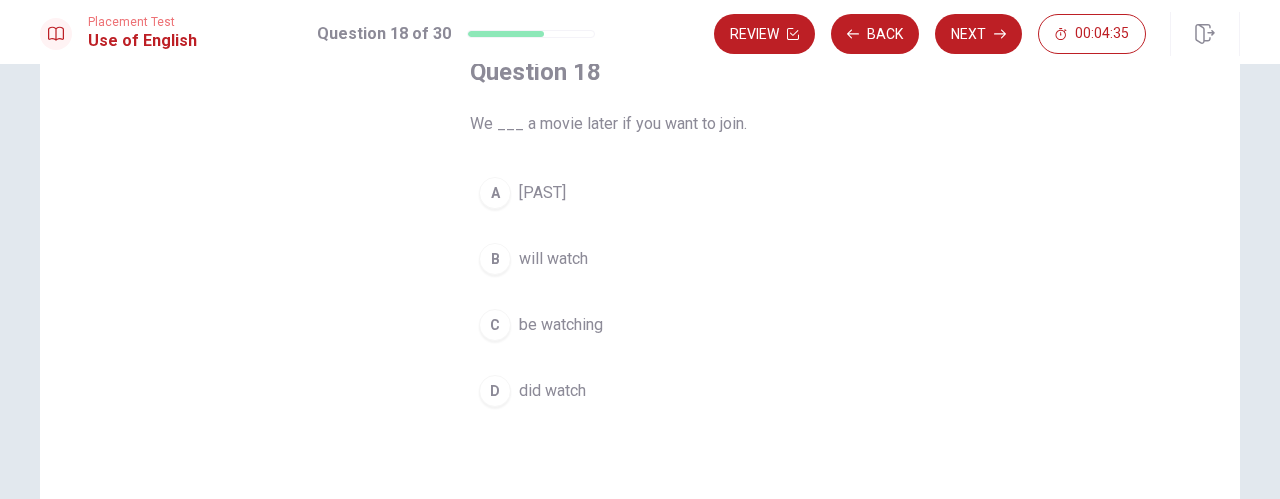click on "B" at bounding box center (495, 259) 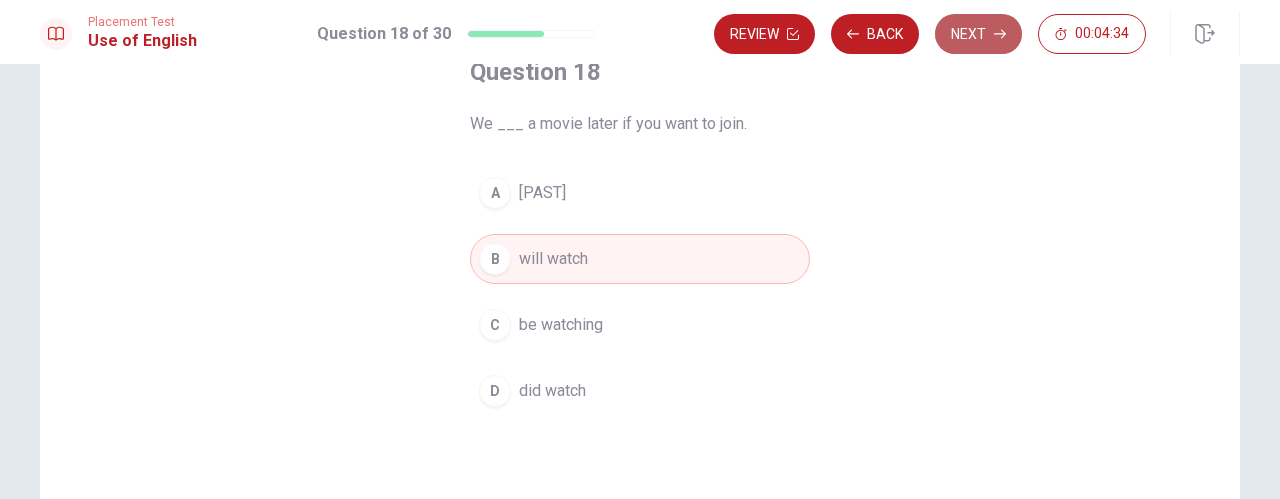 click on "Next" at bounding box center [978, 34] 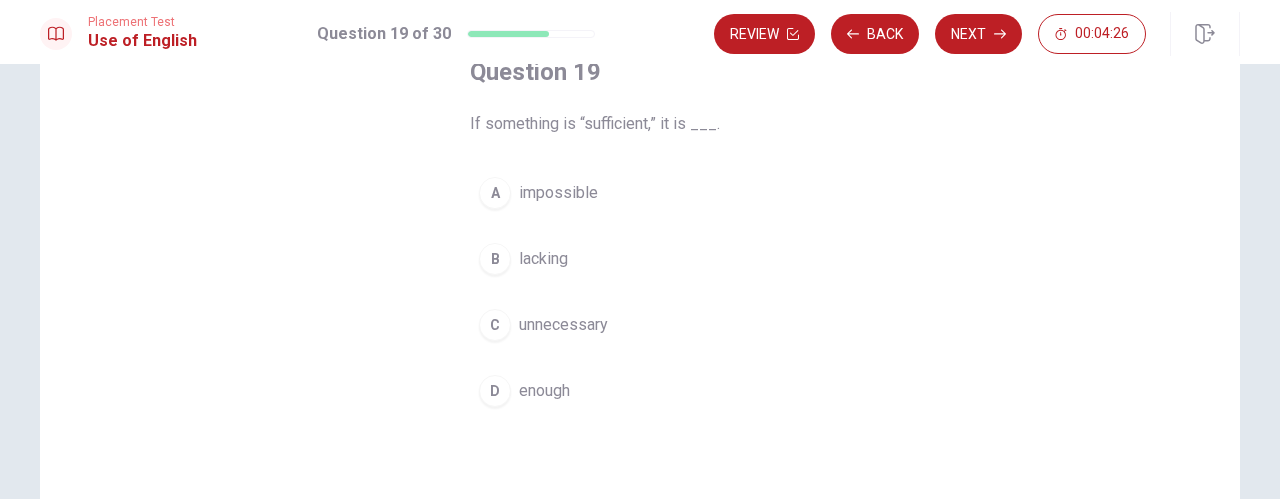 click on "D" at bounding box center [495, 391] 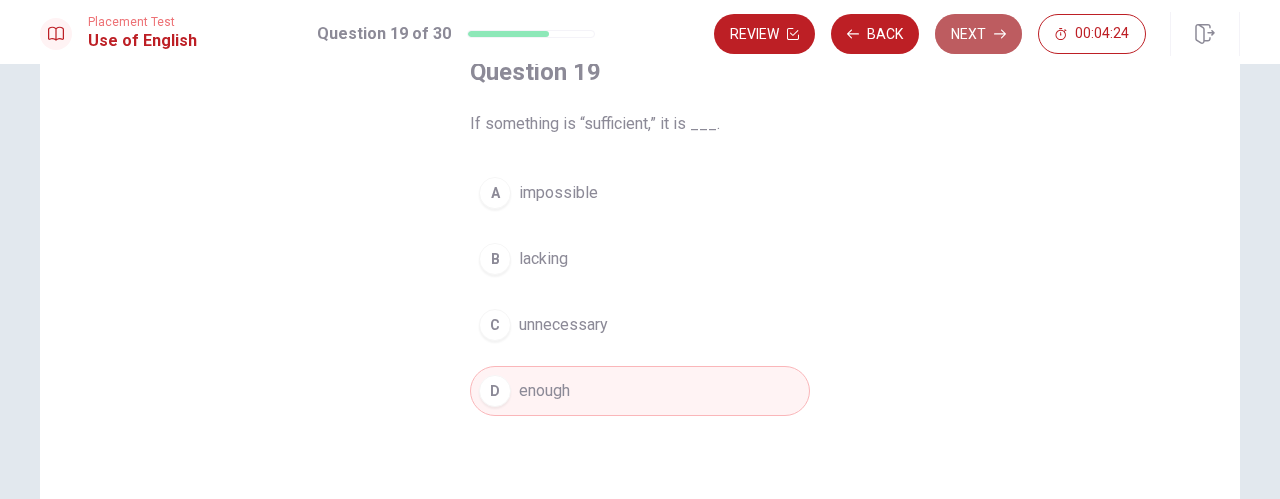 click on "Next" at bounding box center (978, 34) 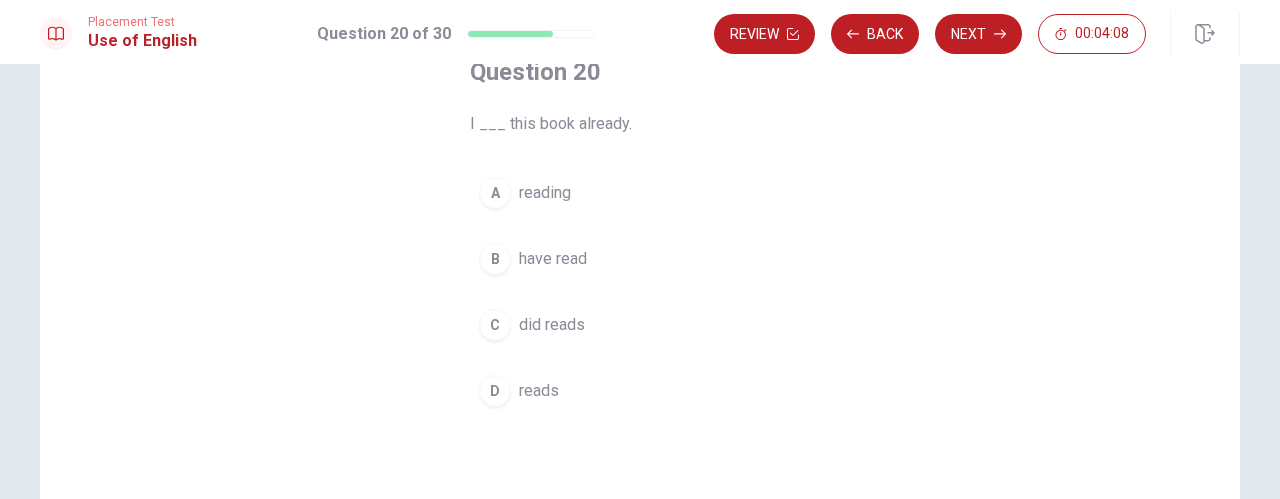 click on "B" at bounding box center (495, 259) 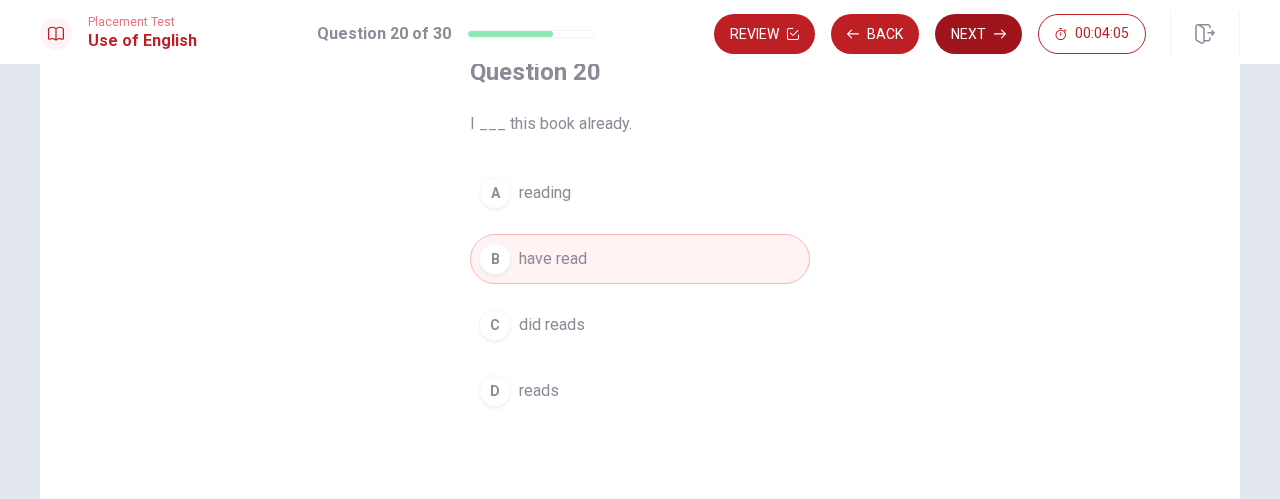 click on "Next" at bounding box center [978, 34] 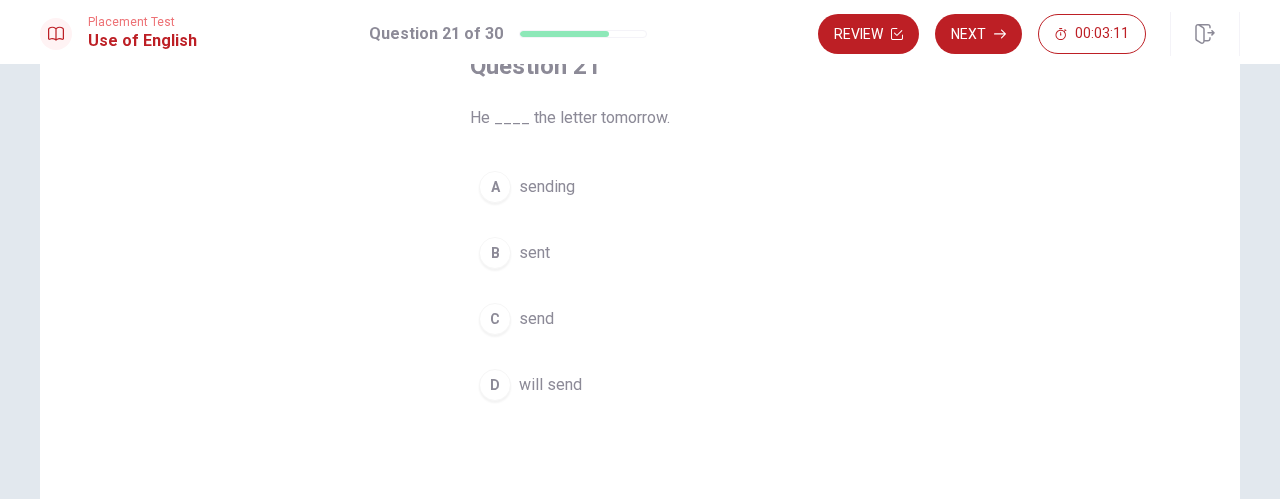 scroll, scrollTop: 137, scrollLeft: 0, axis: vertical 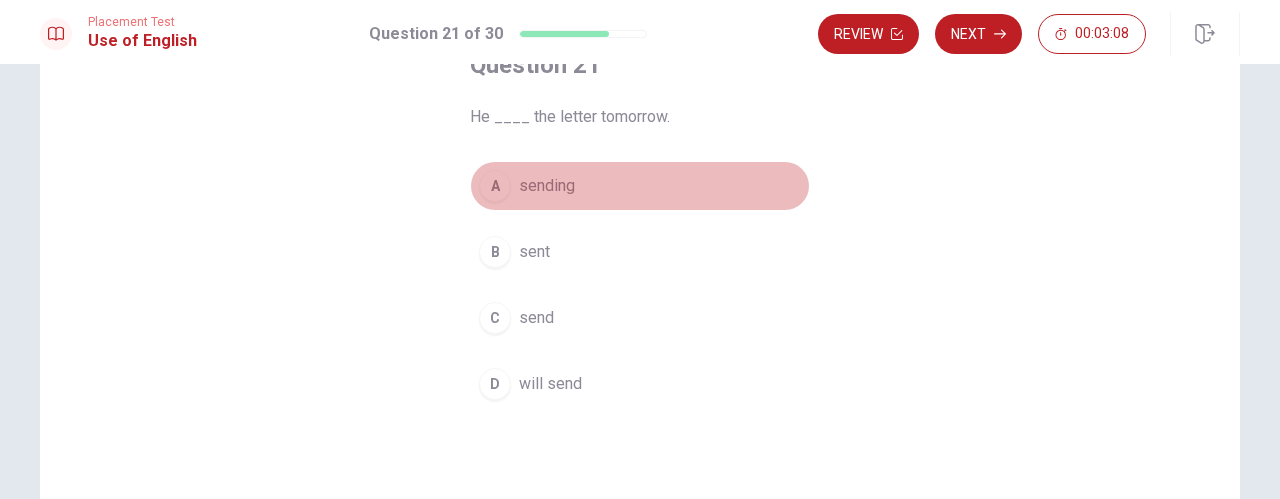 click on "A" at bounding box center [495, 186] 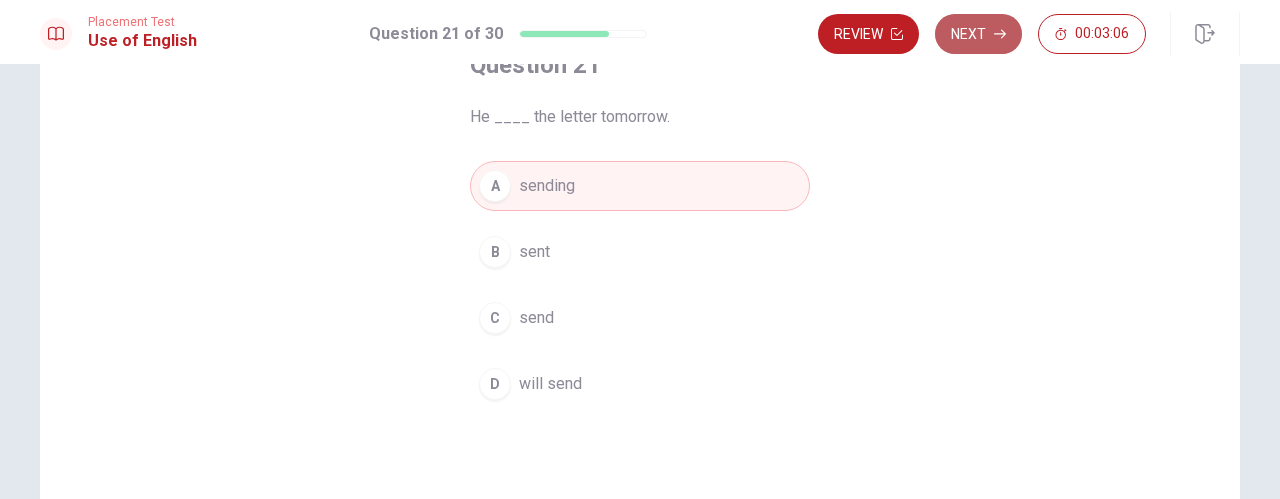 click on "Next" at bounding box center (978, 34) 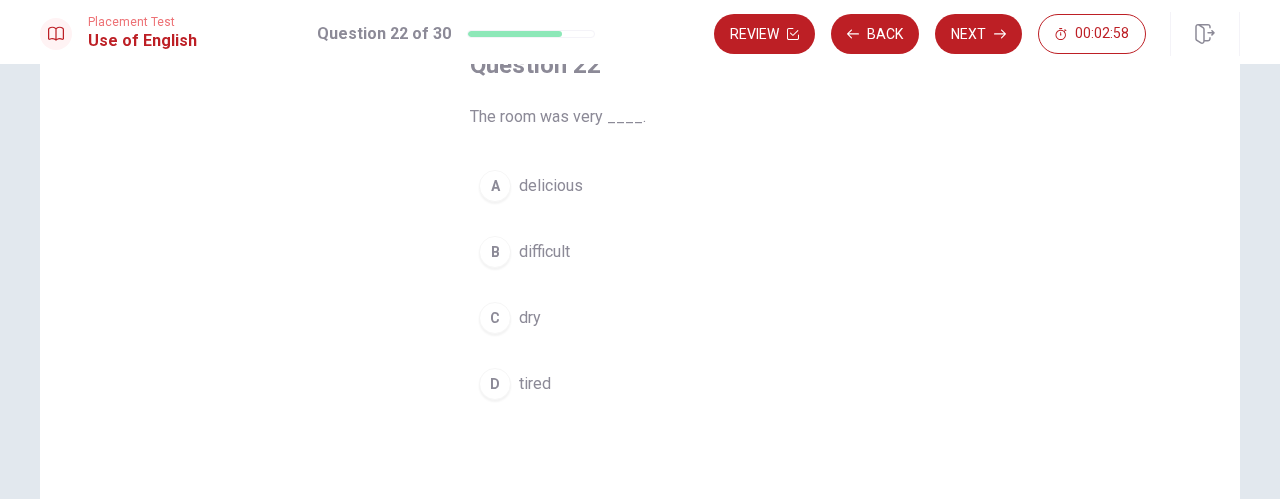 click on "C" at bounding box center [495, 318] 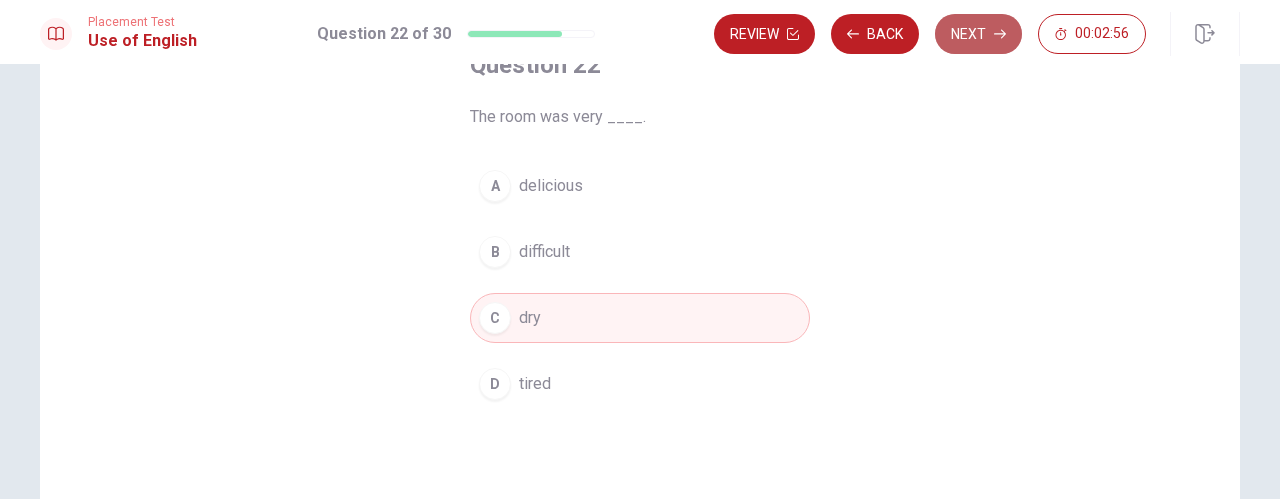 click on "Next" at bounding box center [978, 34] 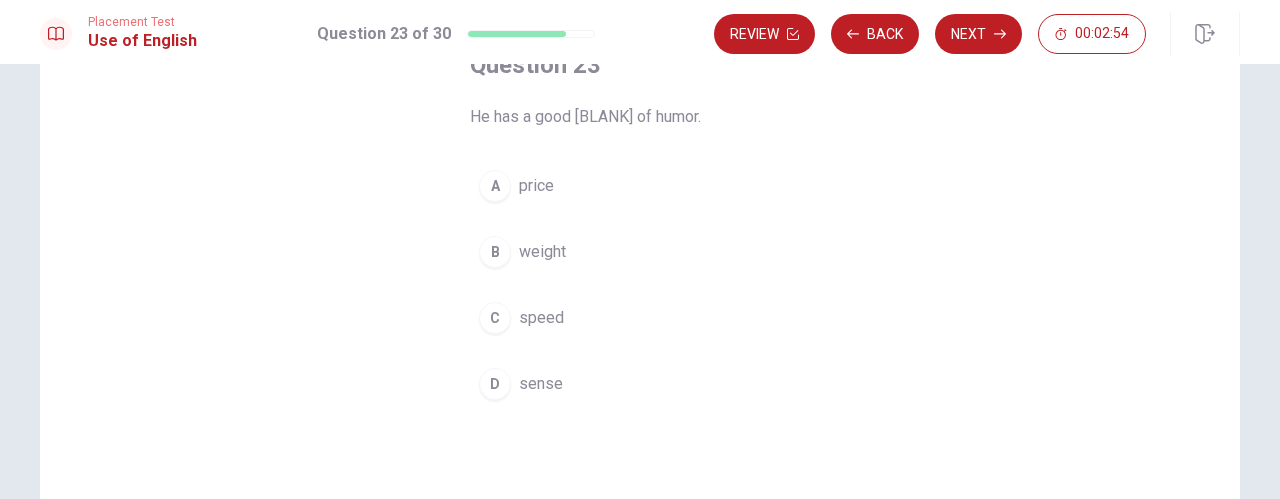 click on "D" at bounding box center (495, 384) 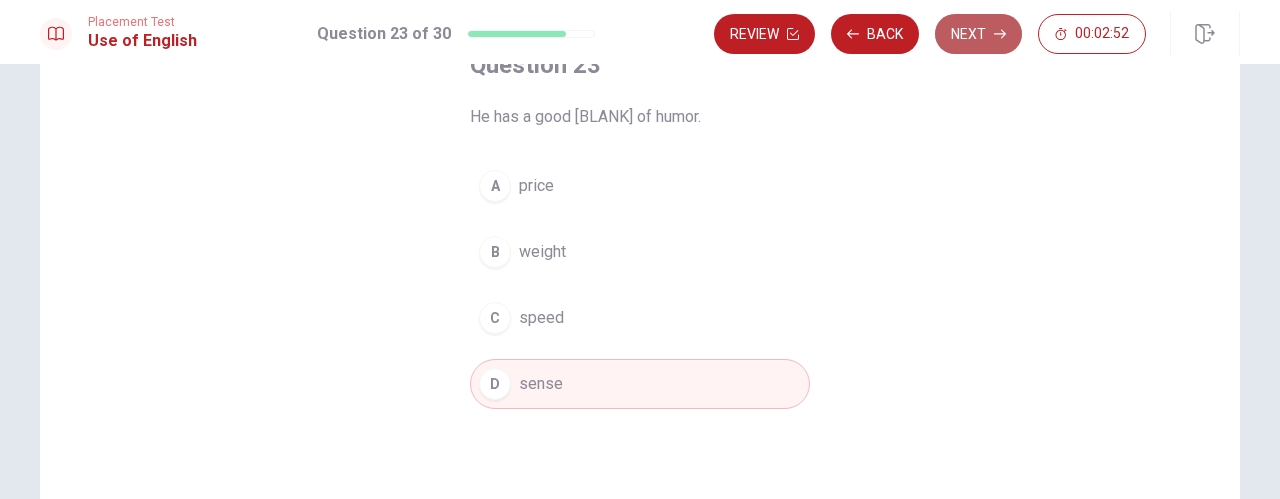 click on "Next" at bounding box center (978, 34) 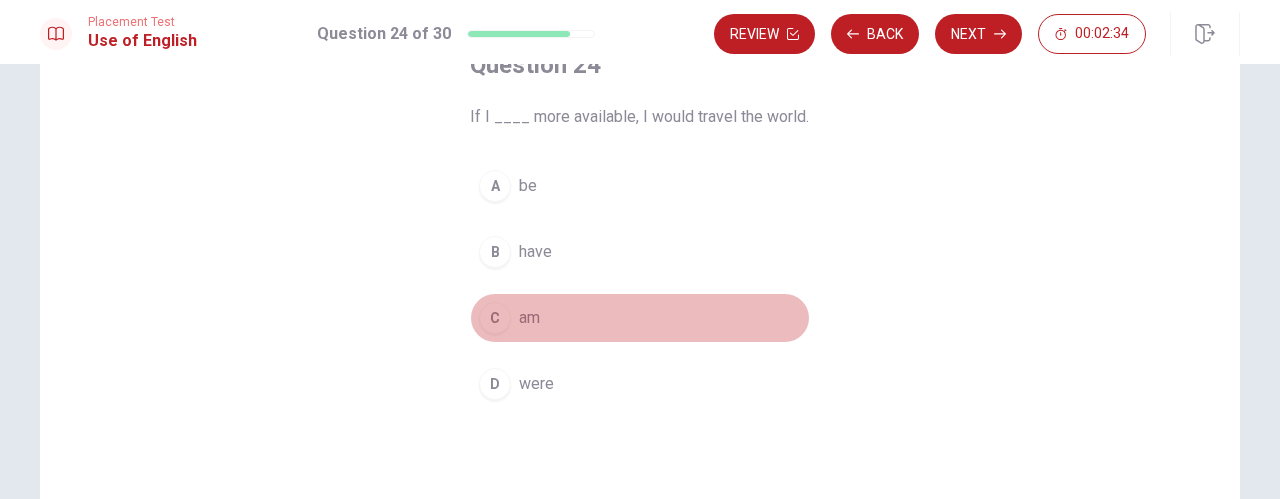 click on "C" at bounding box center [495, 318] 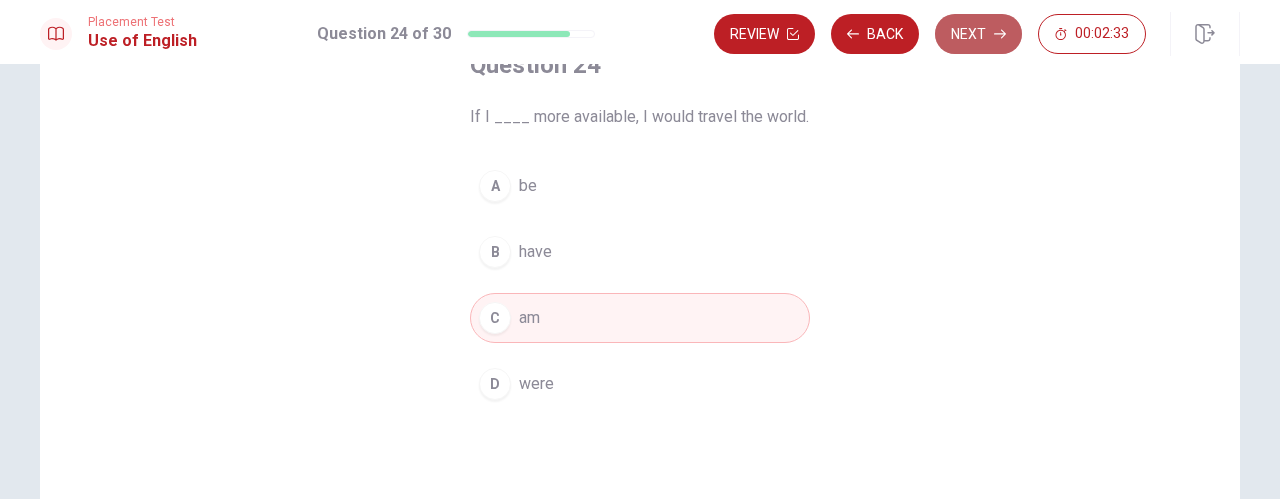 click on "Next" at bounding box center [978, 34] 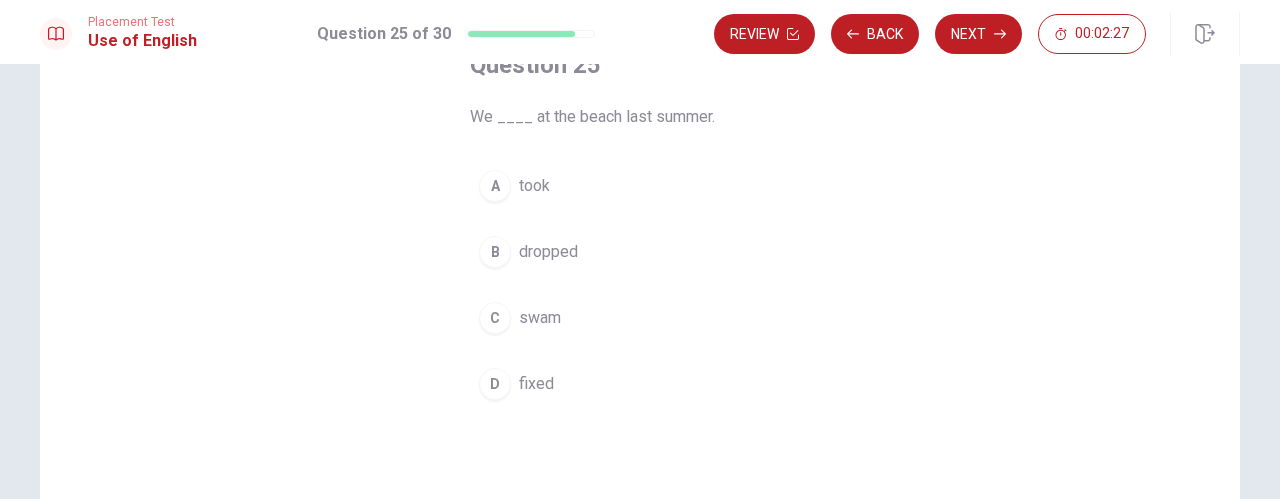 click on "C" at bounding box center [495, 318] 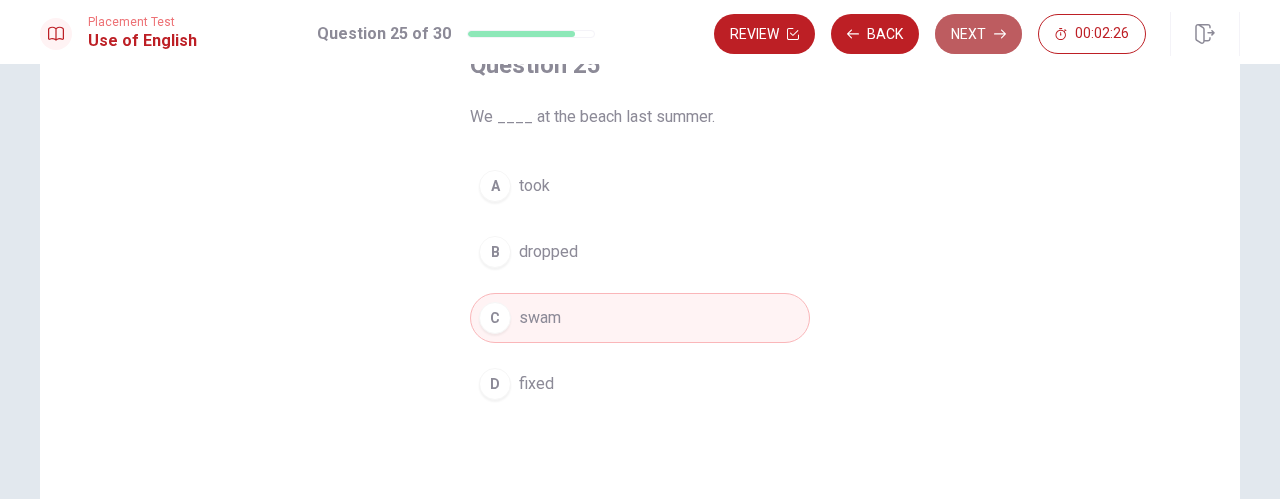 click on "Next" at bounding box center [978, 34] 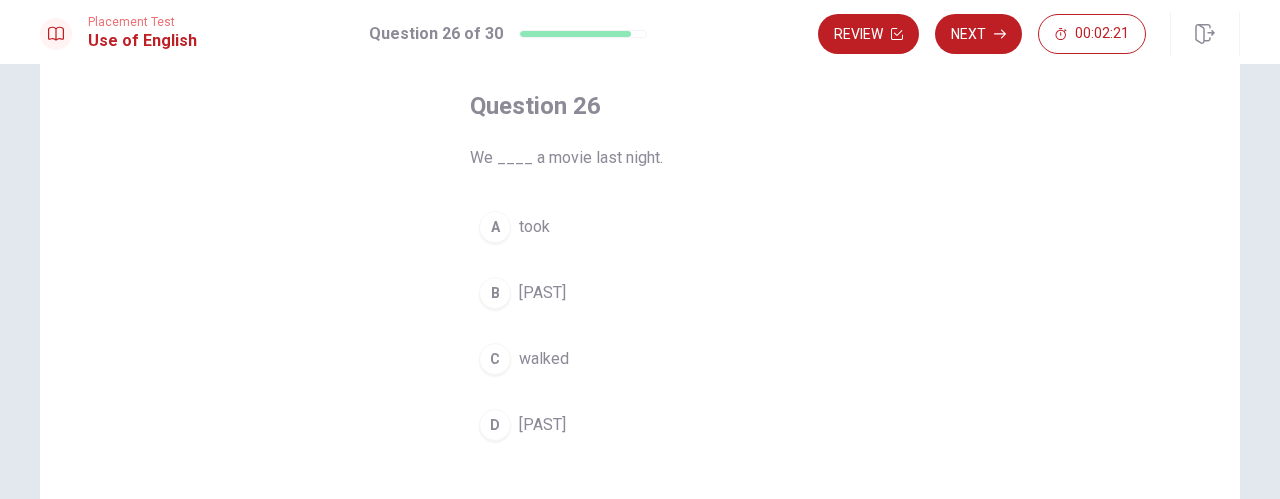 scroll, scrollTop: 106, scrollLeft: 0, axis: vertical 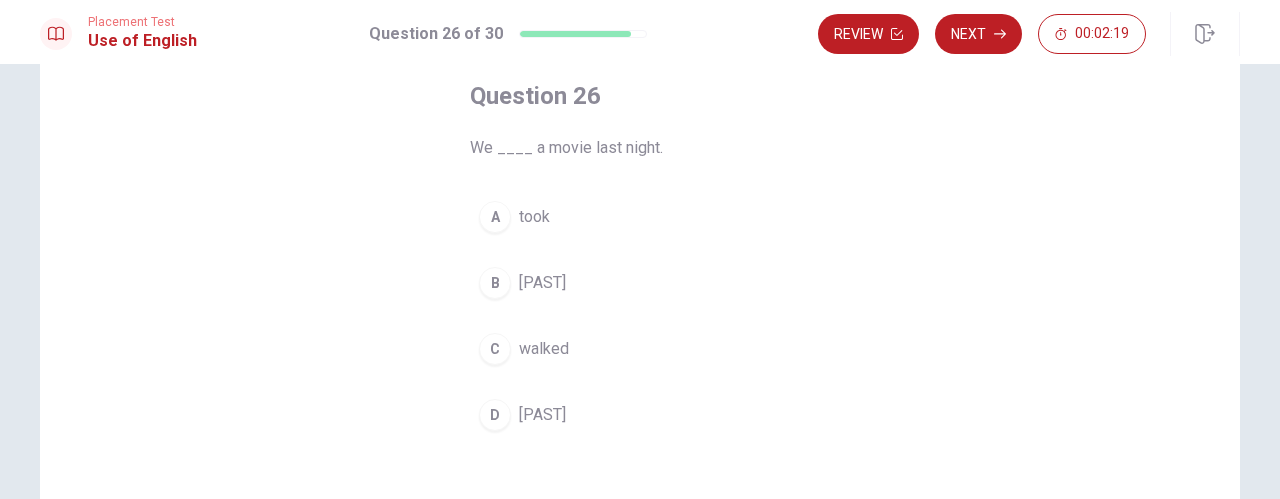 click on "D" at bounding box center [495, 415] 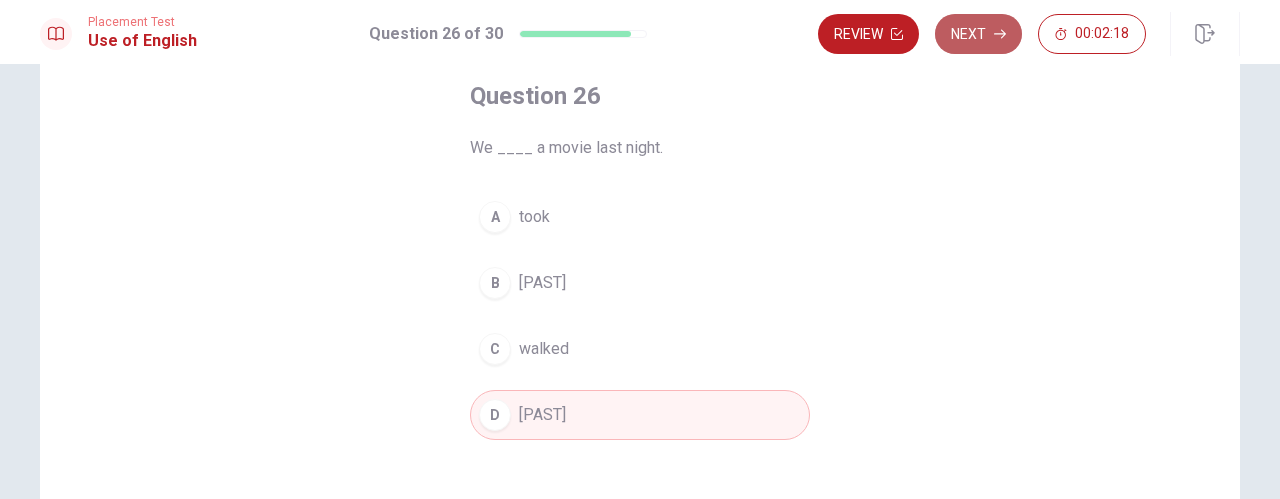 click on "Next" at bounding box center (978, 34) 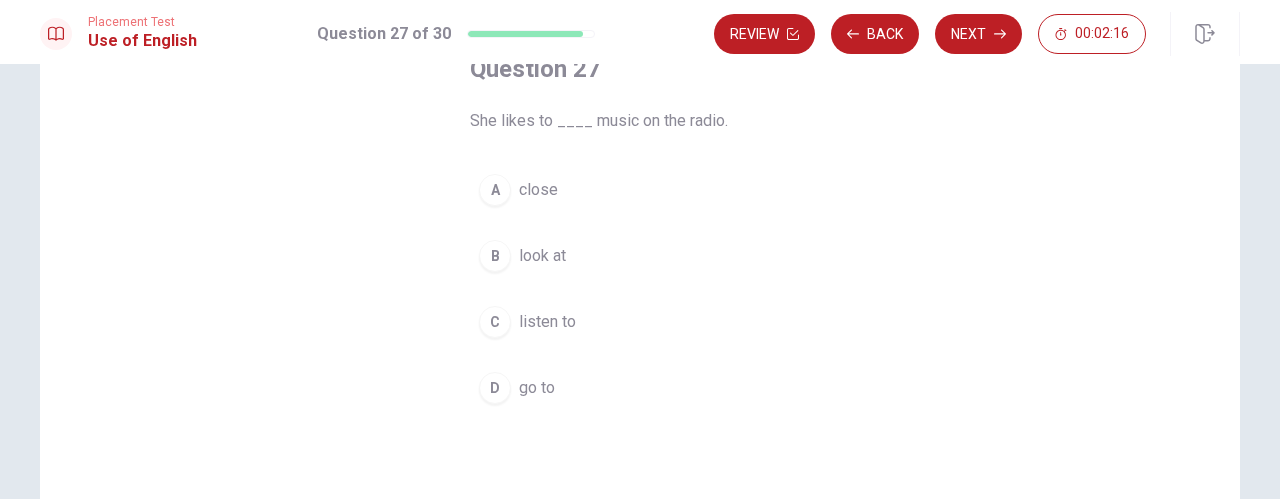 scroll, scrollTop: 78, scrollLeft: 0, axis: vertical 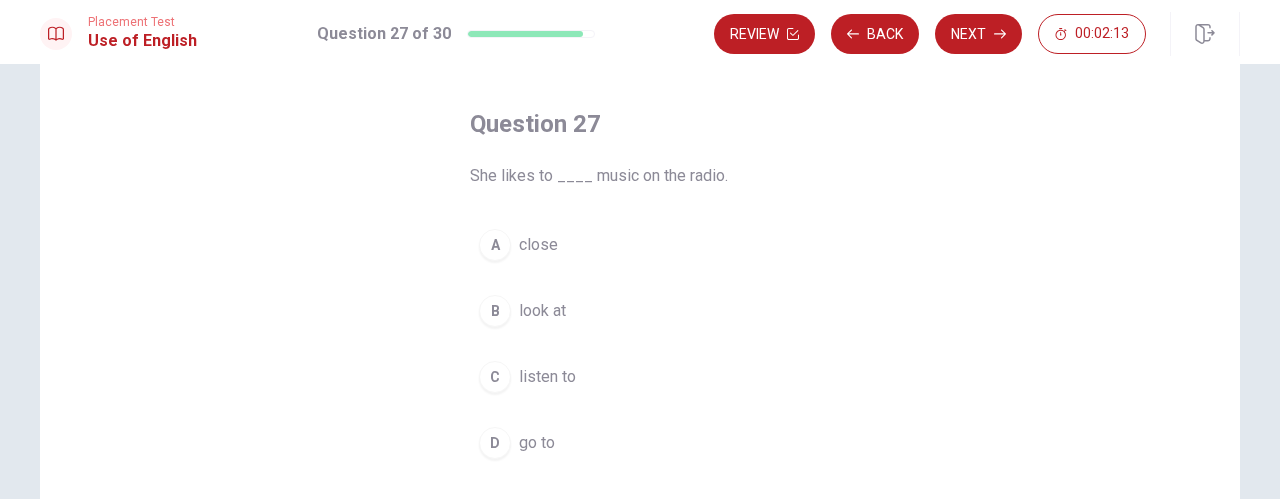 click on "C" at bounding box center [495, 377] 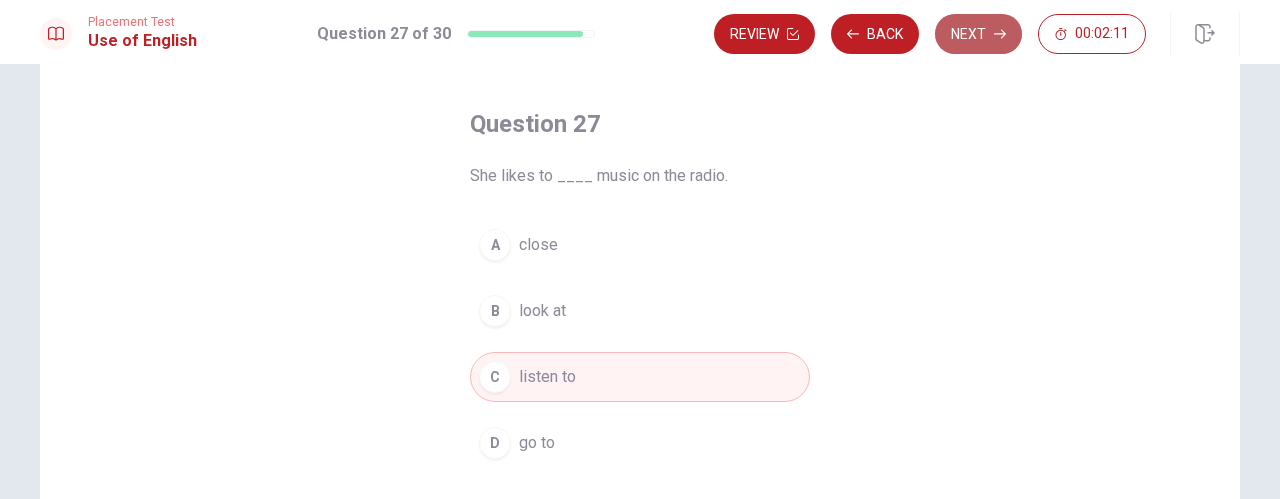 click on "Next" at bounding box center (978, 34) 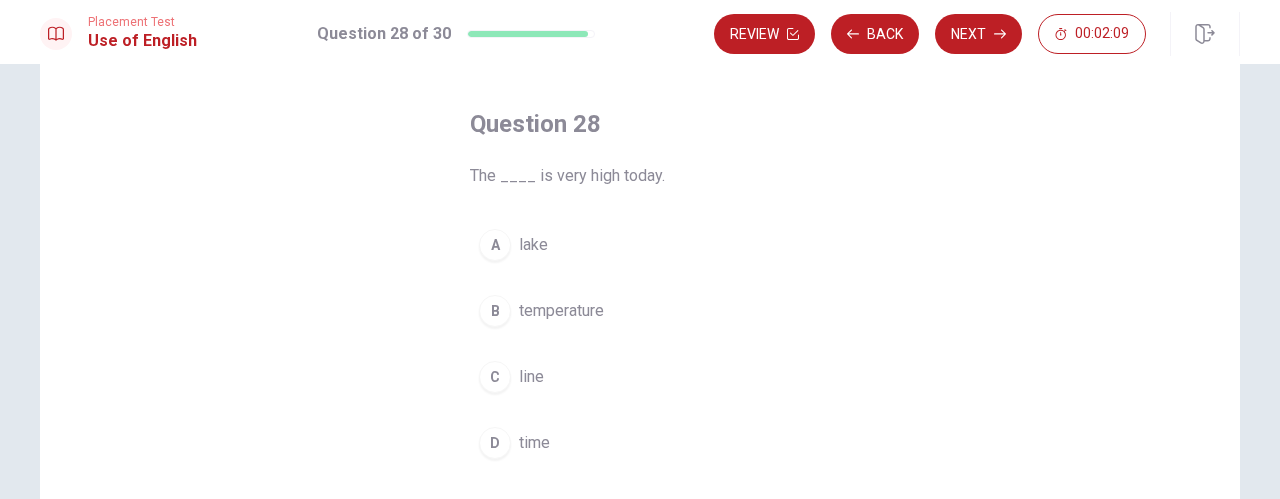 scroll, scrollTop: 124, scrollLeft: 0, axis: vertical 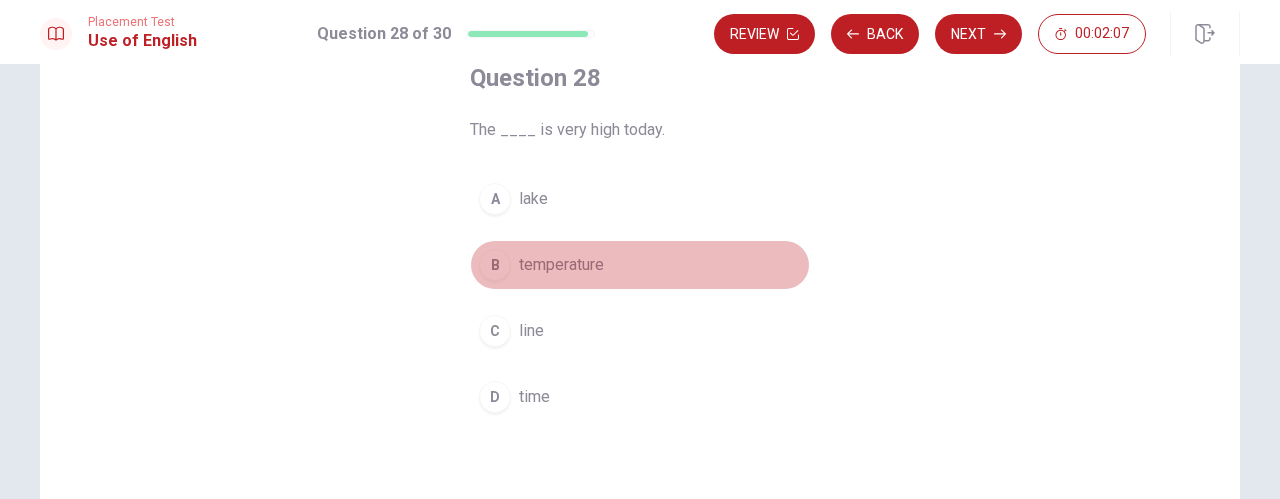 click on "B" at bounding box center [495, 265] 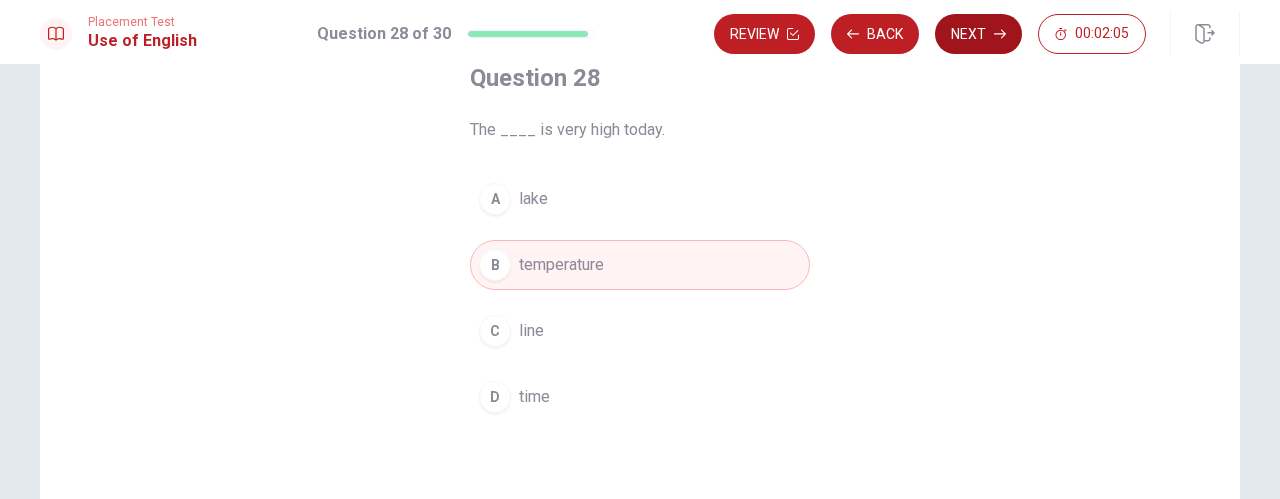 click on "Next" at bounding box center [978, 34] 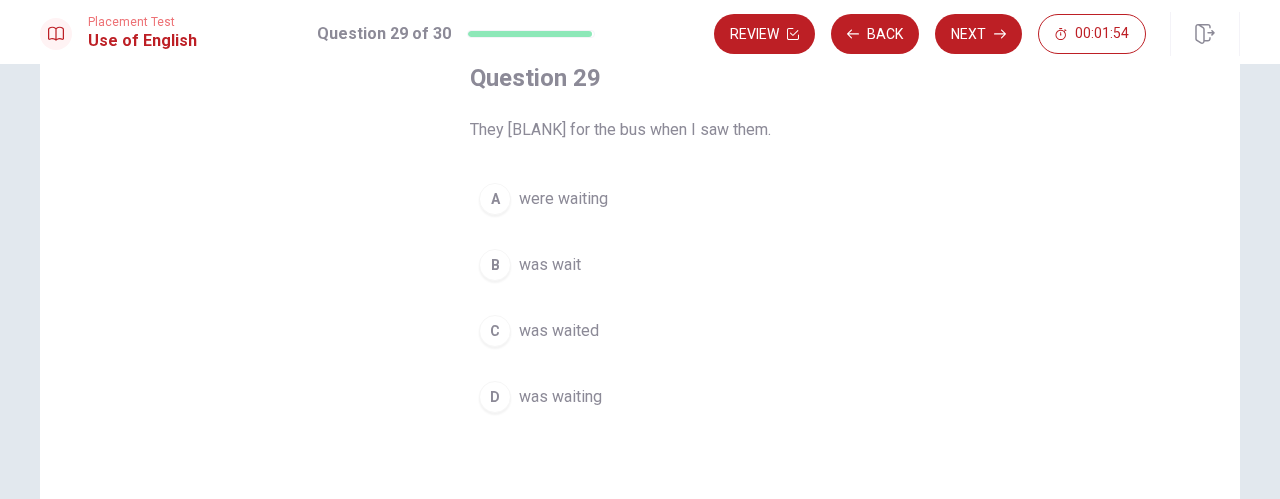 click on "A were waiting B was wait C was waited D was waiting" at bounding box center (640, 298) 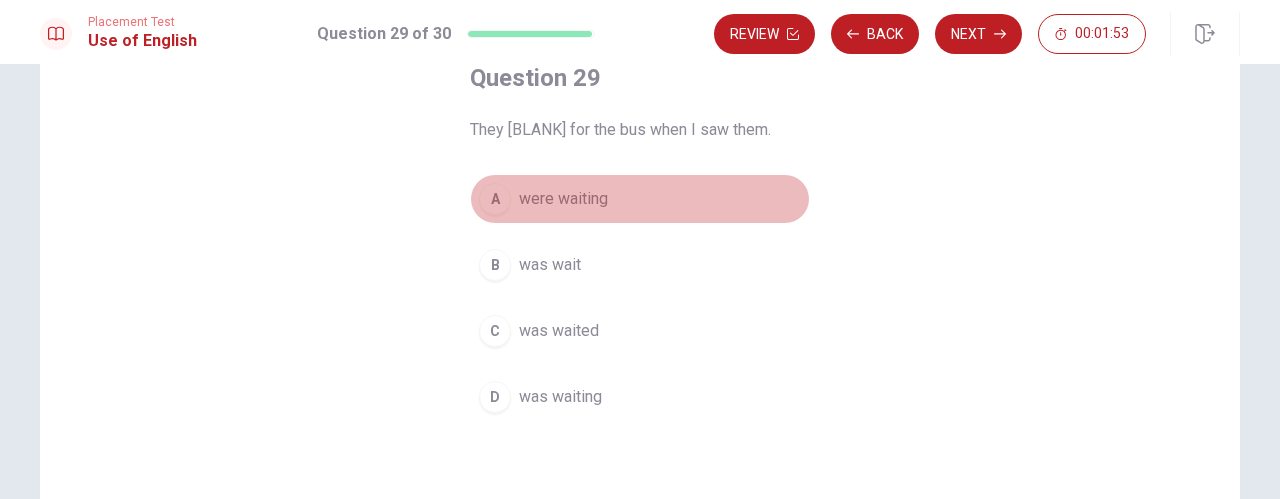 click on "A" at bounding box center [495, 199] 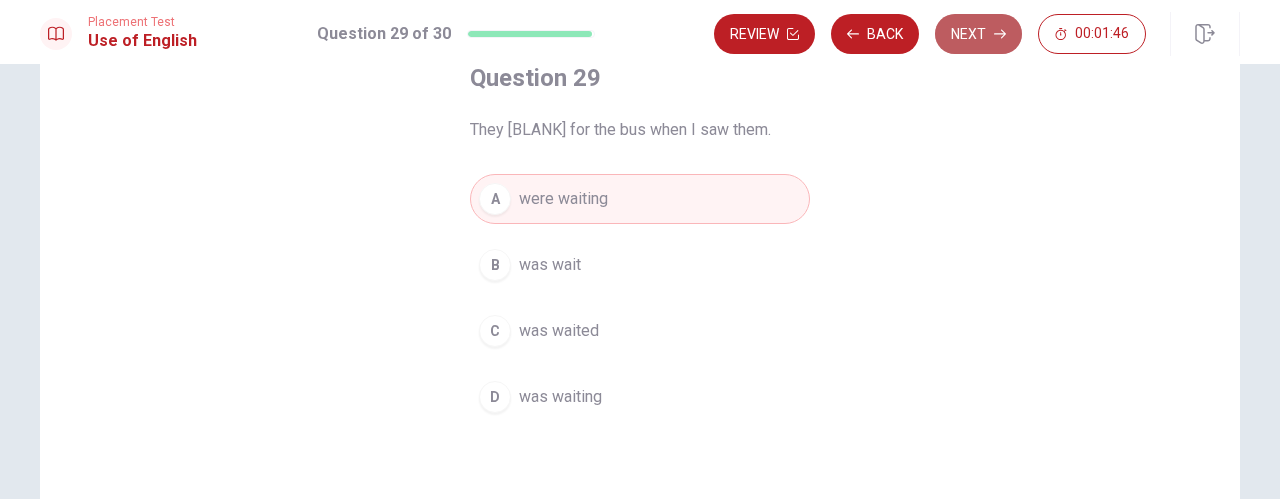 click on "Next" at bounding box center [978, 34] 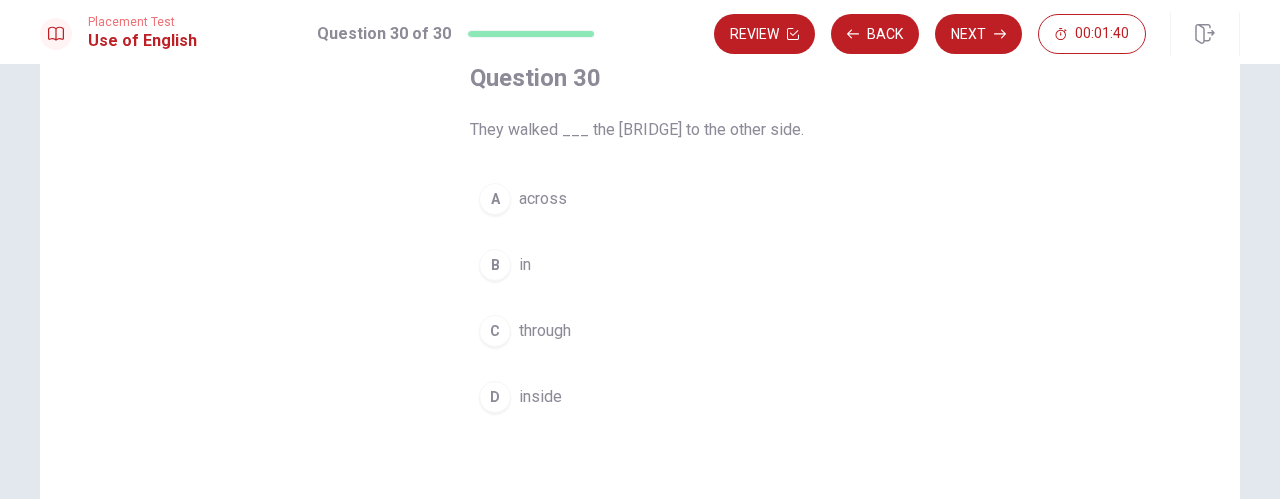 click on "A" at bounding box center [495, 199] 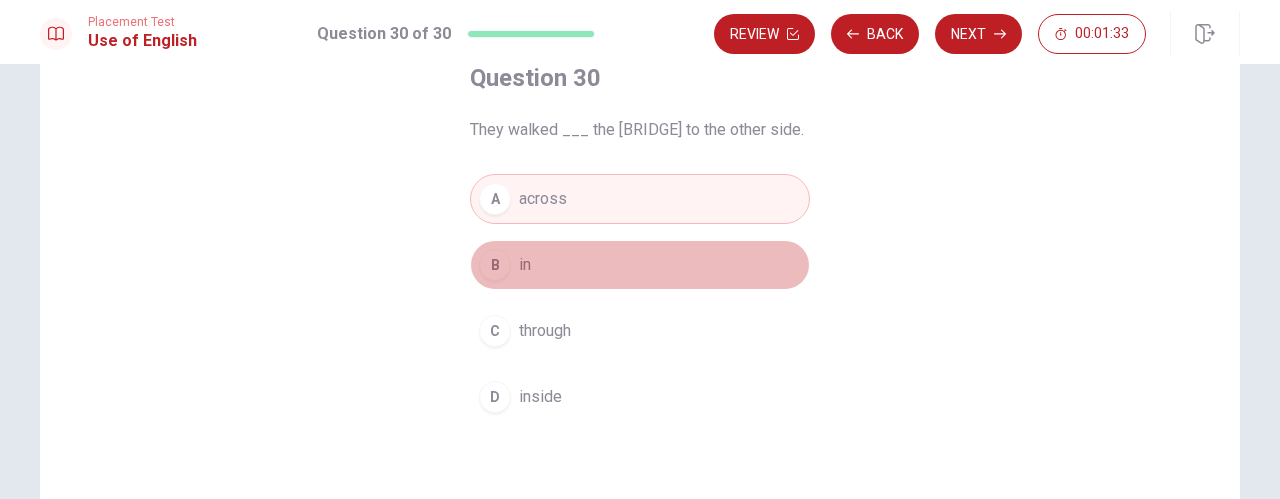 click on "in" at bounding box center [525, 265] 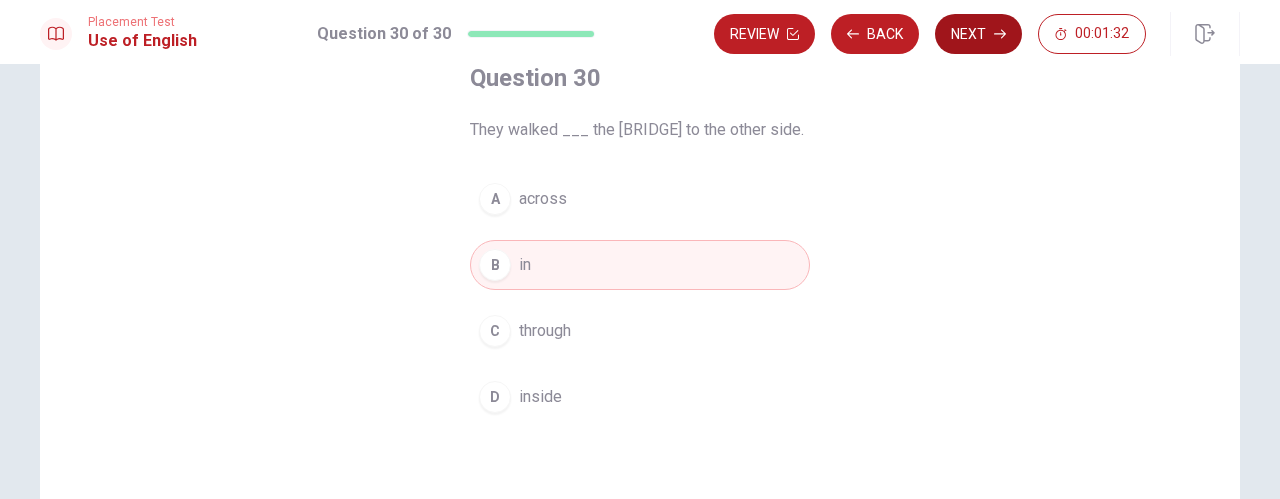 click on "Next" at bounding box center (978, 34) 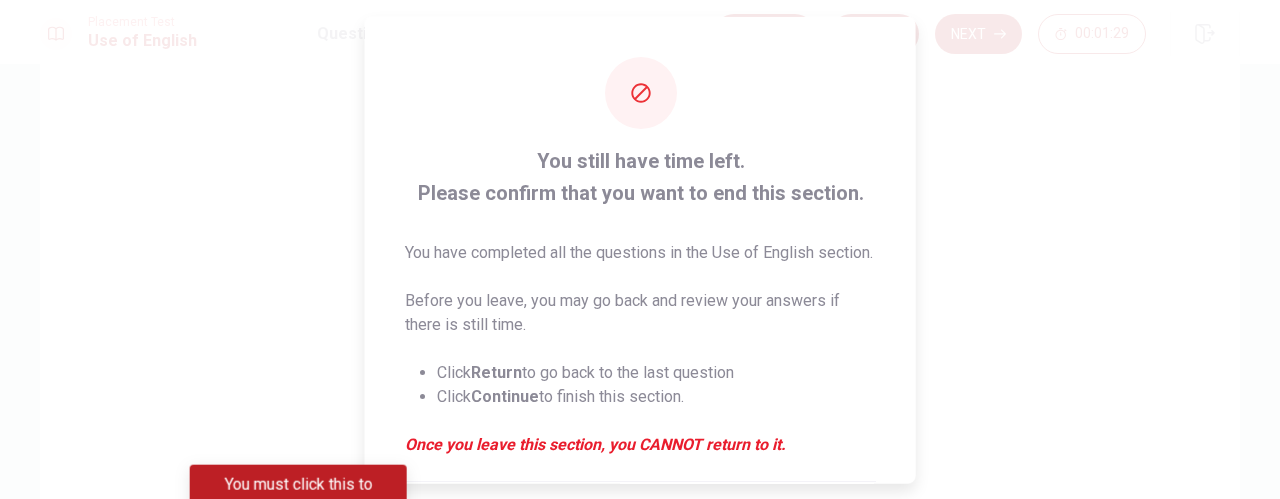 scroll, scrollTop: 270, scrollLeft: 0, axis: vertical 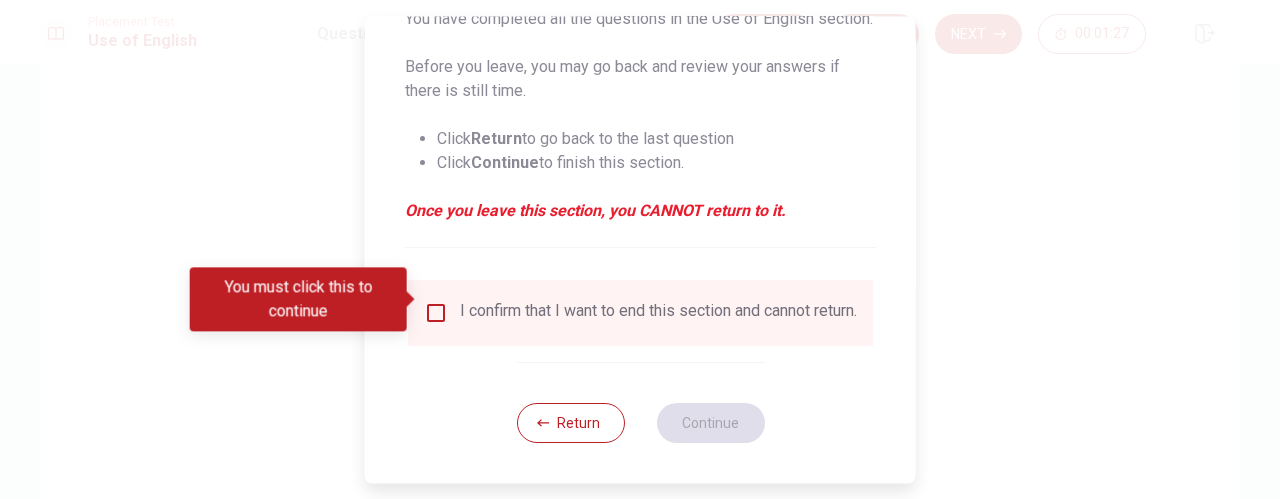 click at bounding box center [436, 313] 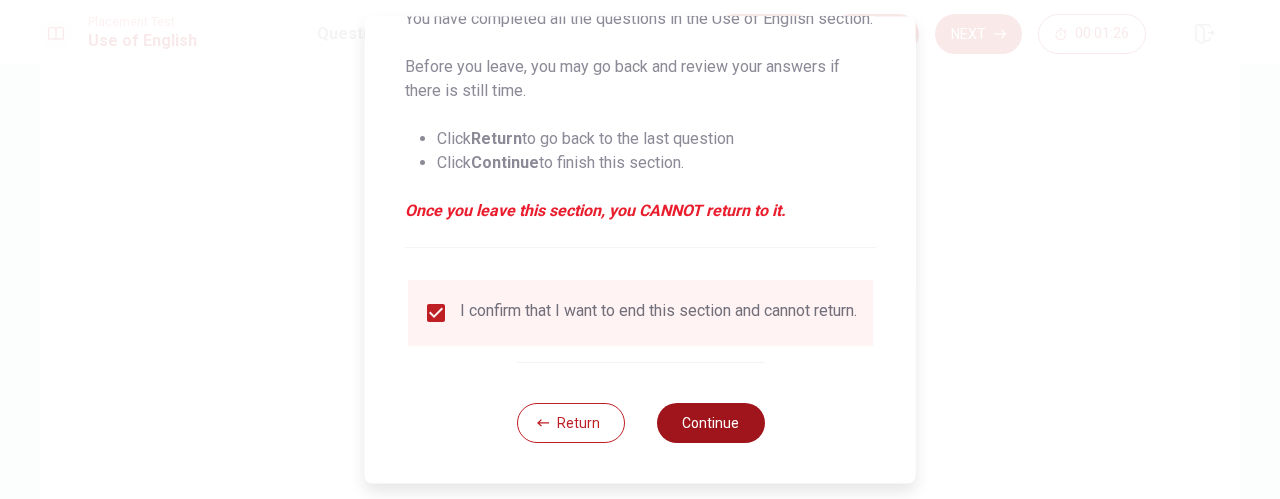 click on "Continue" at bounding box center [710, 423] 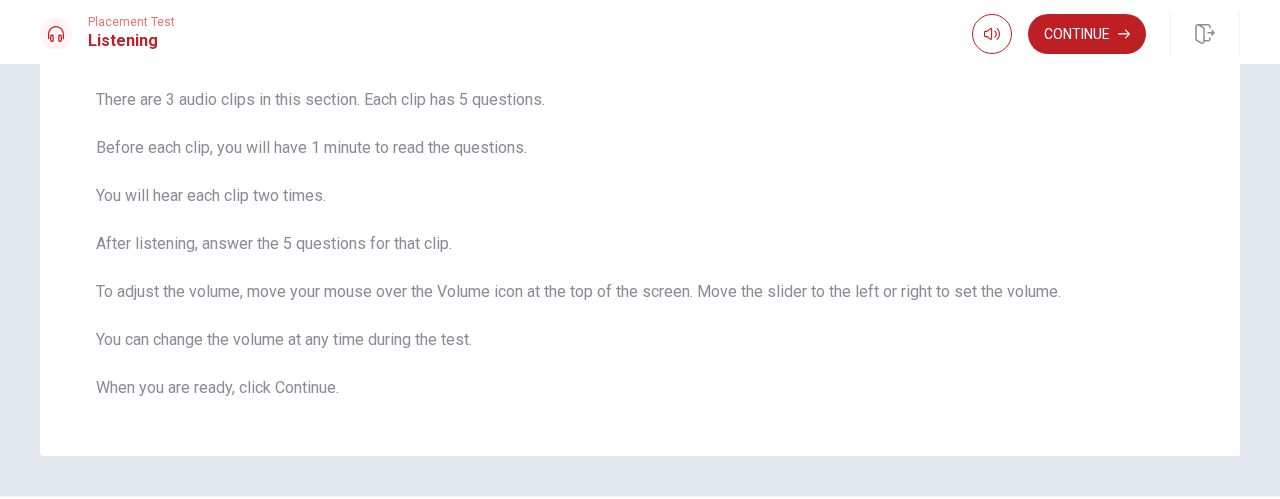 scroll, scrollTop: 153, scrollLeft: 0, axis: vertical 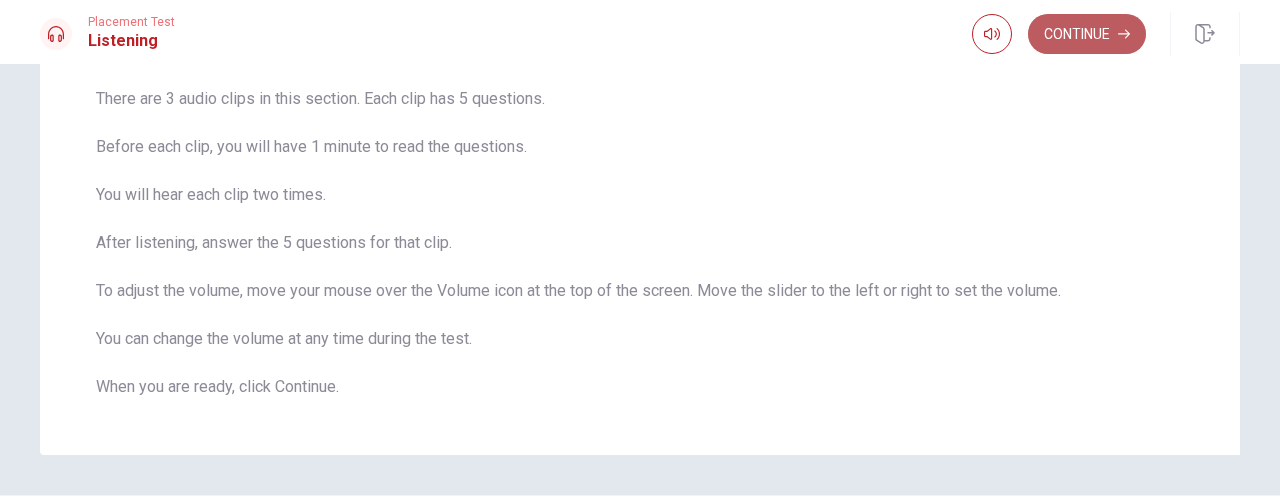 click on "Continue" at bounding box center [1087, 34] 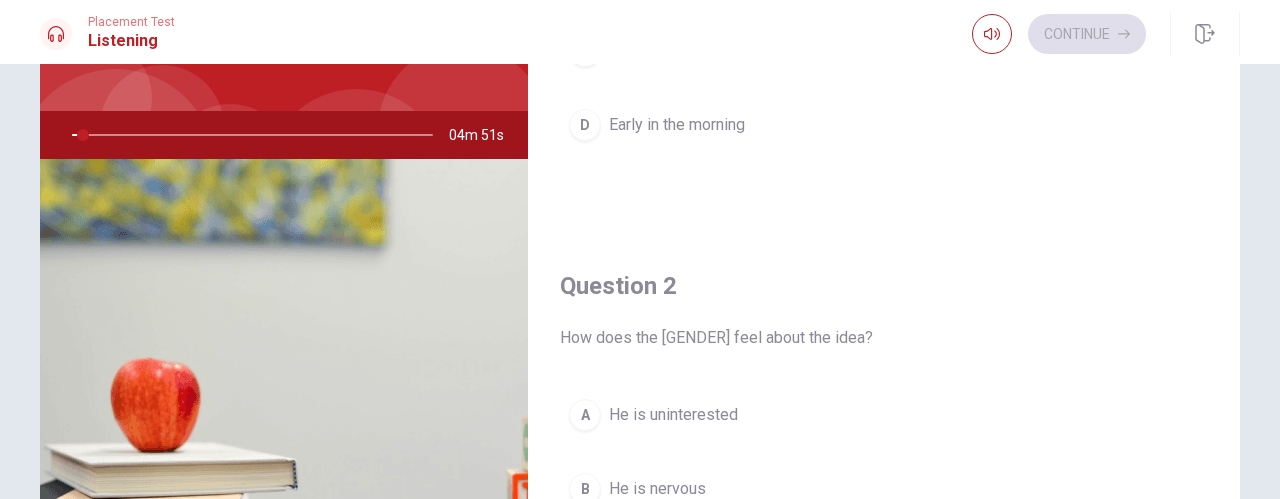 scroll, scrollTop: 0, scrollLeft: 0, axis: both 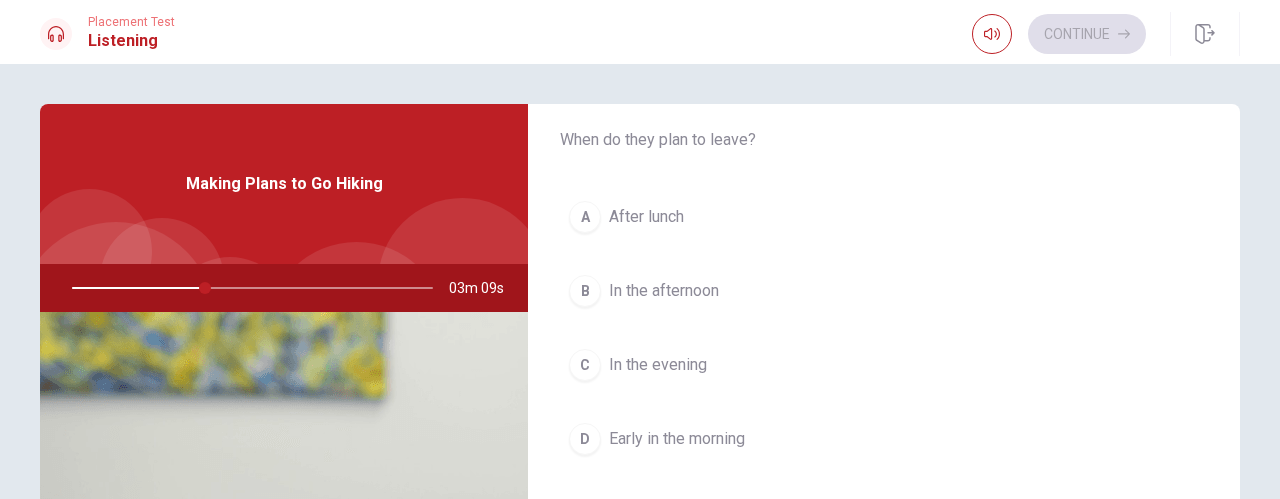 click on "D" at bounding box center (585, 439) 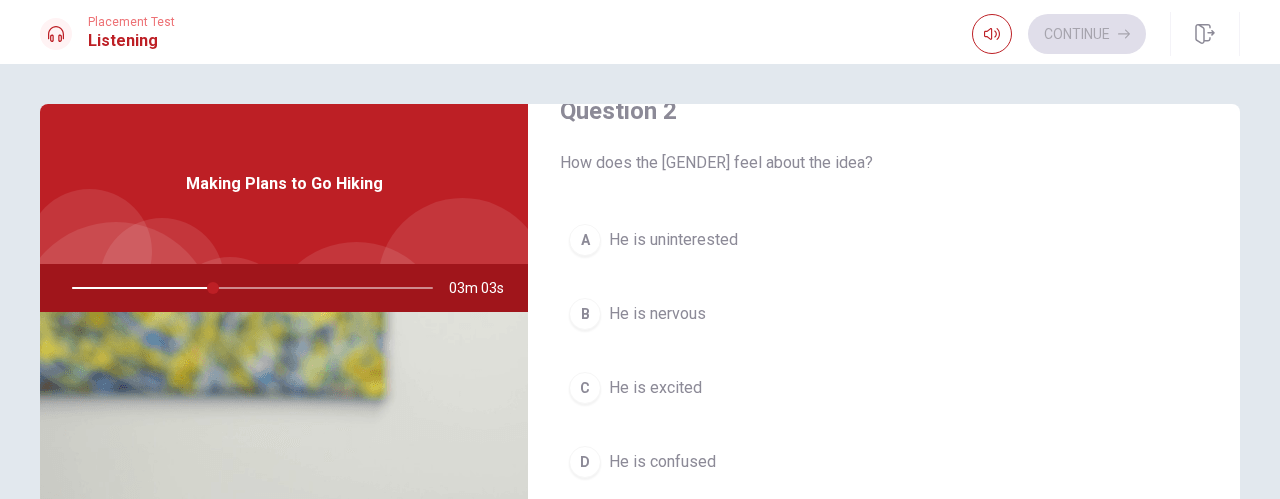 scroll, scrollTop: 627, scrollLeft: 0, axis: vertical 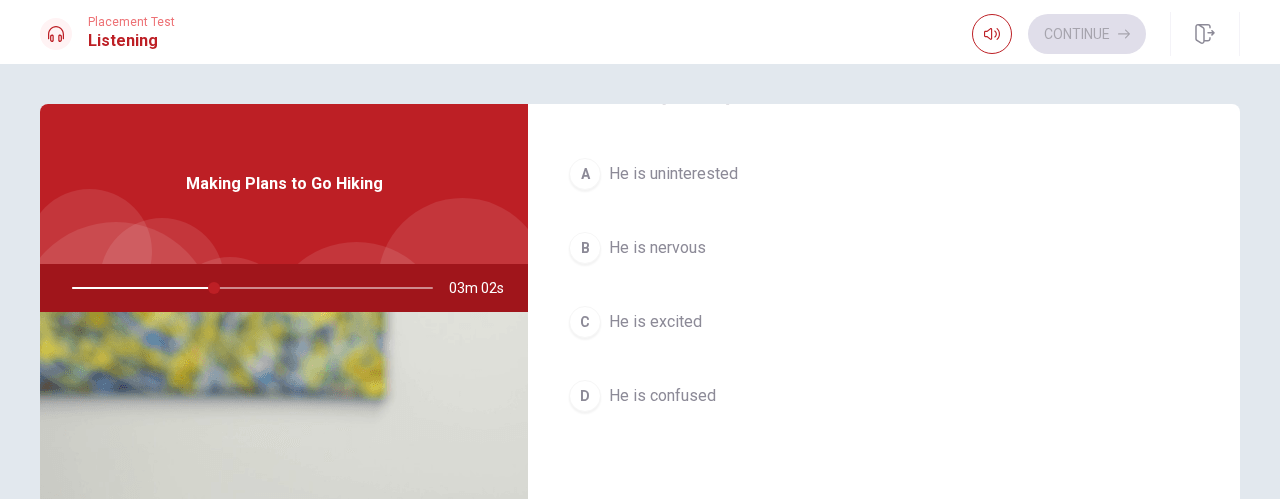 click on "C" at bounding box center [585, 322] 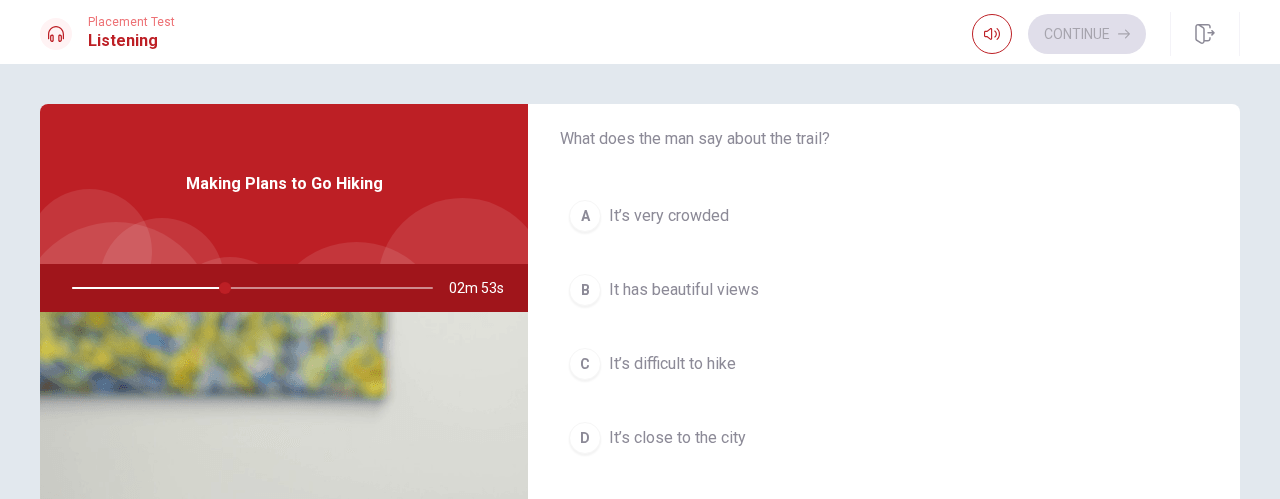 scroll, scrollTop: 1098, scrollLeft: 0, axis: vertical 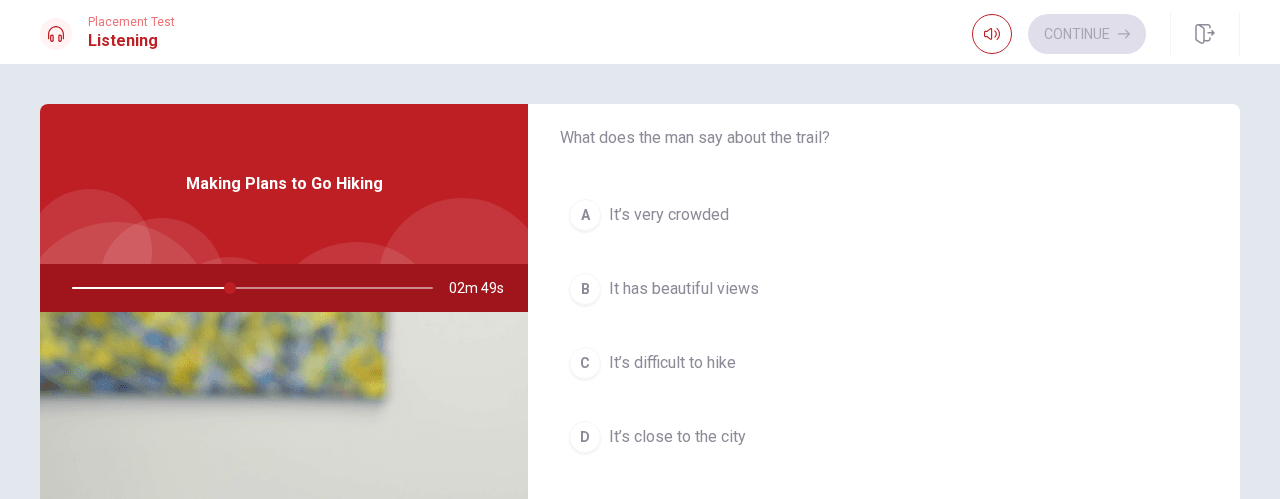 click on "B It has beautiful views" at bounding box center (884, 289) 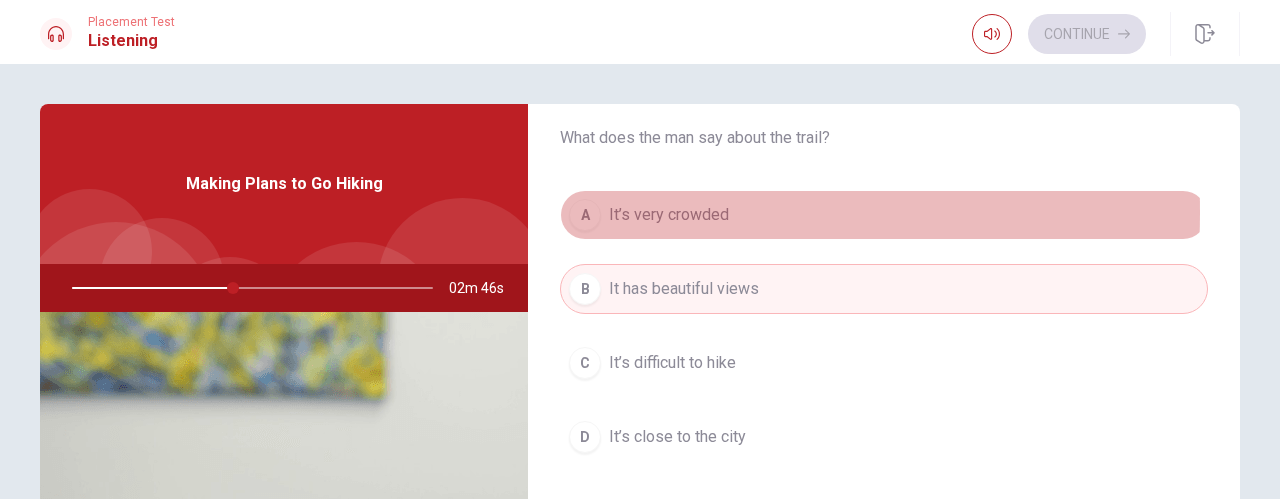 click on "A" at bounding box center [585, 215] 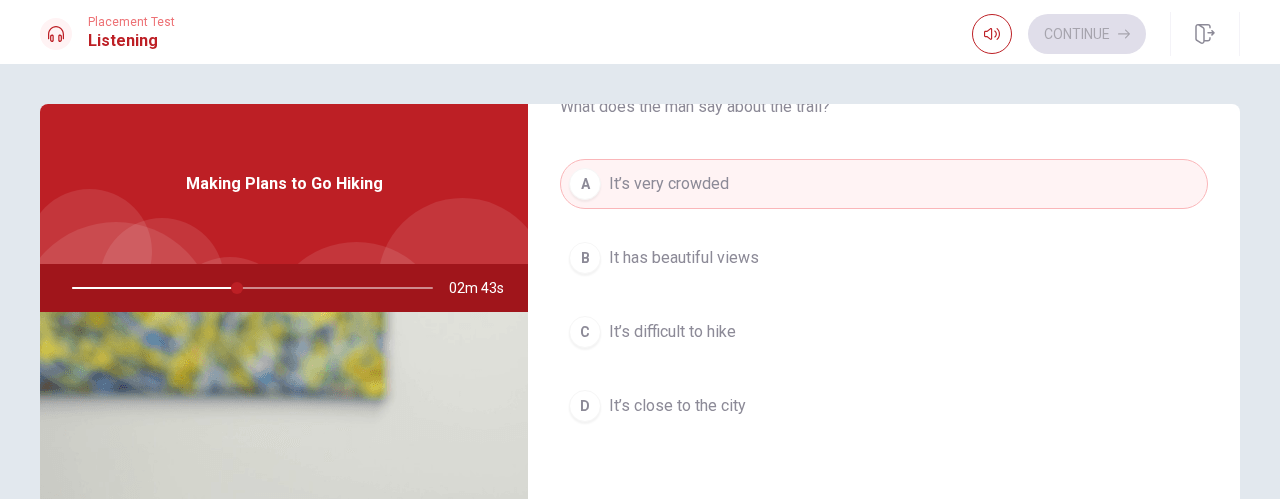 scroll, scrollTop: 1149, scrollLeft: 0, axis: vertical 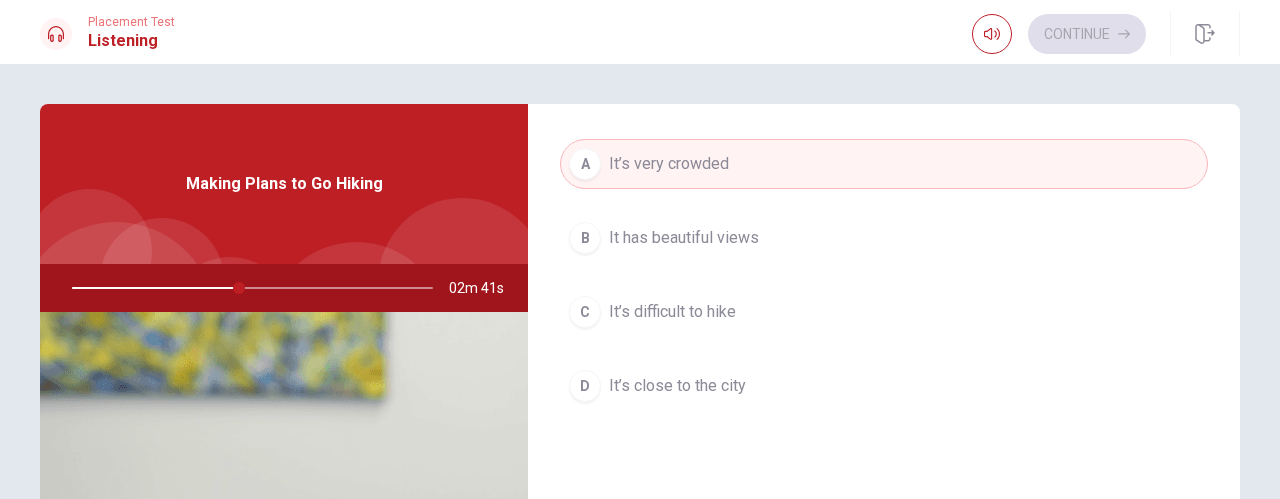 click on "It has beautiful views" at bounding box center (684, 238) 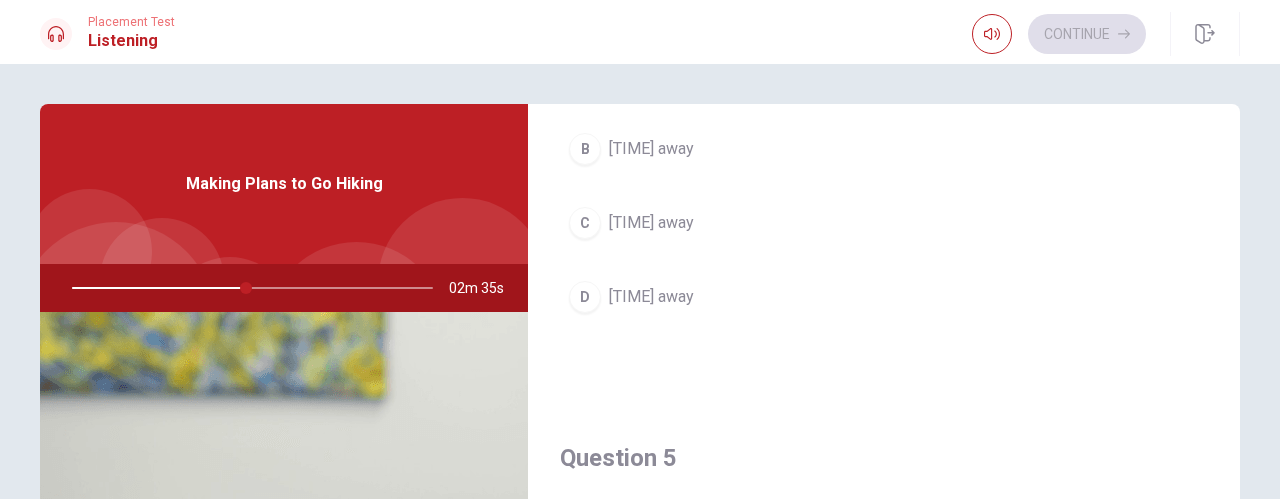 scroll, scrollTop: 1851, scrollLeft: 0, axis: vertical 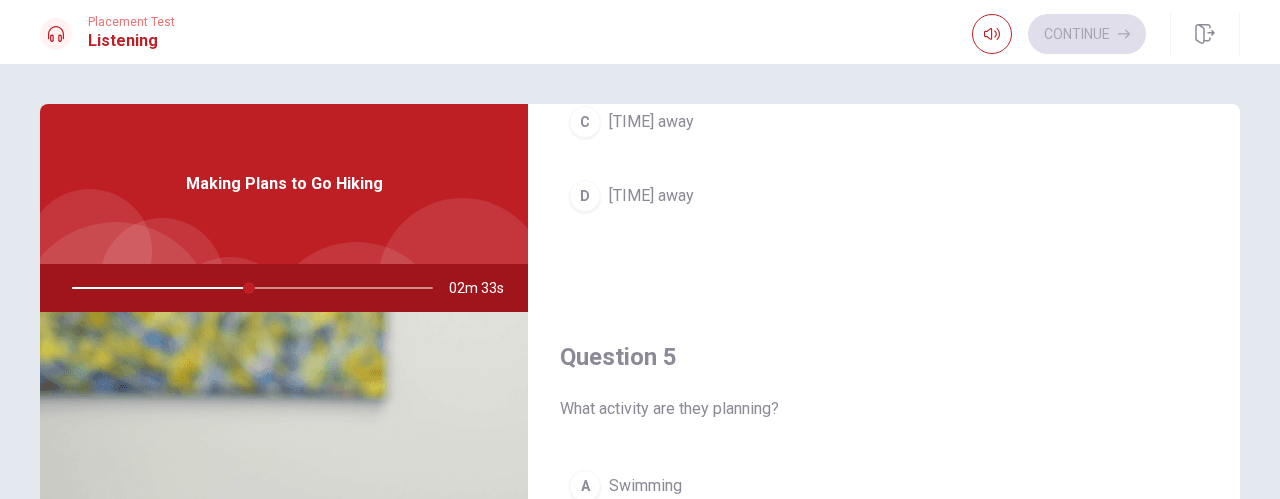 click at bounding box center [248, 288] 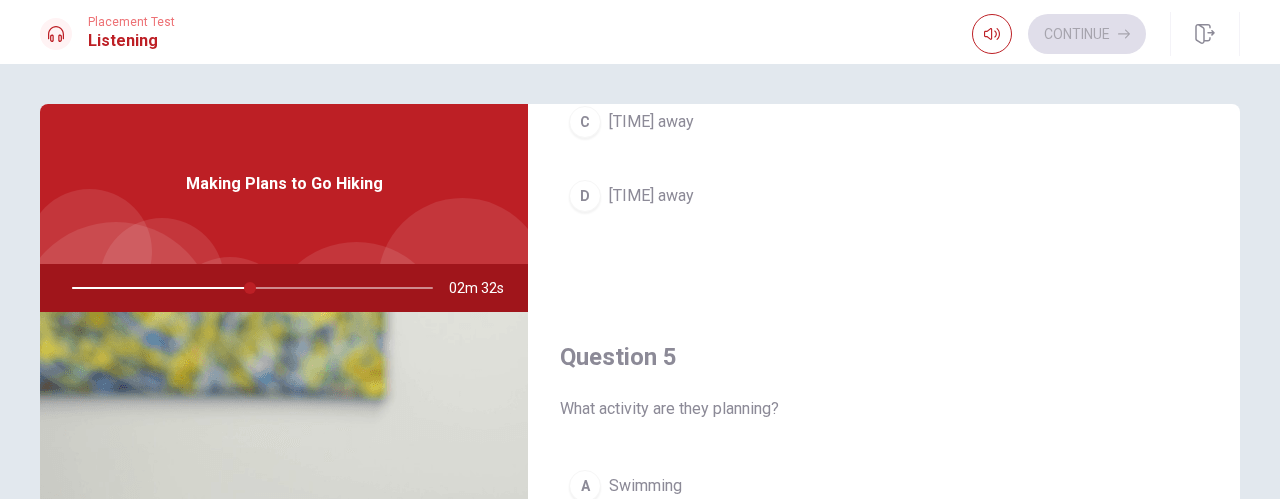 drag, startPoint x: 244, startPoint y: 287, endPoint x: 200, endPoint y: 302, distance: 46.486557 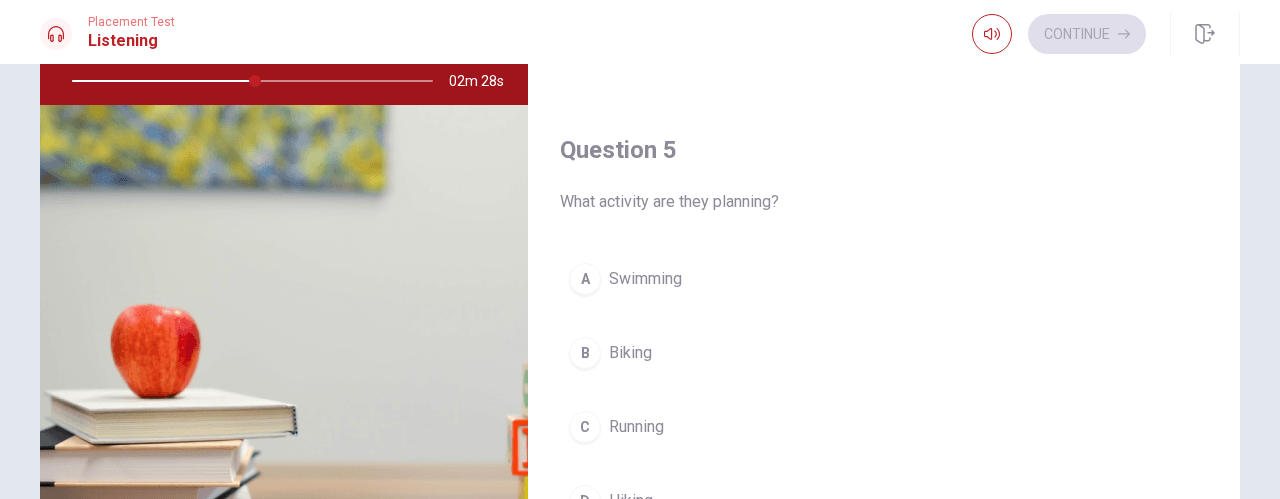 scroll, scrollTop: 225, scrollLeft: 0, axis: vertical 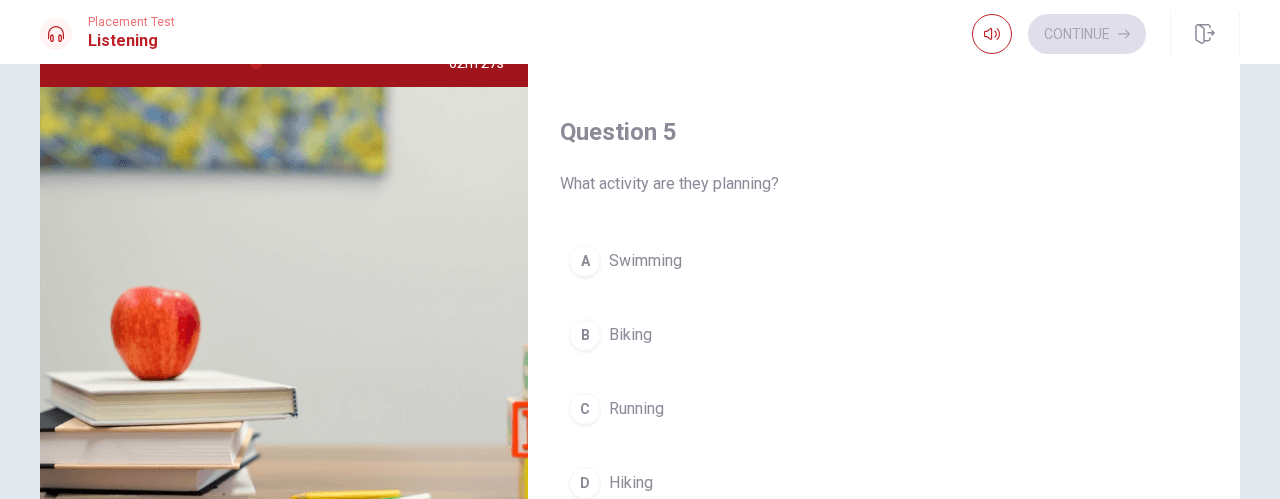 click on "D" at bounding box center [585, 483] 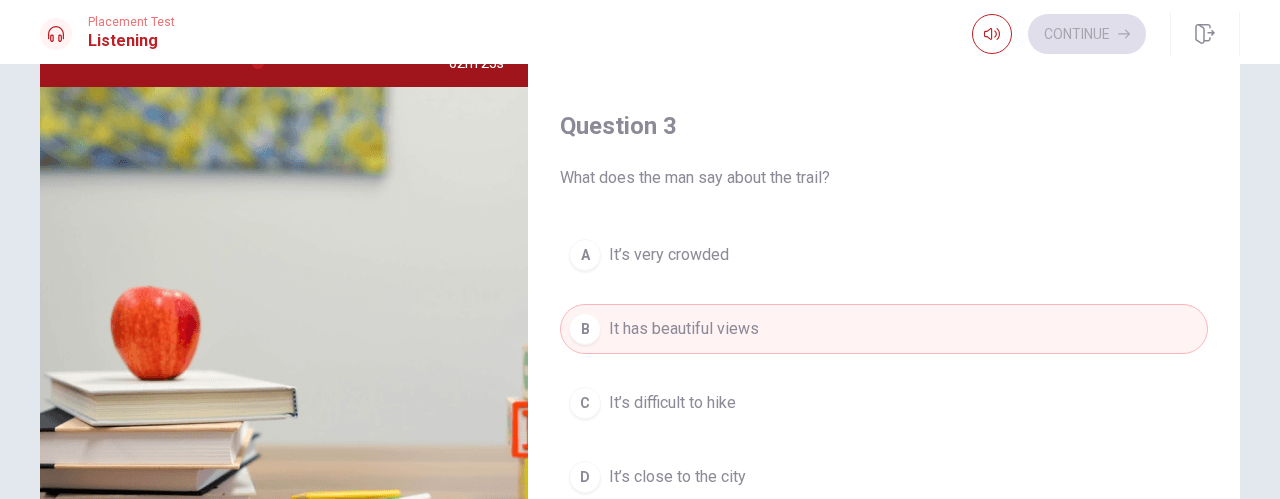 scroll, scrollTop: 1851, scrollLeft: 0, axis: vertical 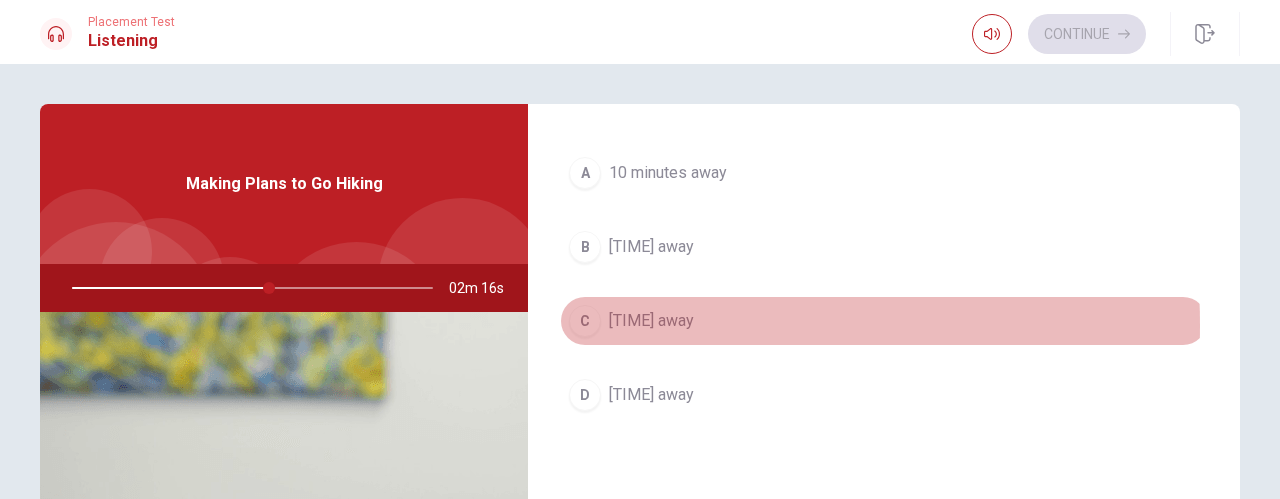 click on "C" at bounding box center (585, 321) 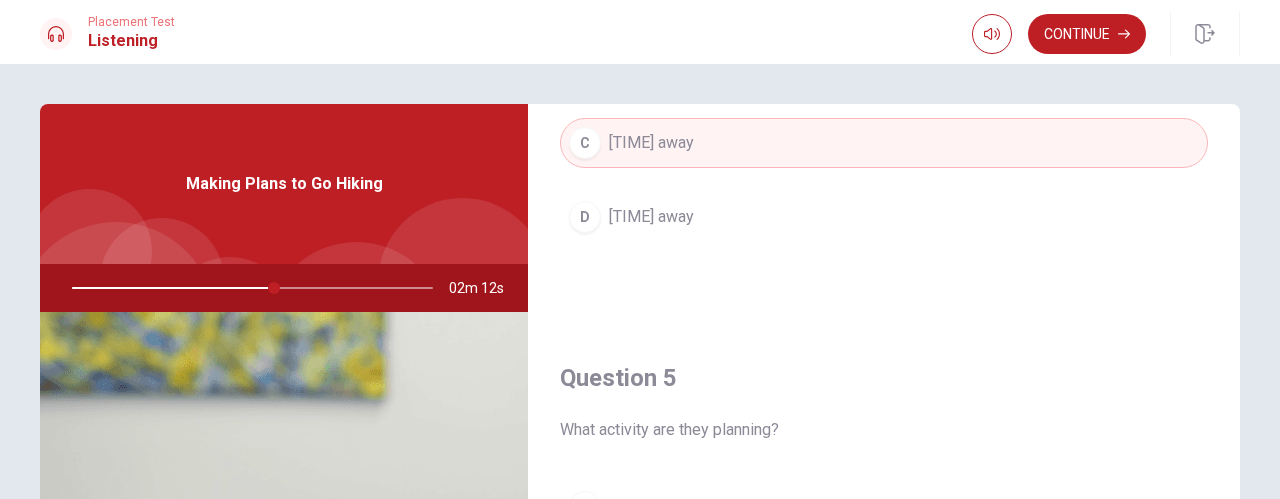 scroll, scrollTop: 1851, scrollLeft: 0, axis: vertical 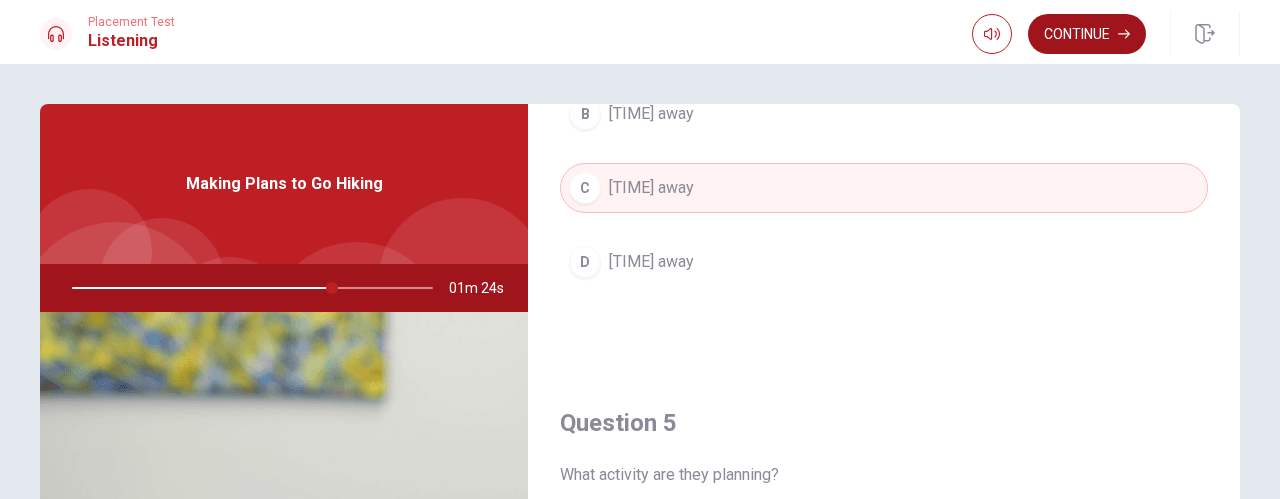 click on "Continue" at bounding box center (1087, 34) 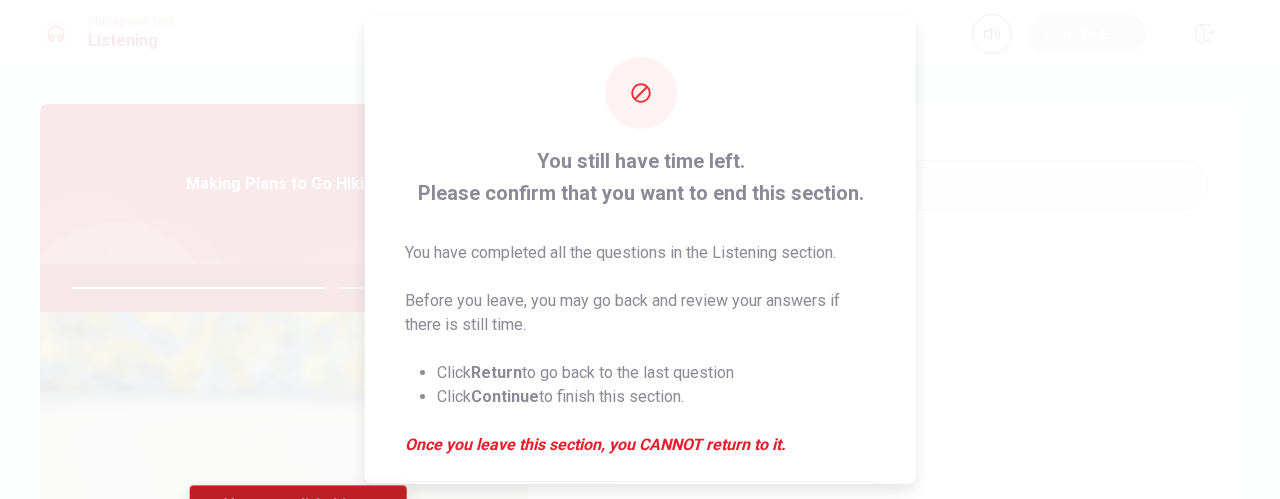 scroll, scrollTop: 1789, scrollLeft: 0, axis: vertical 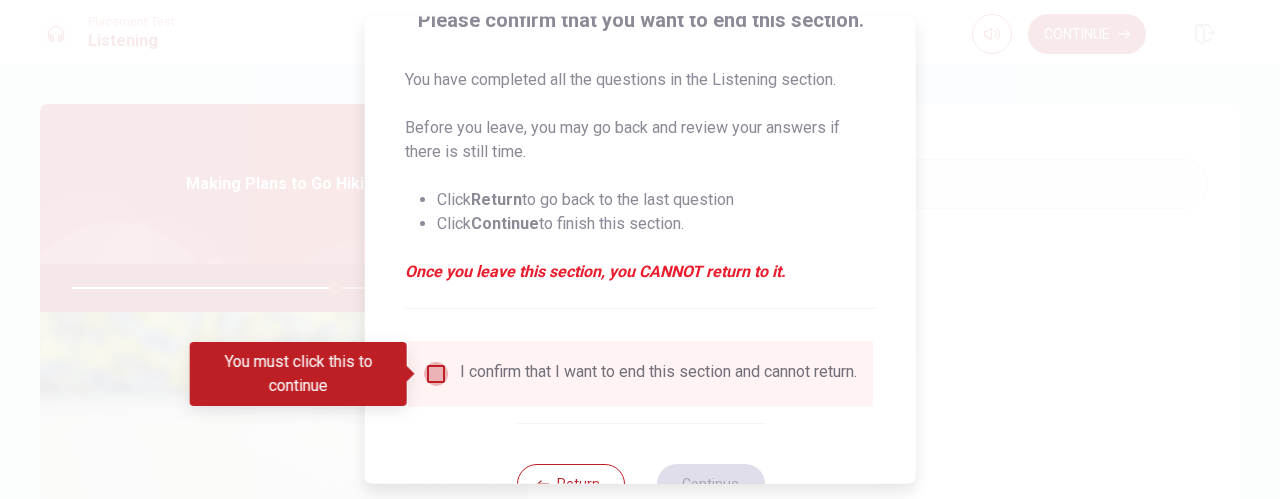 click at bounding box center [436, 374] 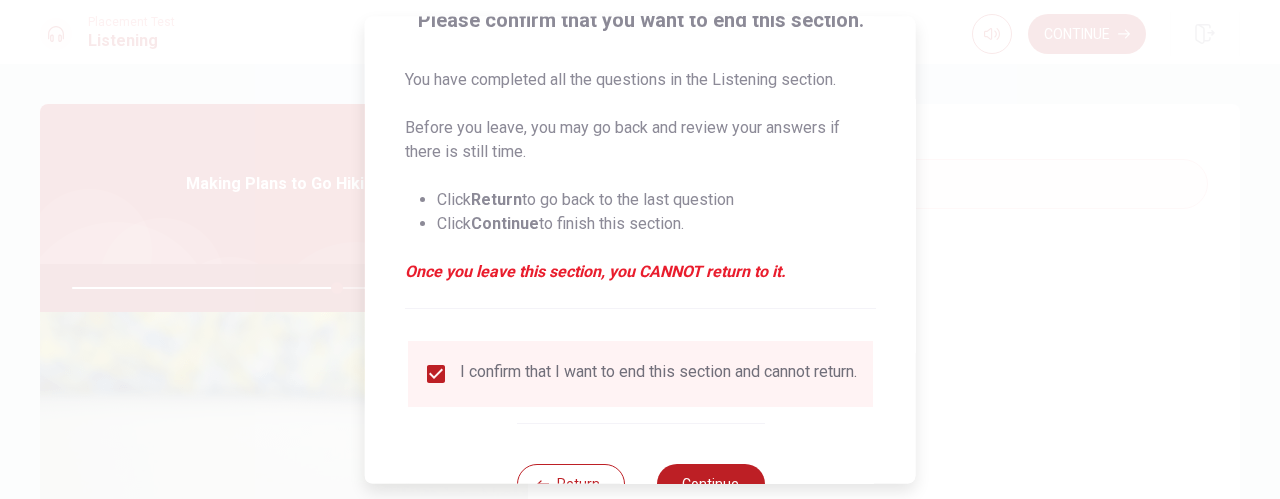 scroll, scrollTop: 246, scrollLeft: 0, axis: vertical 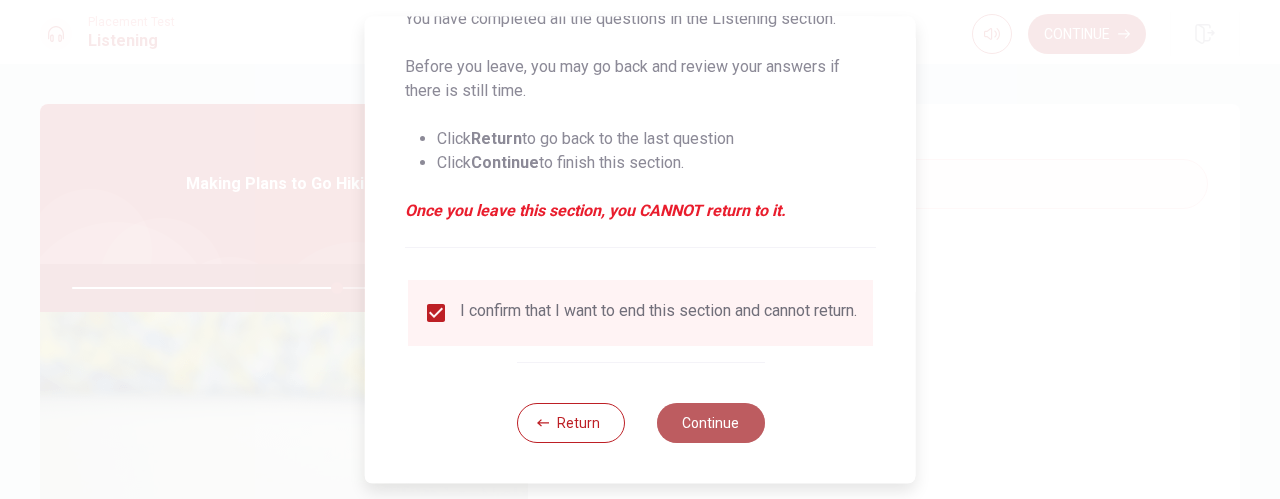 click on "Continue" at bounding box center (710, 423) 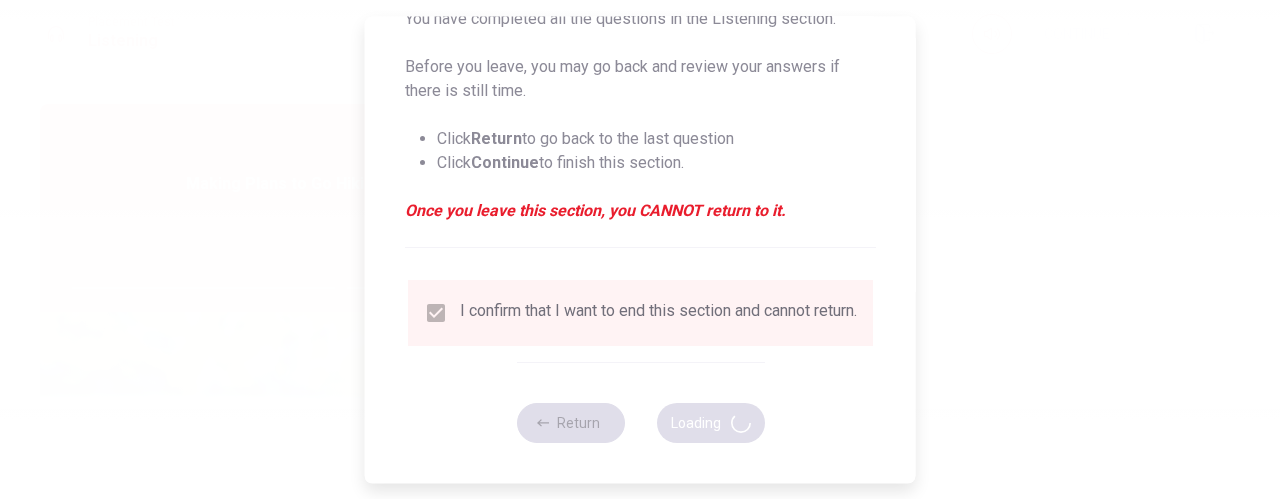 type on "75" 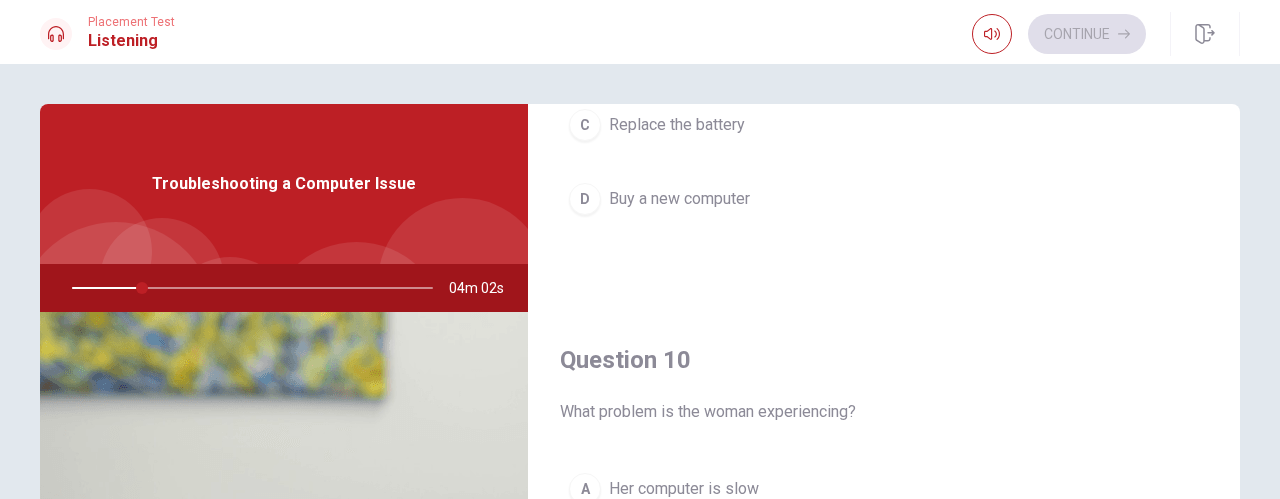 scroll, scrollTop: 1851, scrollLeft: 0, axis: vertical 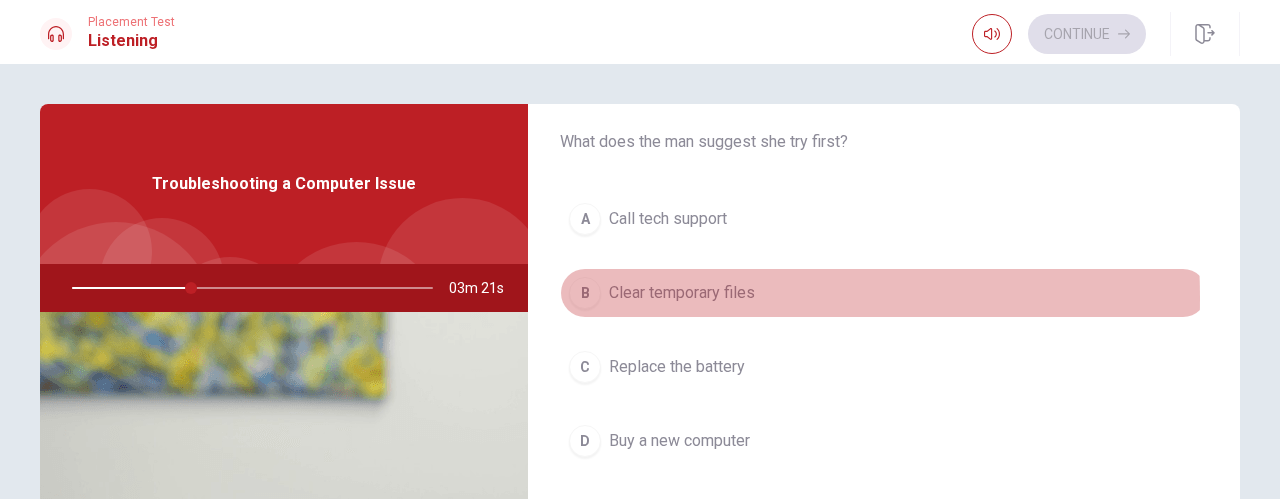 click on "B" at bounding box center [585, 293] 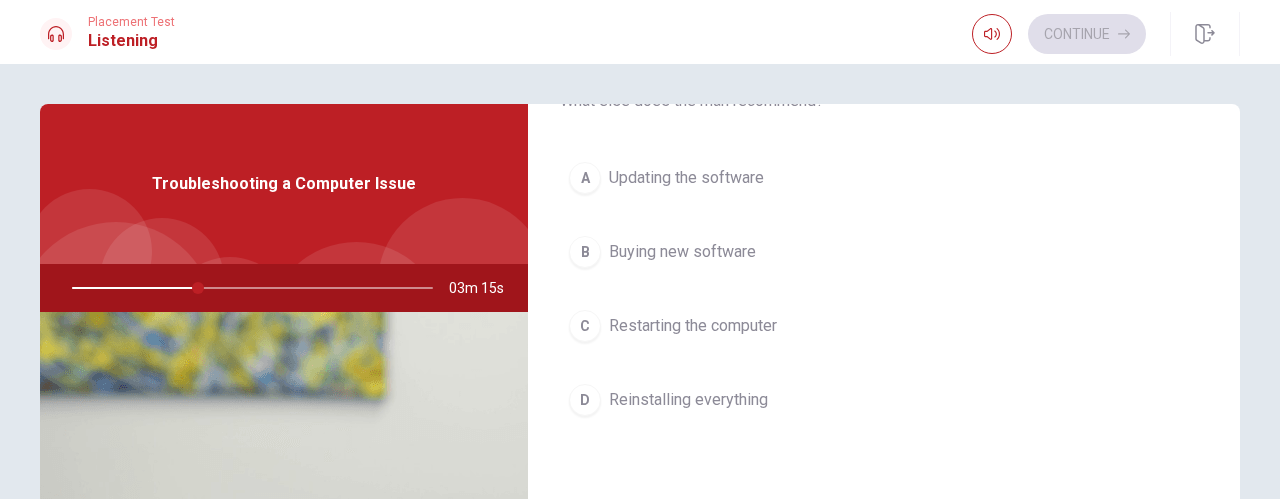 scroll, scrollTop: 636, scrollLeft: 0, axis: vertical 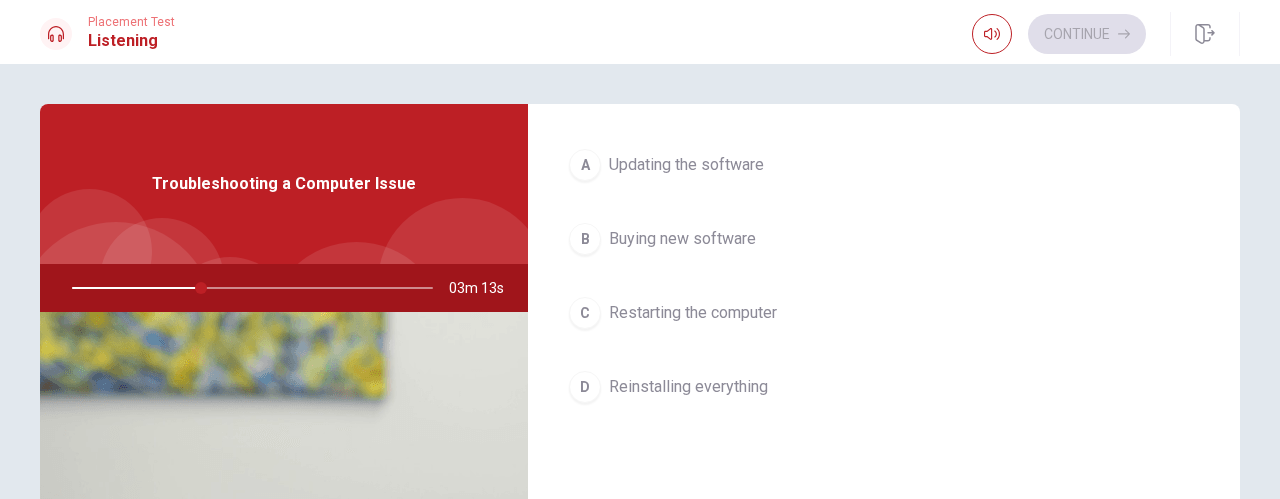 click on "Restarting the computer" at bounding box center [693, 313] 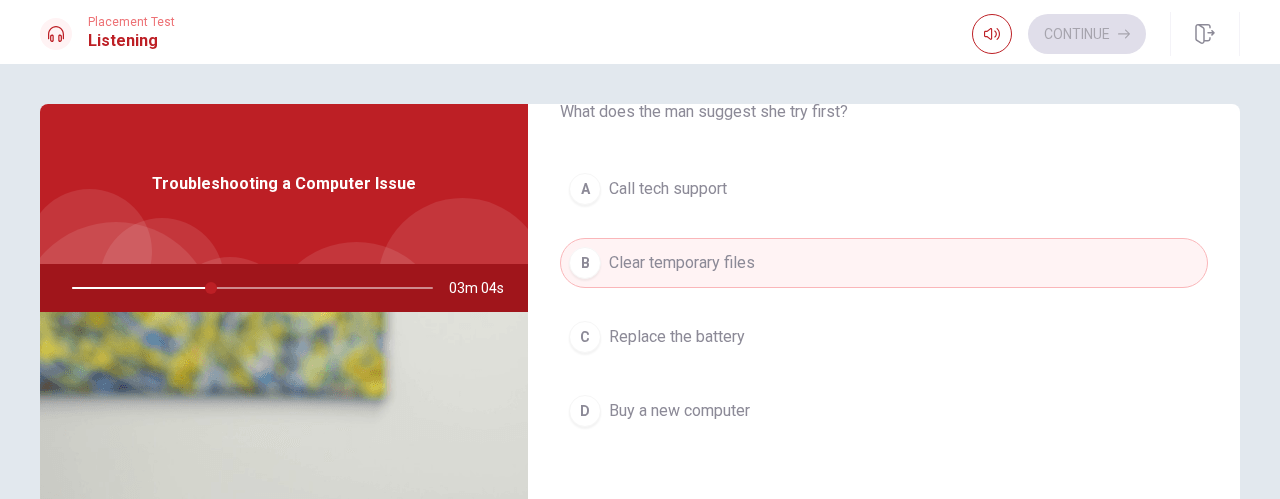 scroll, scrollTop: 1851, scrollLeft: 0, axis: vertical 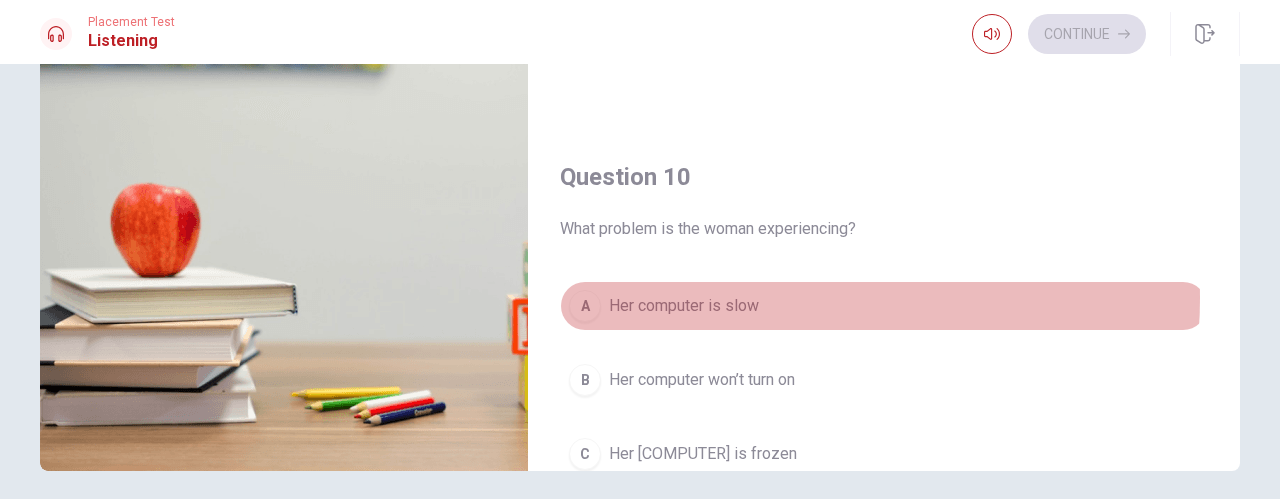 click on "Her computer is slow" at bounding box center [684, 306] 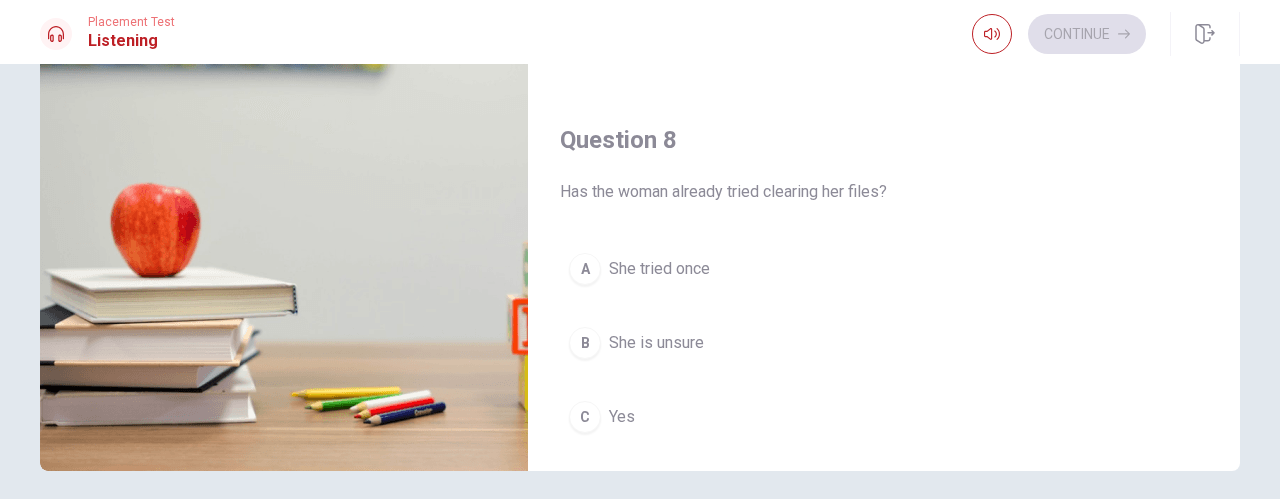 scroll, scrollTop: 816, scrollLeft: 0, axis: vertical 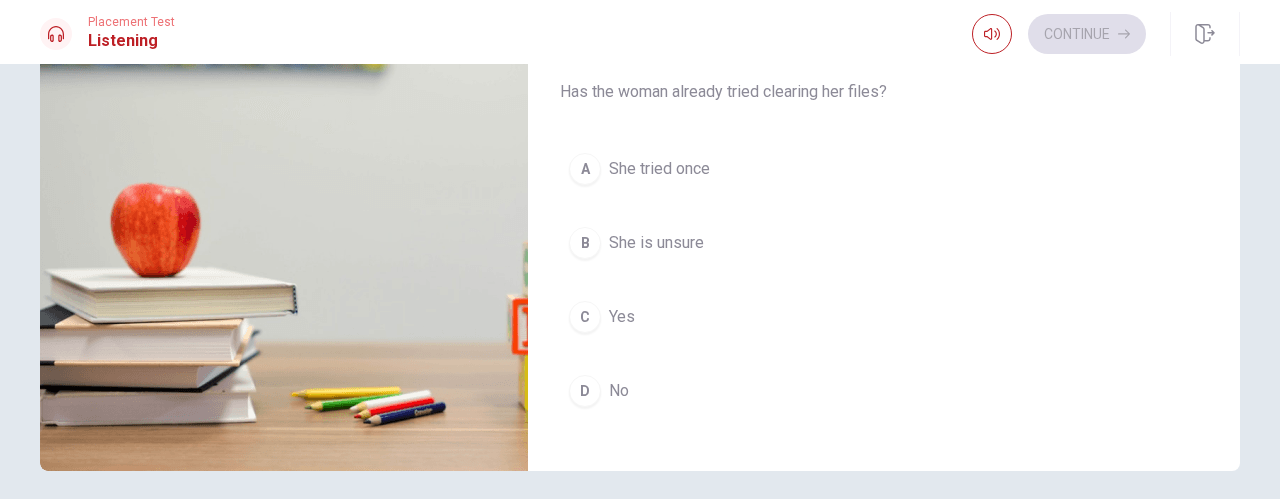 click on "D No" at bounding box center (884, 391) 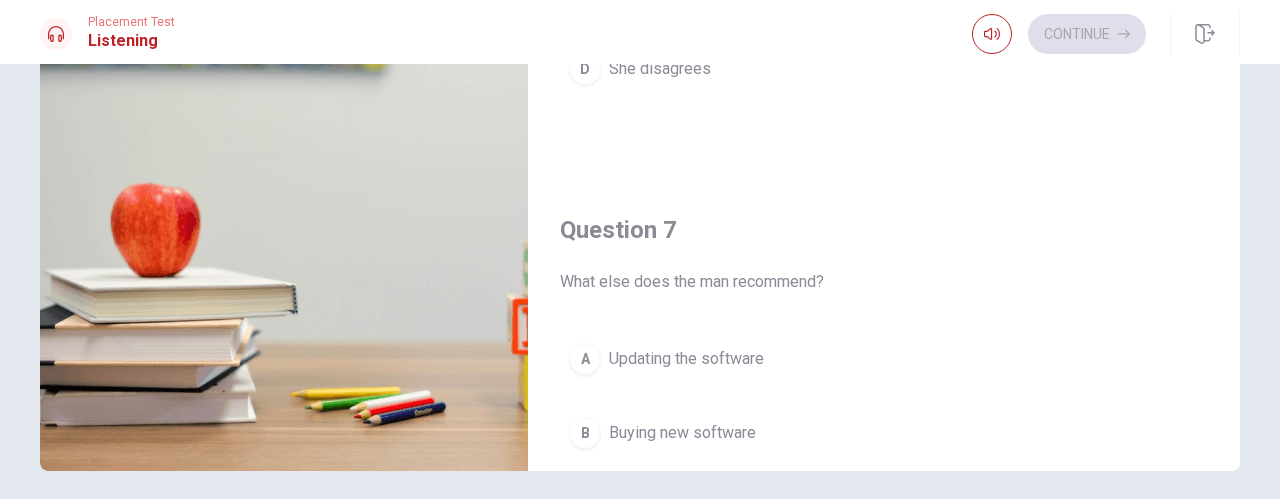 scroll, scrollTop: 0, scrollLeft: 0, axis: both 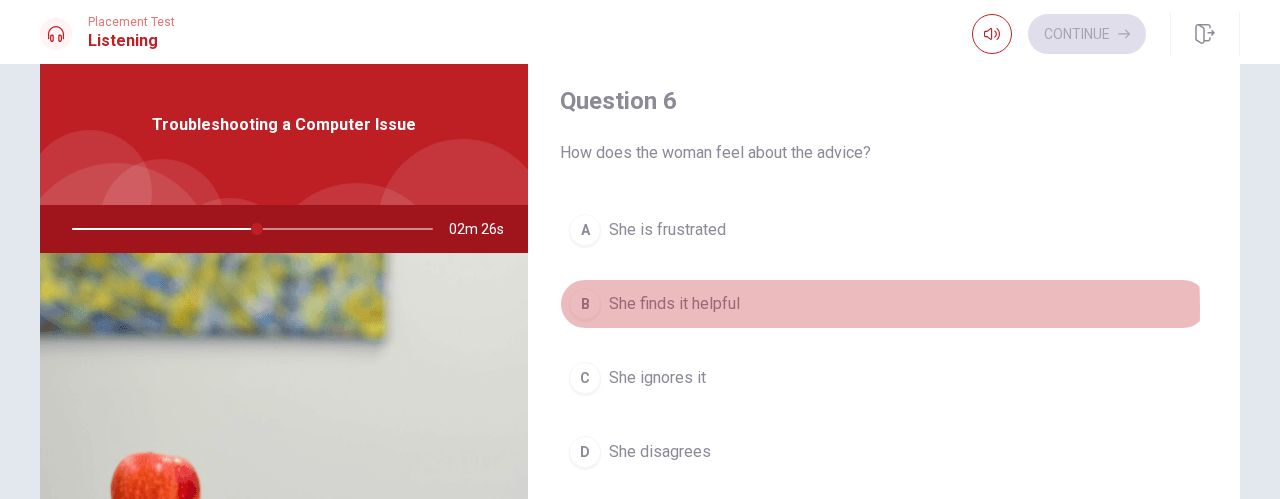 click on "She finds it helpful" at bounding box center (674, 304) 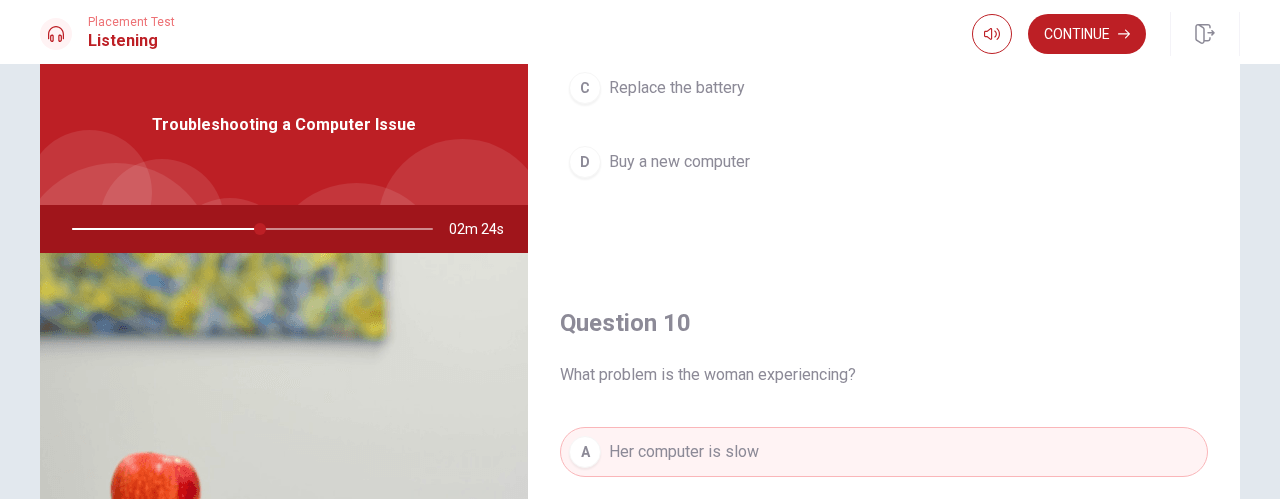 scroll, scrollTop: 1851, scrollLeft: 0, axis: vertical 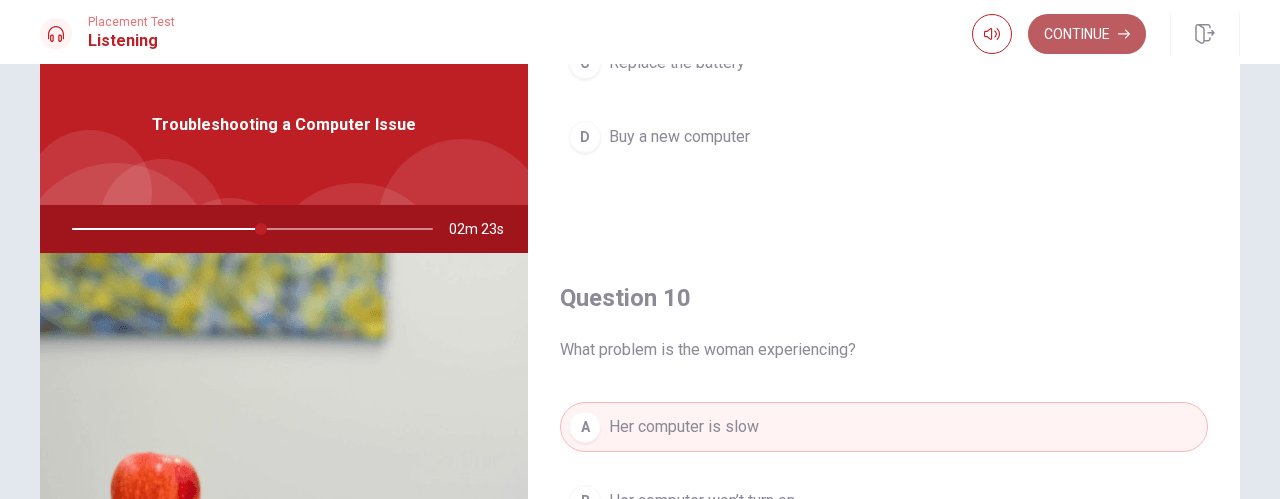 click on "Continue" at bounding box center [1087, 34] 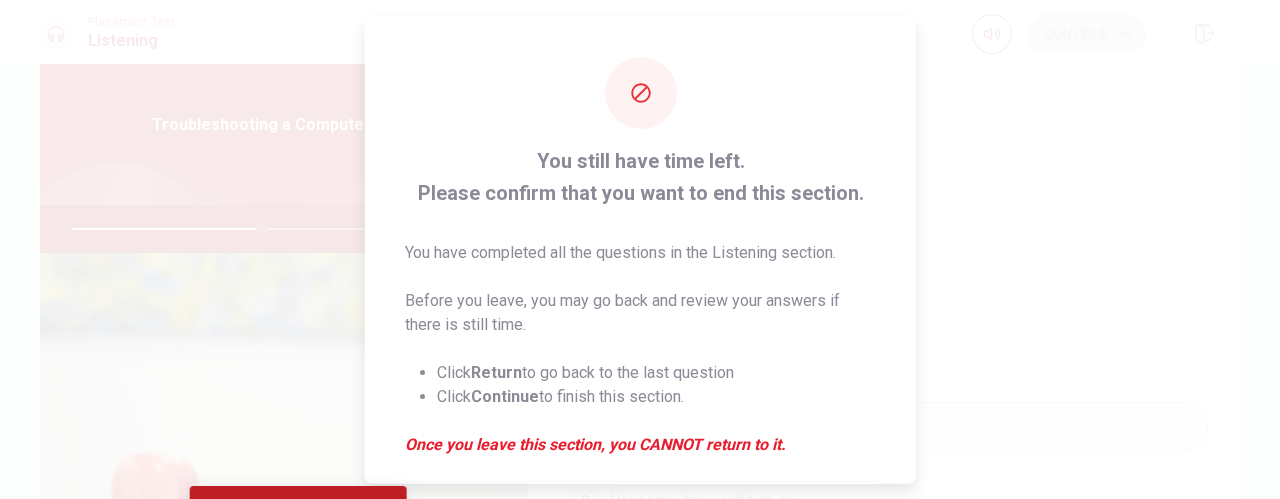 scroll, scrollTop: 246, scrollLeft: 0, axis: vertical 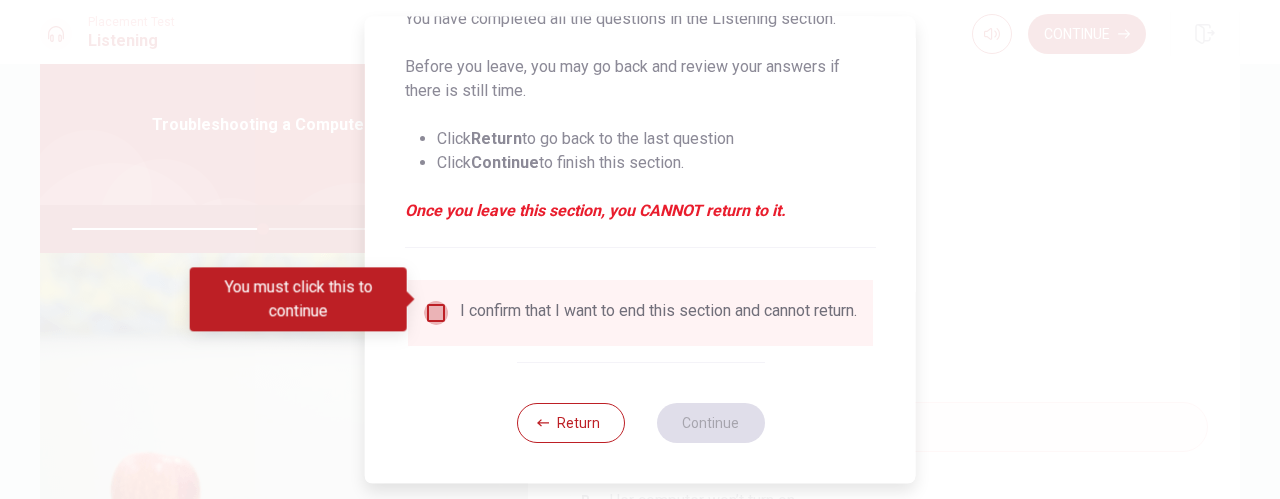 click at bounding box center [436, 313] 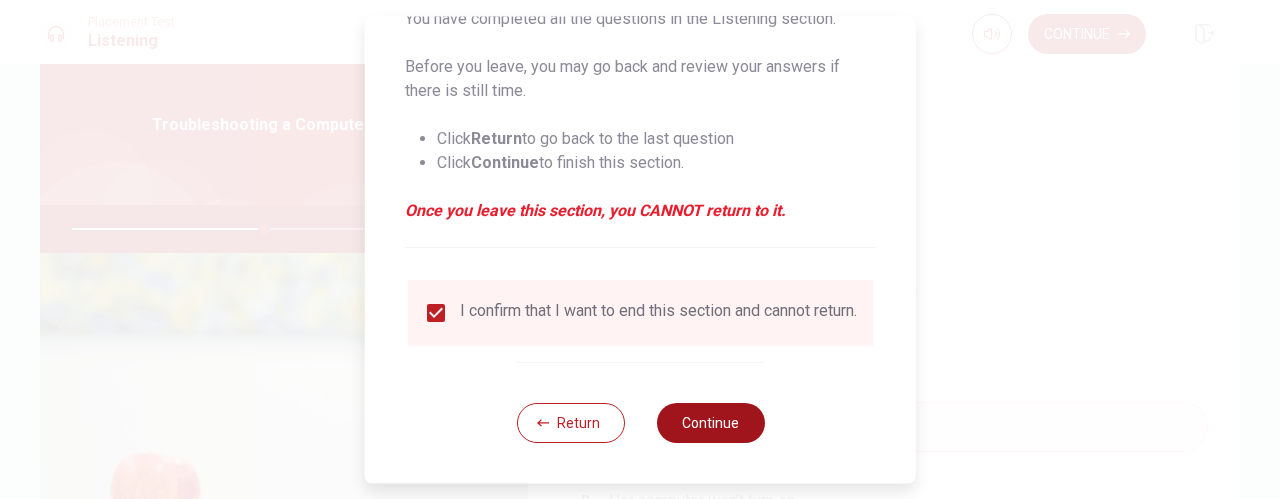 click on "Continue" at bounding box center (710, 423) 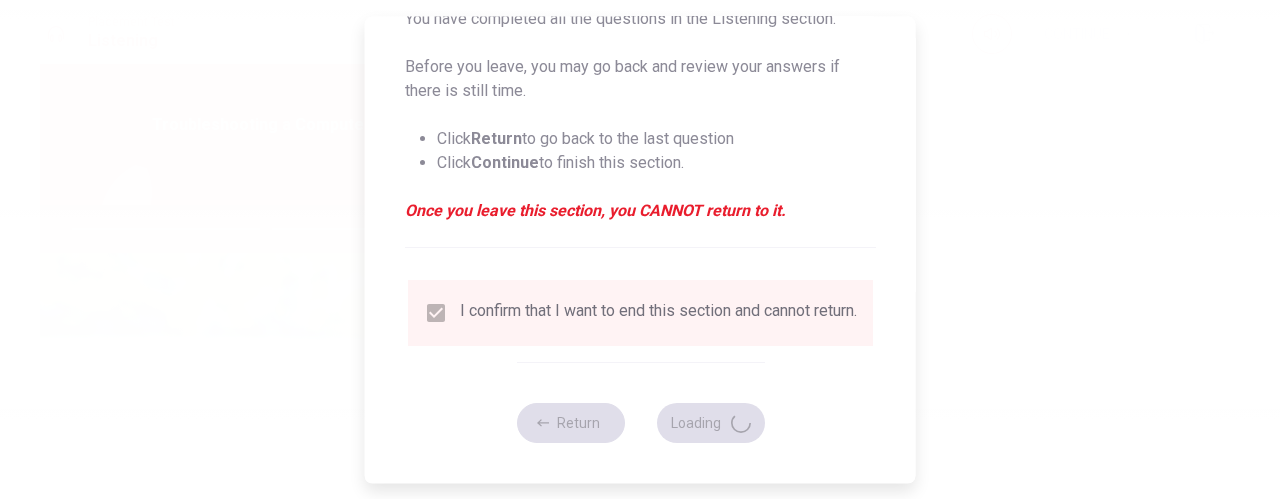 type on "54" 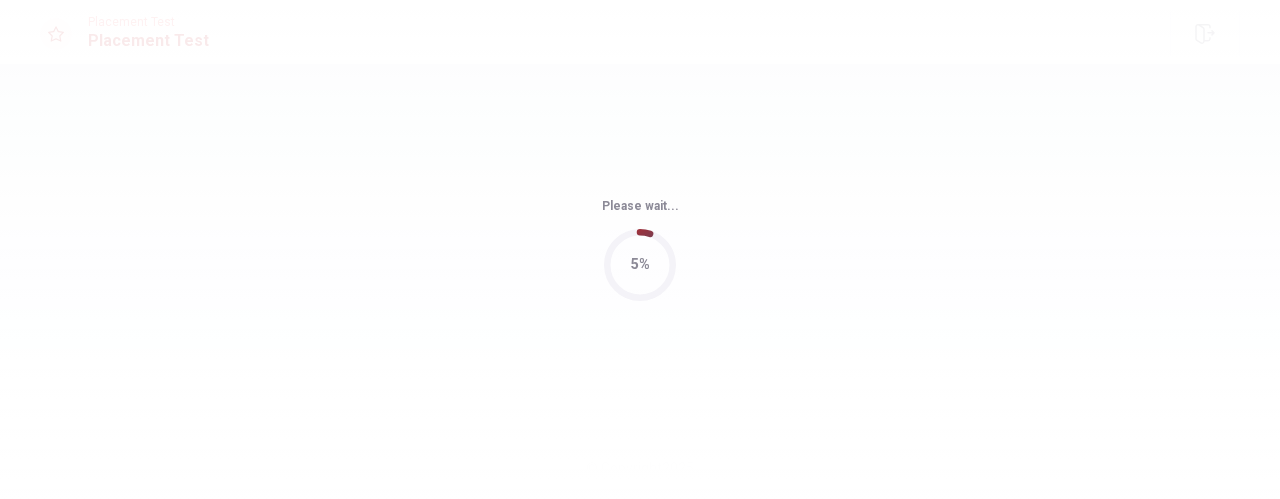 scroll, scrollTop: 0, scrollLeft: 0, axis: both 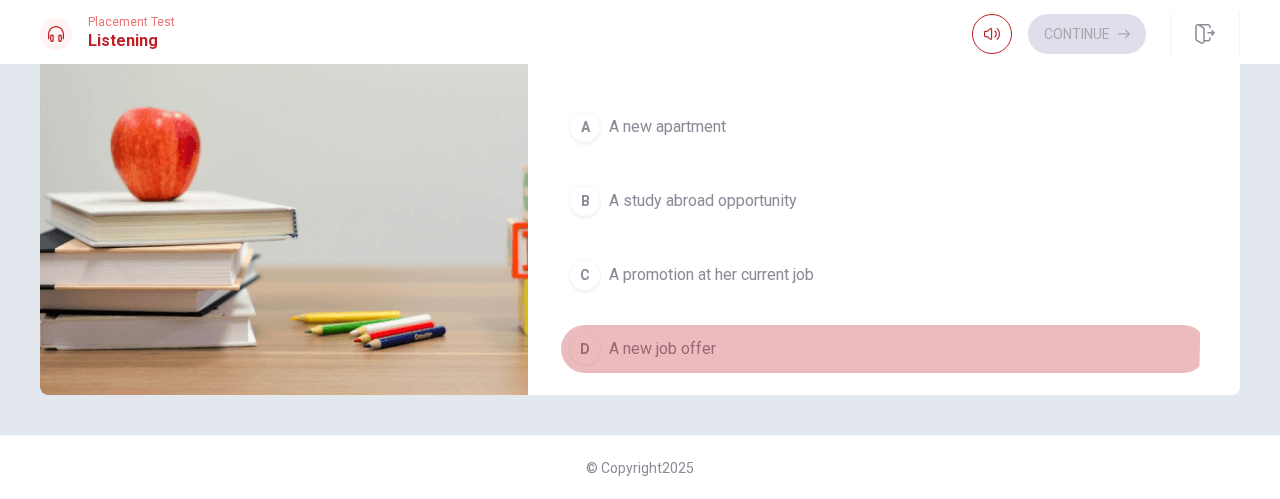 click on "A new job offer" at bounding box center [662, 349] 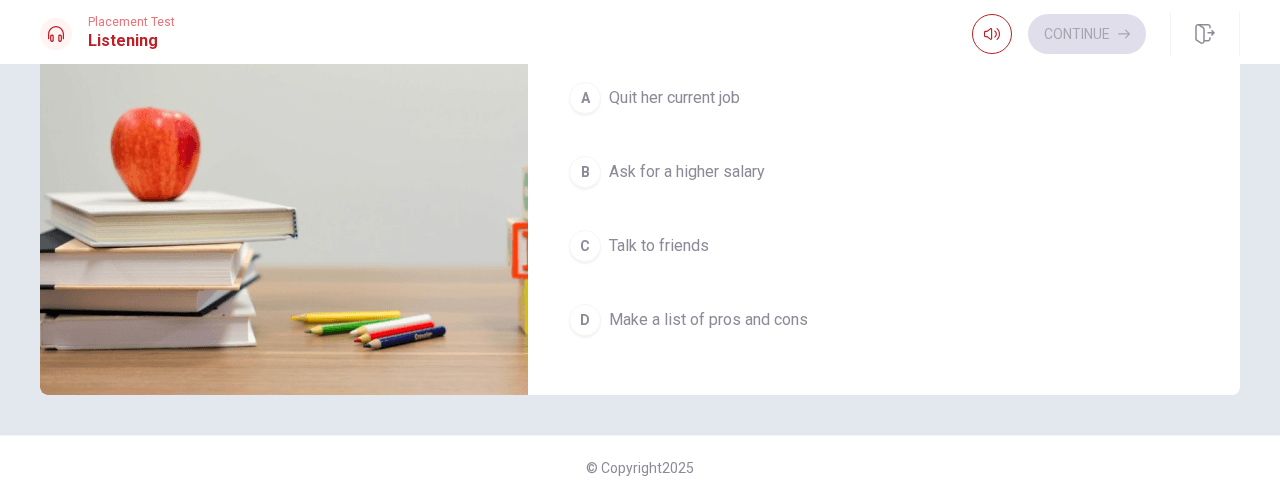 scroll, scrollTop: 1324, scrollLeft: 0, axis: vertical 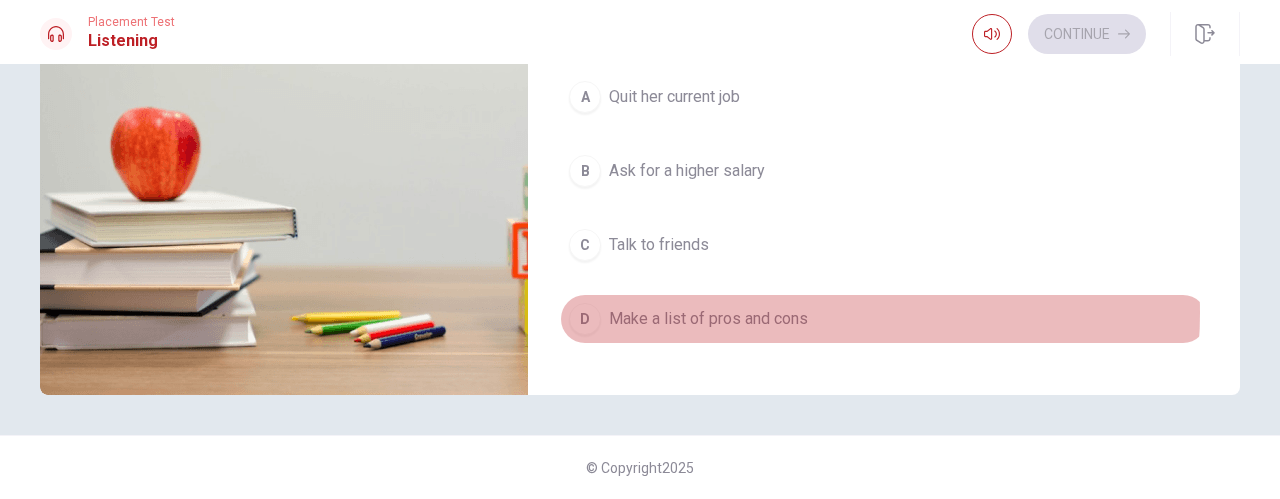 click on "Make a list of pros and cons" at bounding box center [708, 319] 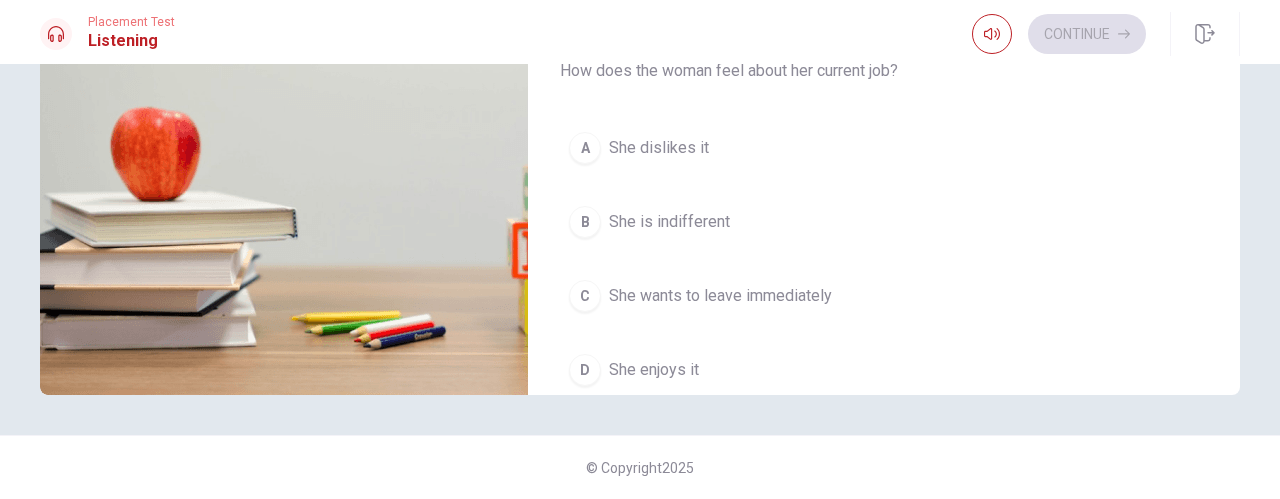 scroll, scrollTop: 768, scrollLeft: 0, axis: vertical 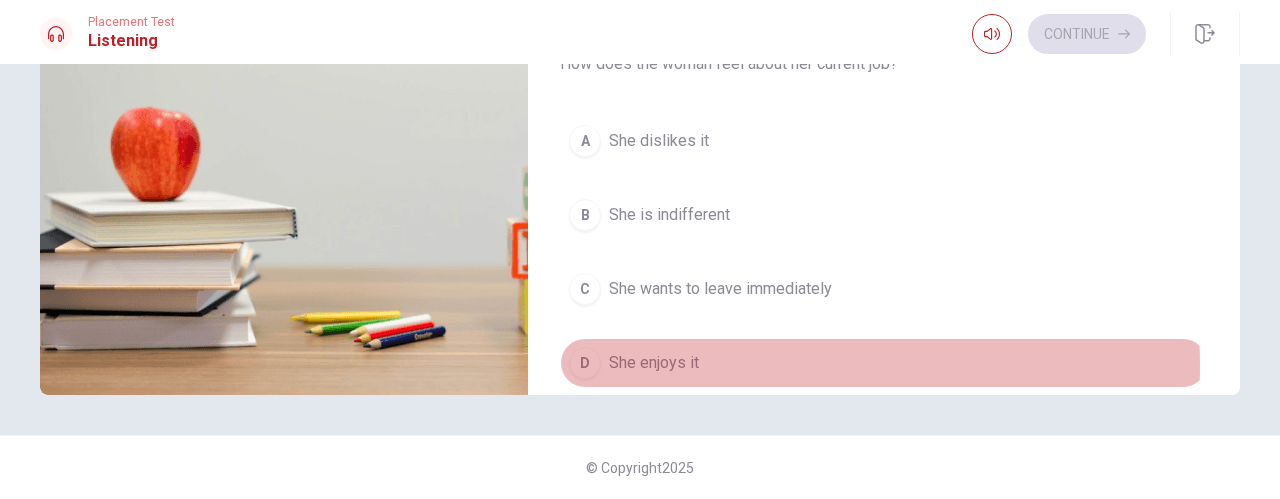 click on "D She enjoys it" at bounding box center (884, 363) 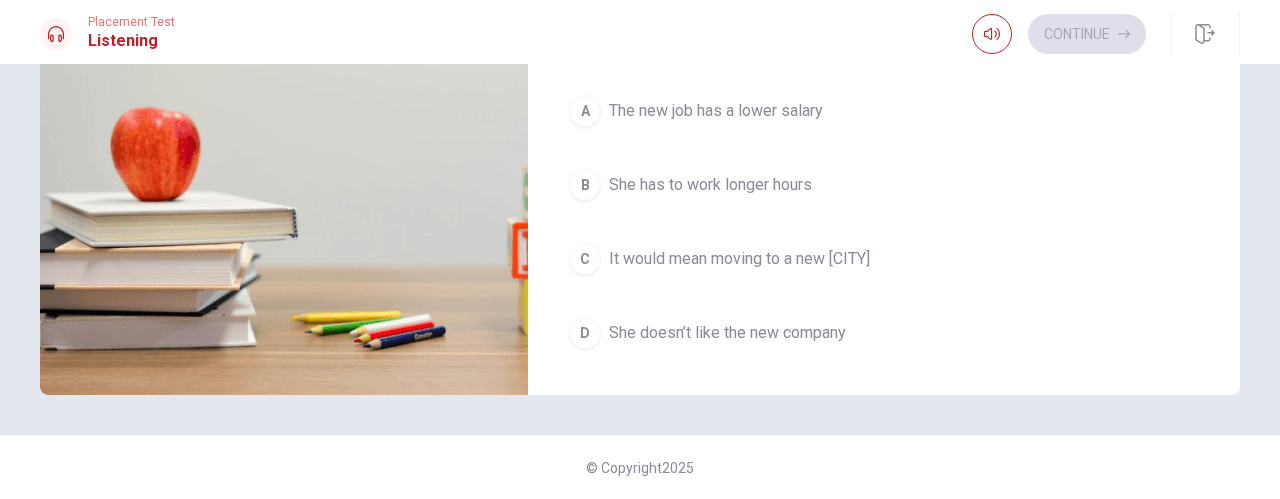 scroll, scrollTop: 287, scrollLeft: 0, axis: vertical 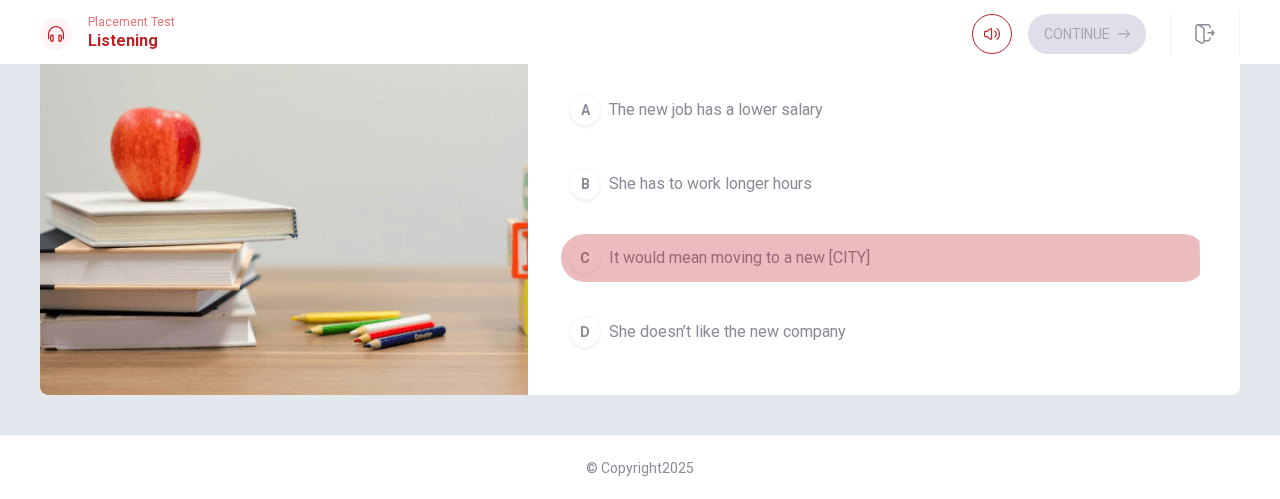 click on "It would mean moving to a new [CITY]" at bounding box center [739, 258] 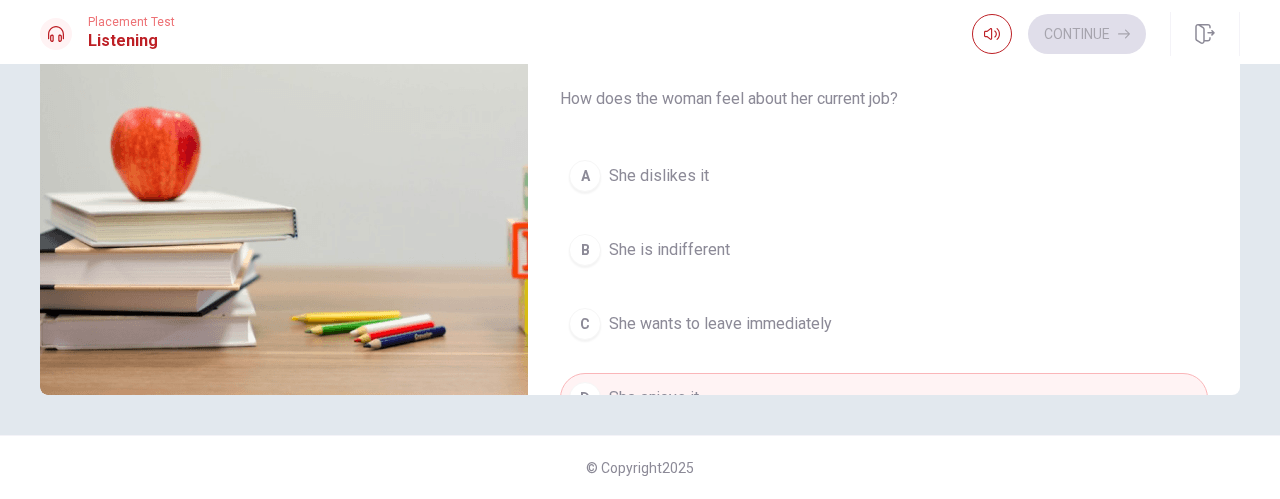scroll, scrollTop: 0, scrollLeft: 0, axis: both 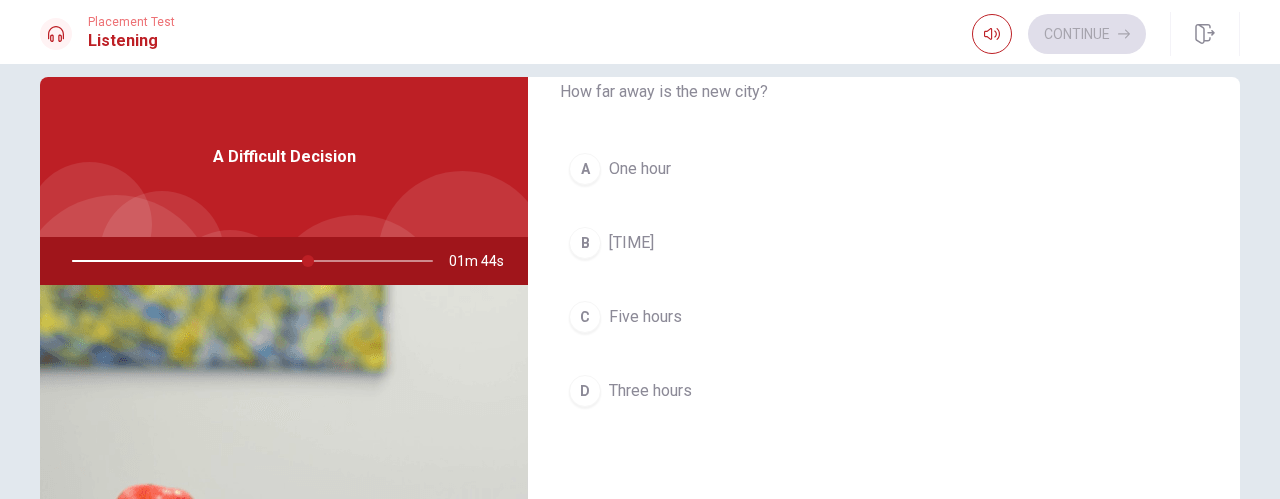 drag, startPoint x: 297, startPoint y: 255, endPoint x: 222, endPoint y: 266, distance: 75.802376 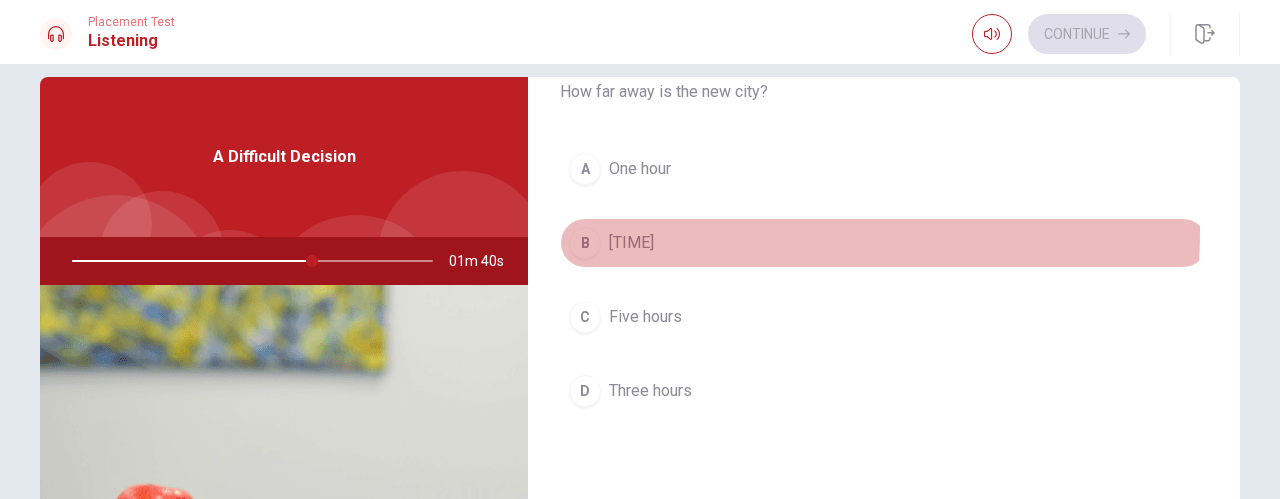 click on "B" at bounding box center (585, 243) 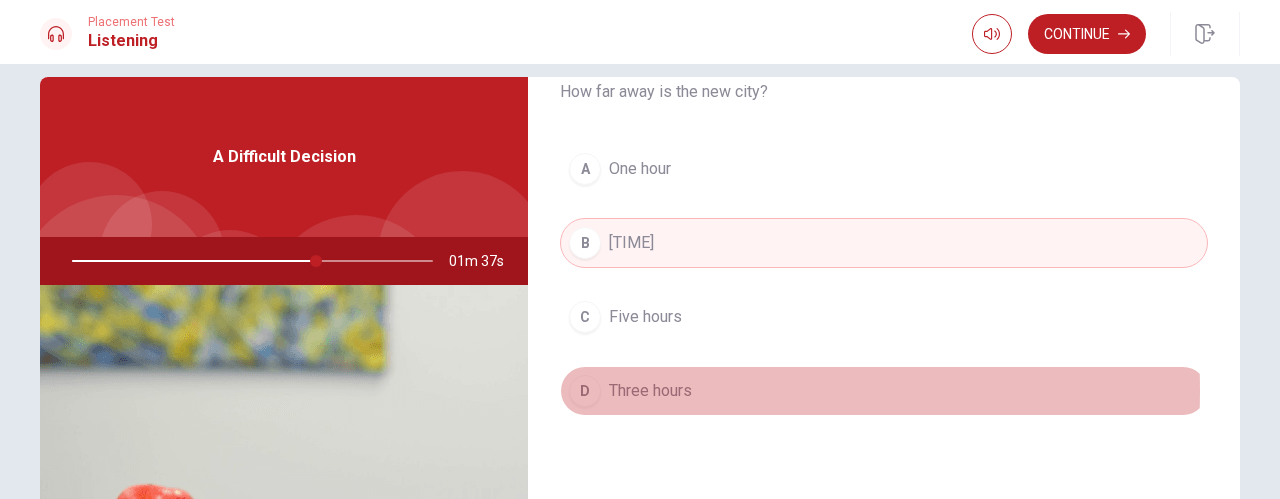 click on "Three hours" at bounding box center (650, 391) 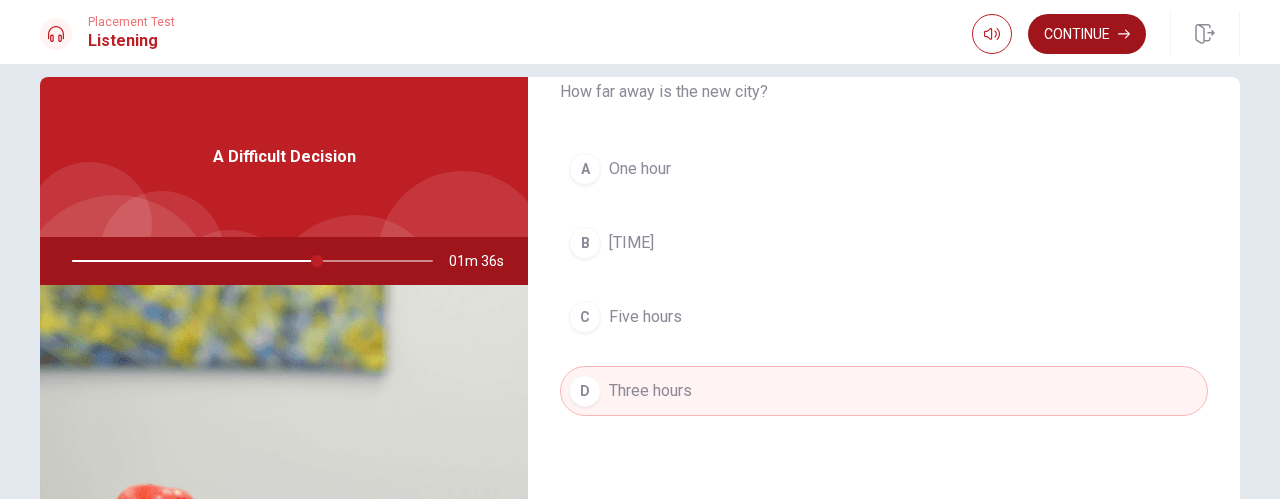 click on "Continue" at bounding box center [1087, 34] 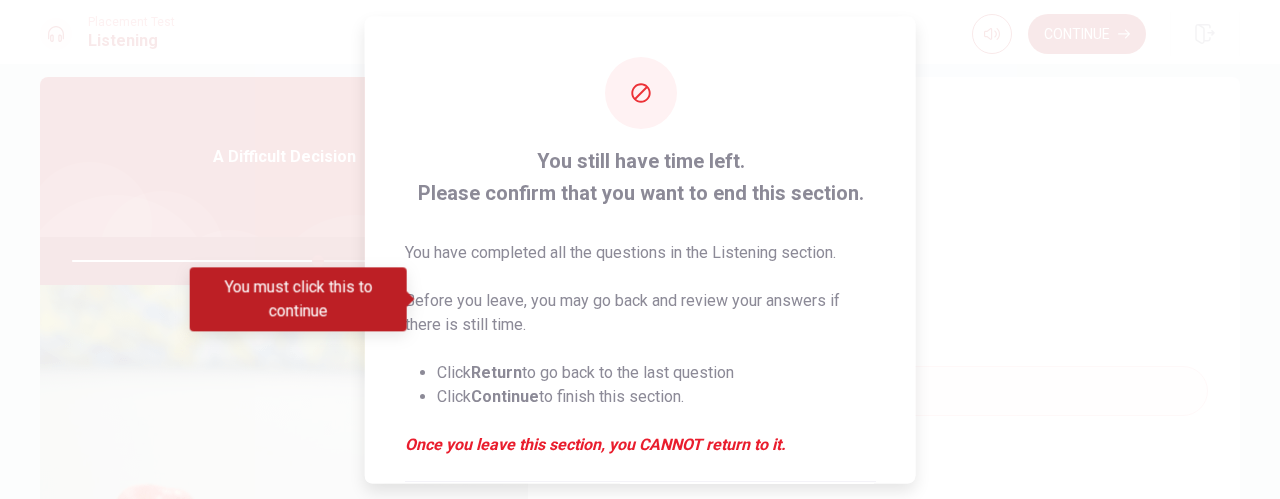 scroll, scrollTop: 246, scrollLeft: 0, axis: vertical 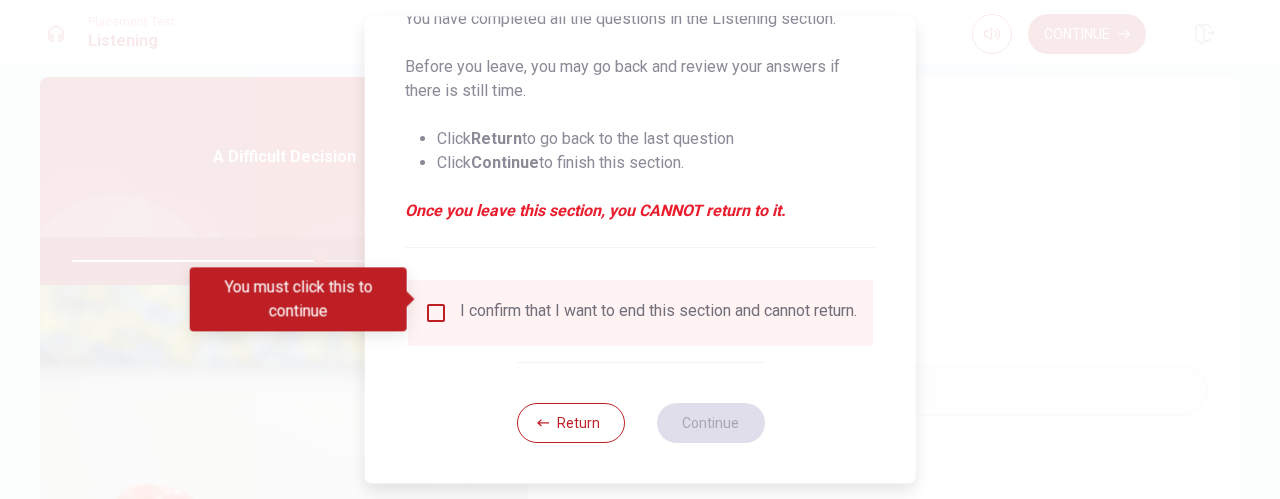 click at bounding box center [436, 313] 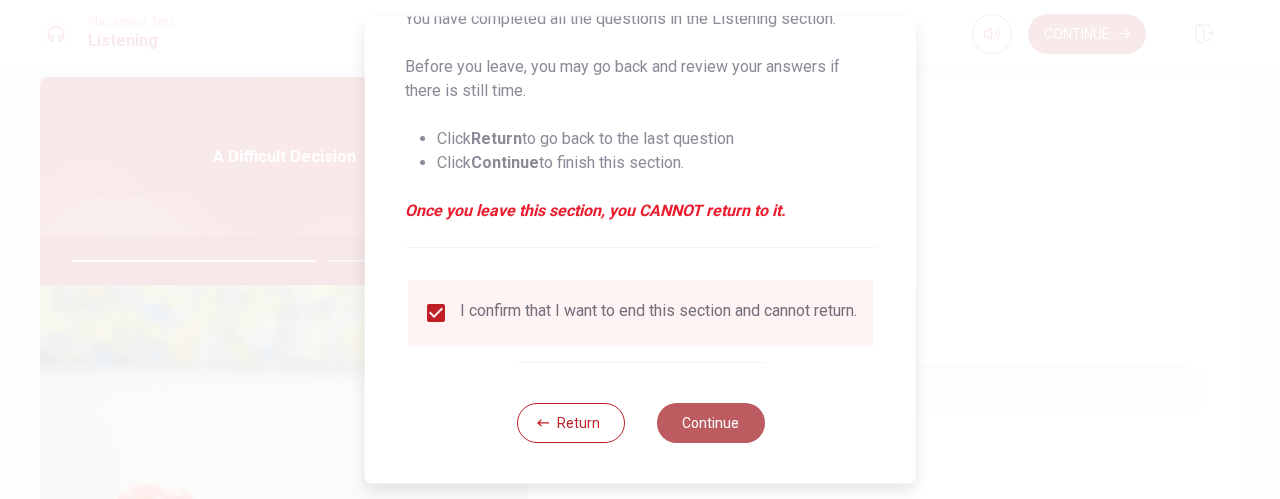 click on "Continue" at bounding box center [710, 423] 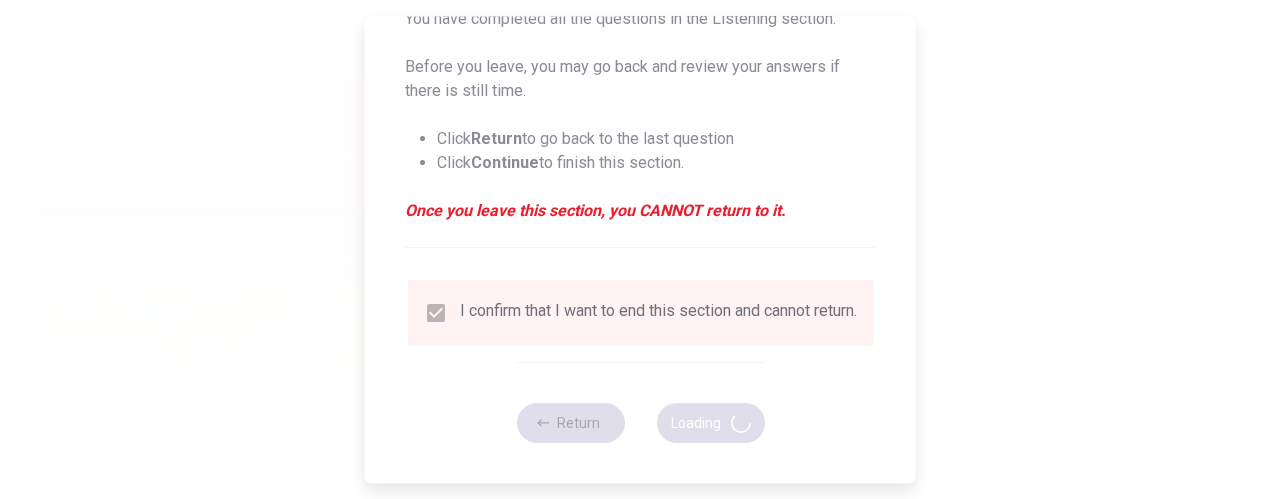 type on "70" 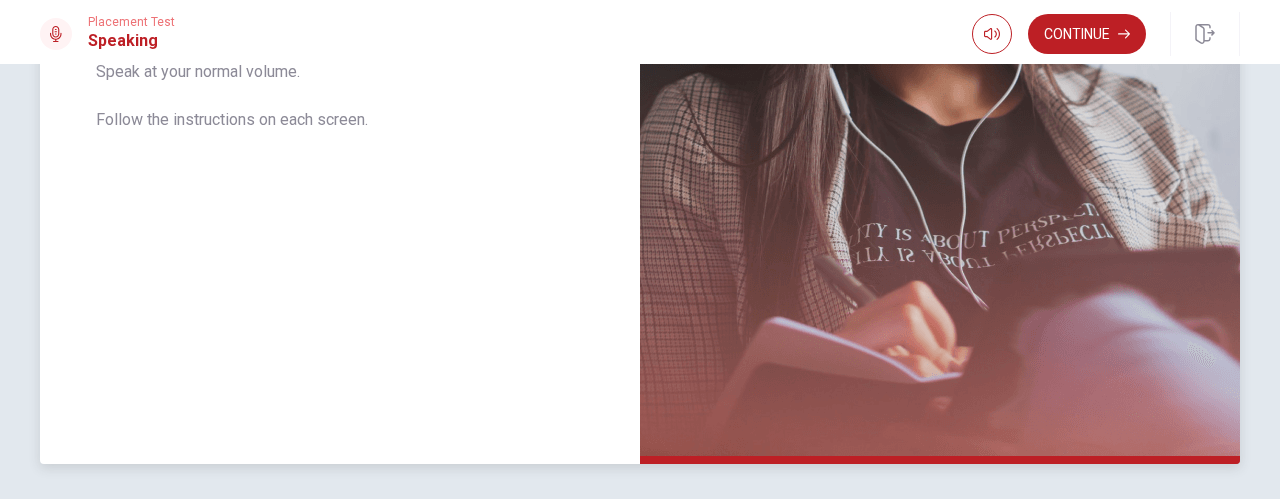 scroll, scrollTop: 513, scrollLeft: 0, axis: vertical 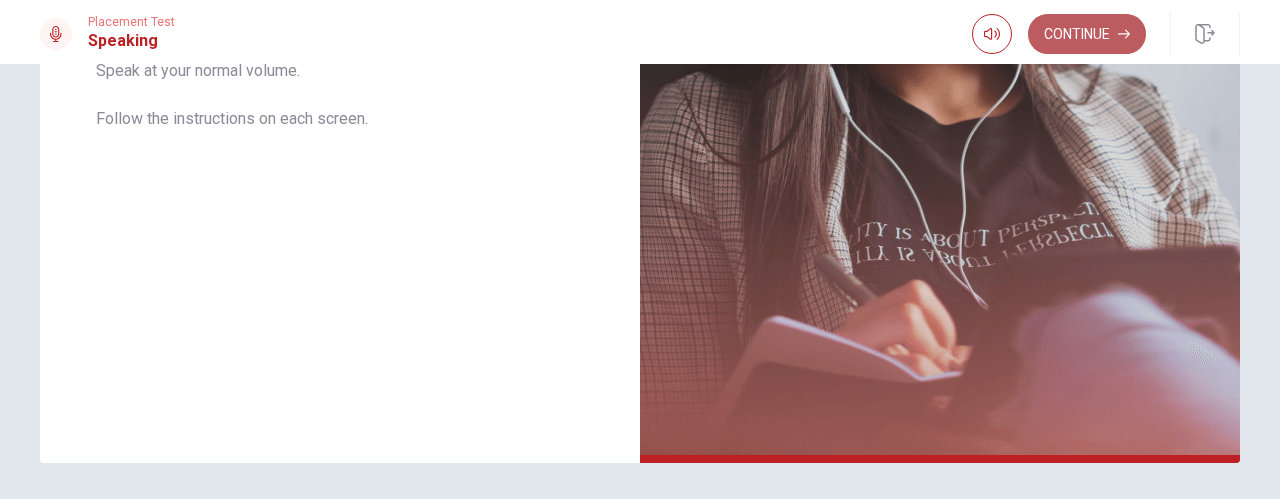 click 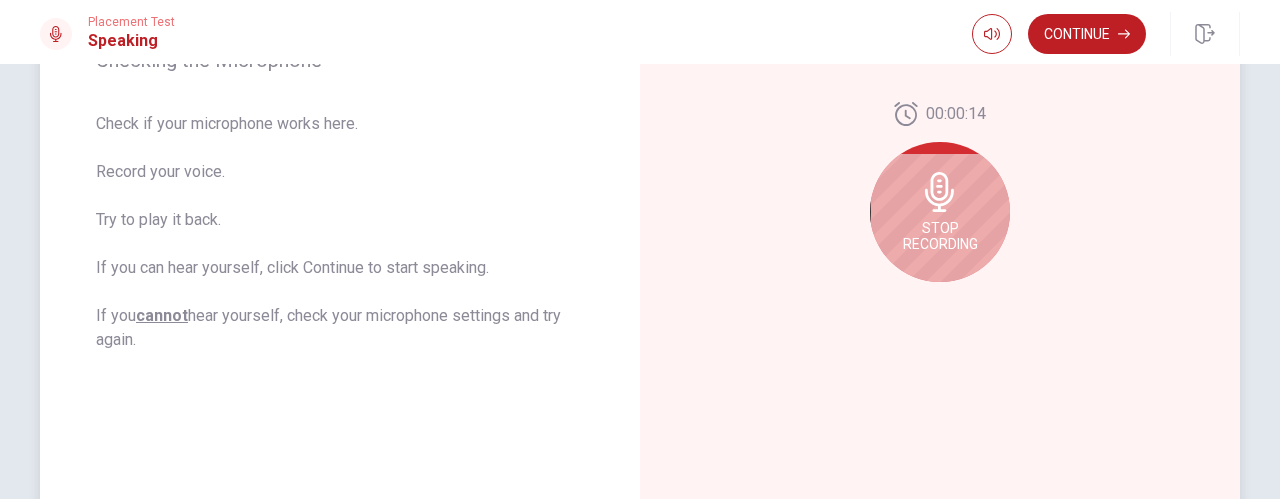scroll, scrollTop: 339, scrollLeft: 0, axis: vertical 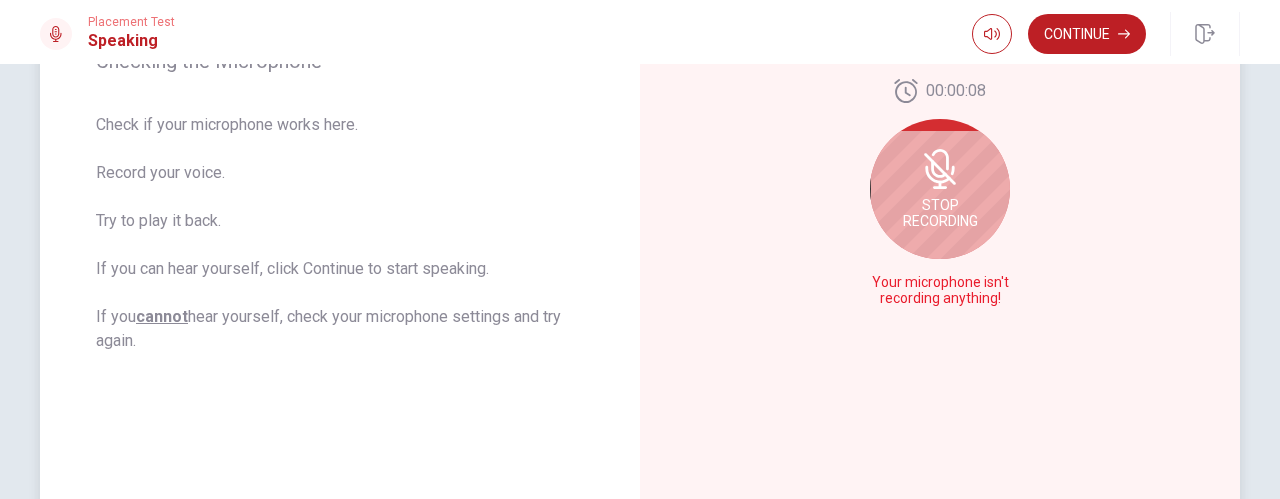 click on "Stop   Recording" at bounding box center (940, 213) 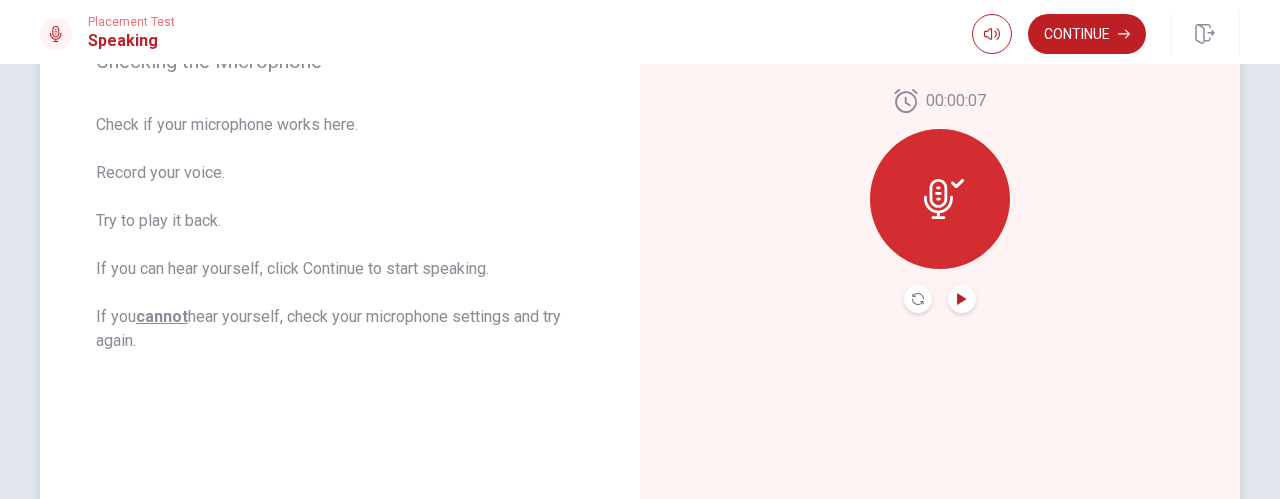 click 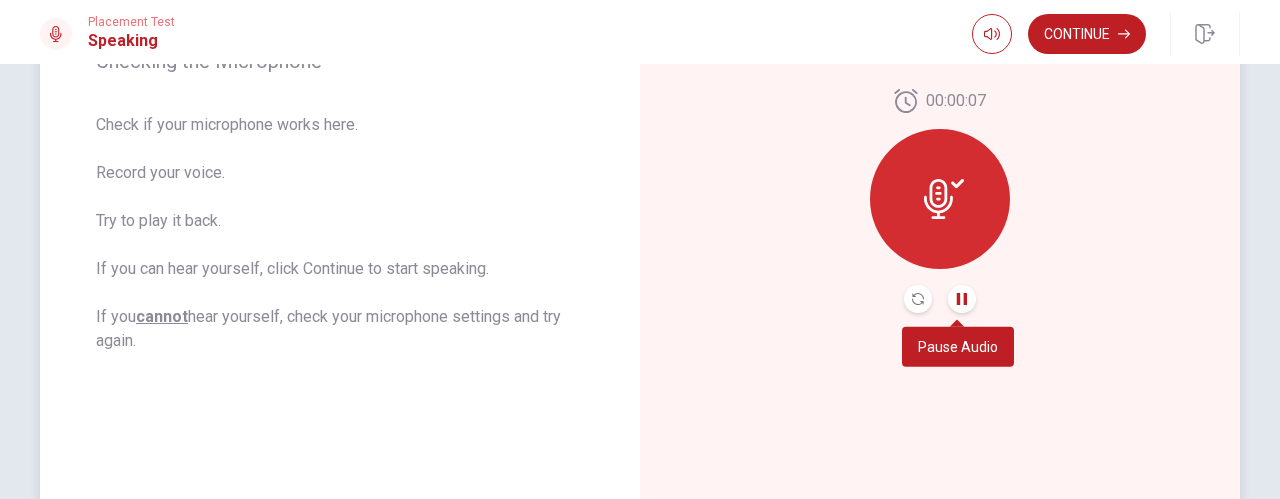 type 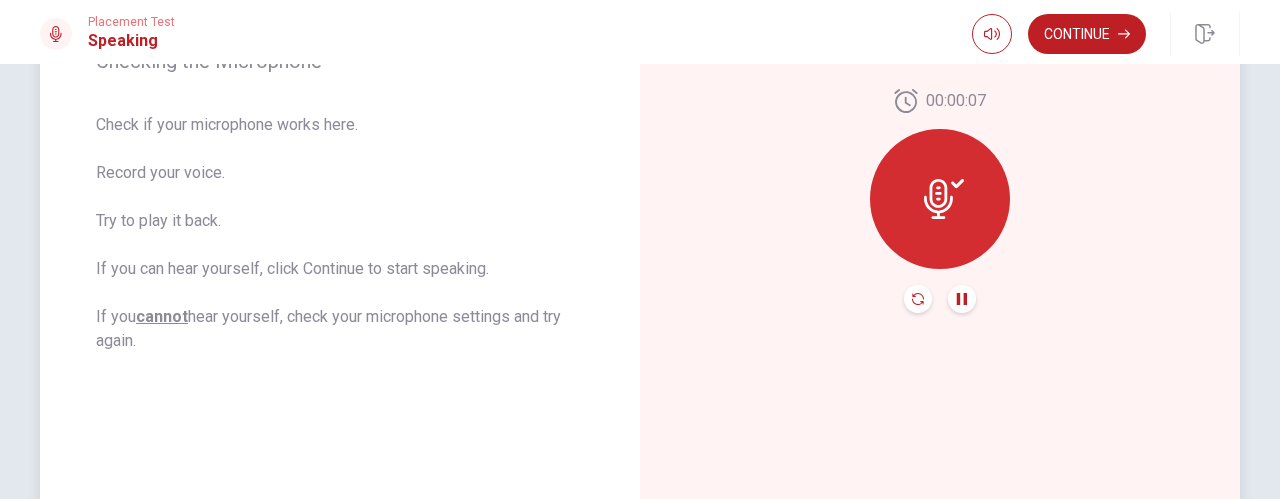 click 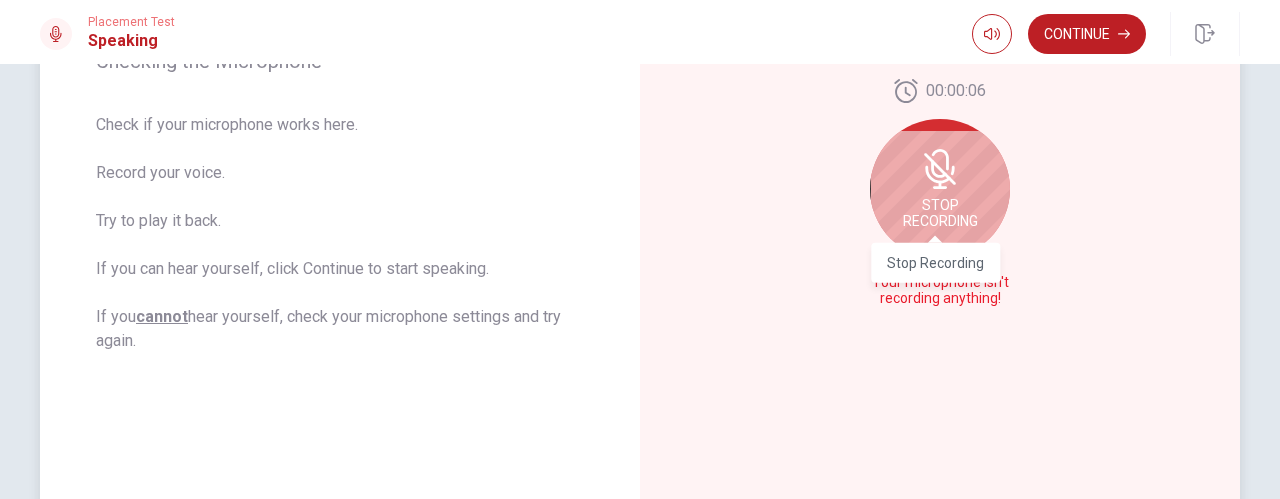 click on "Stop   Recording" at bounding box center (940, 213) 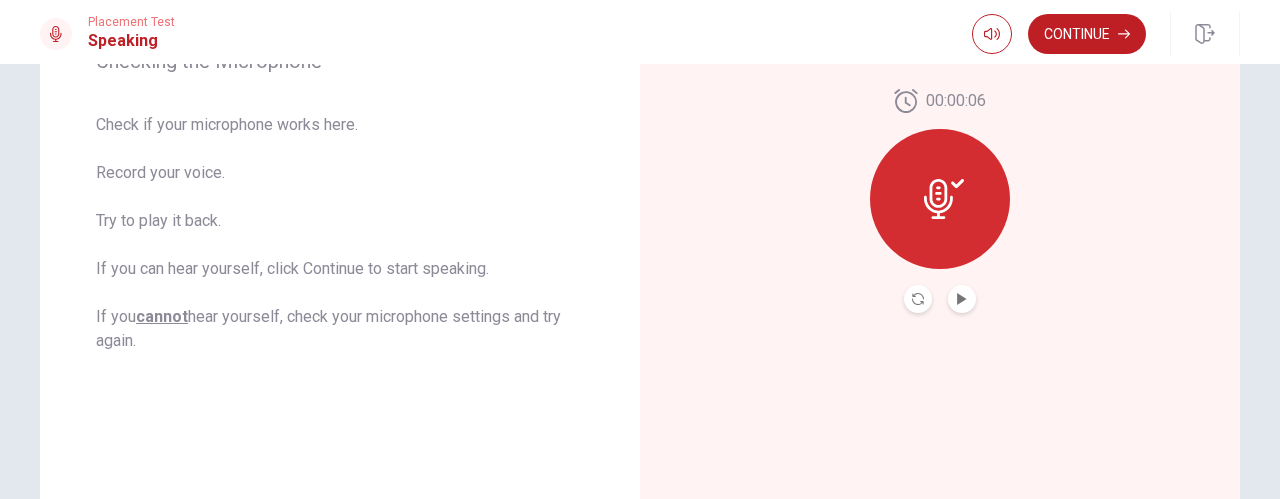 click at bounding box center (962, 299) 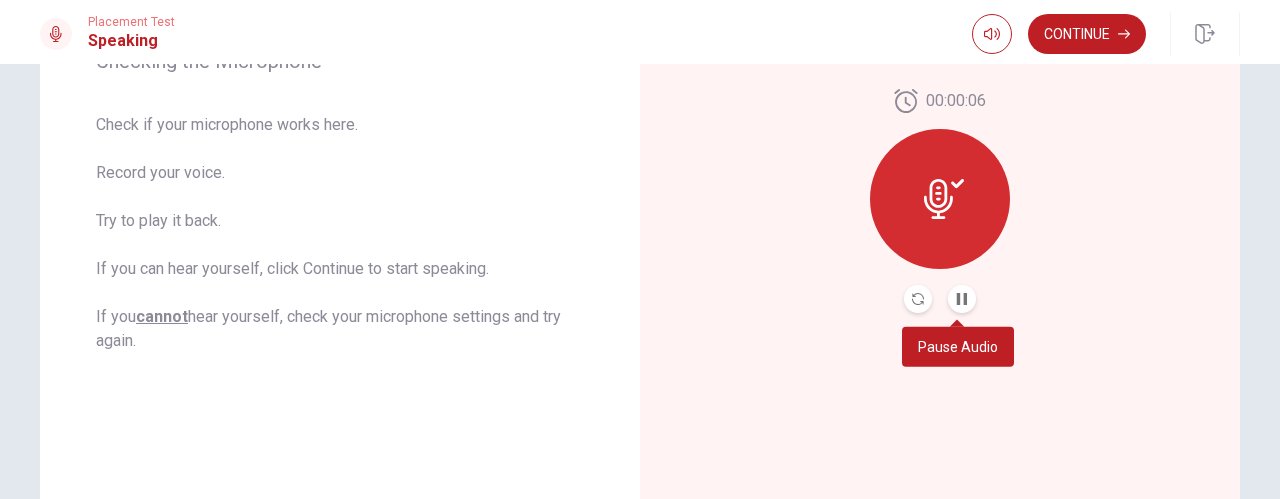 type 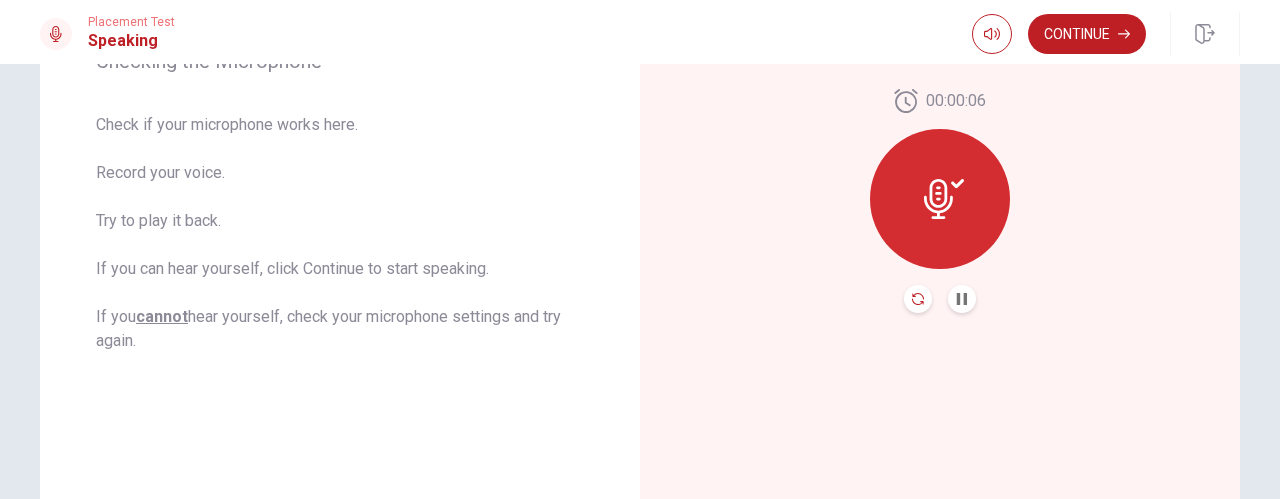 click 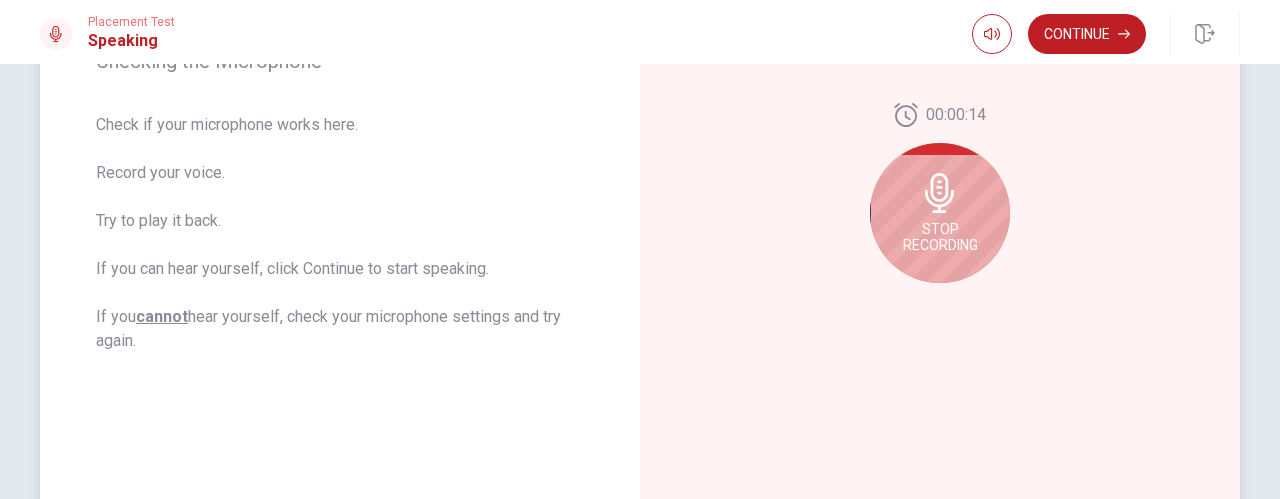 click on "Stop   Recording" at bounding box center (940, 237) 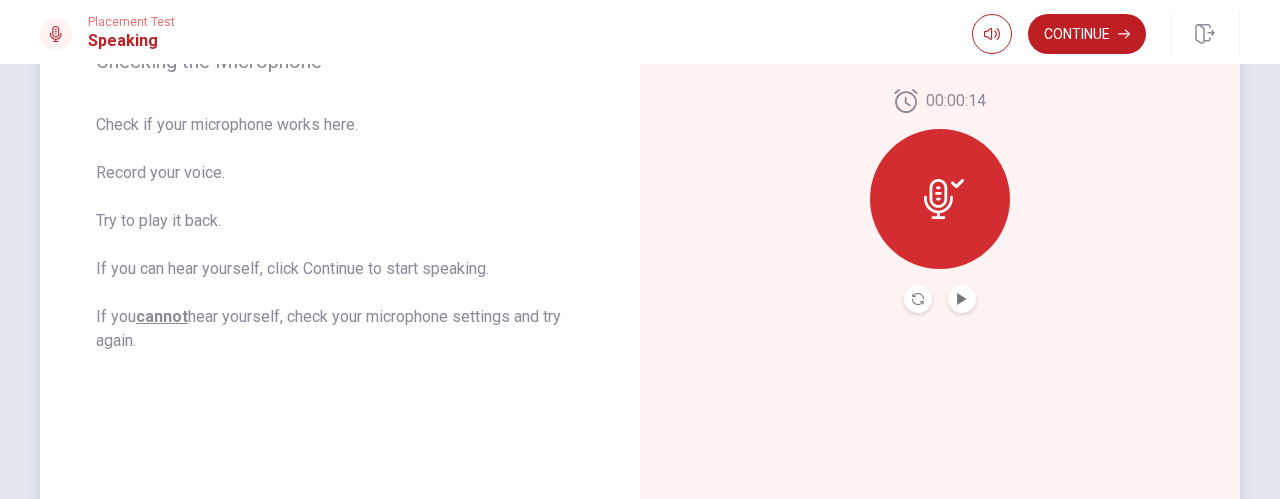 click at bounding box center (940, 199) 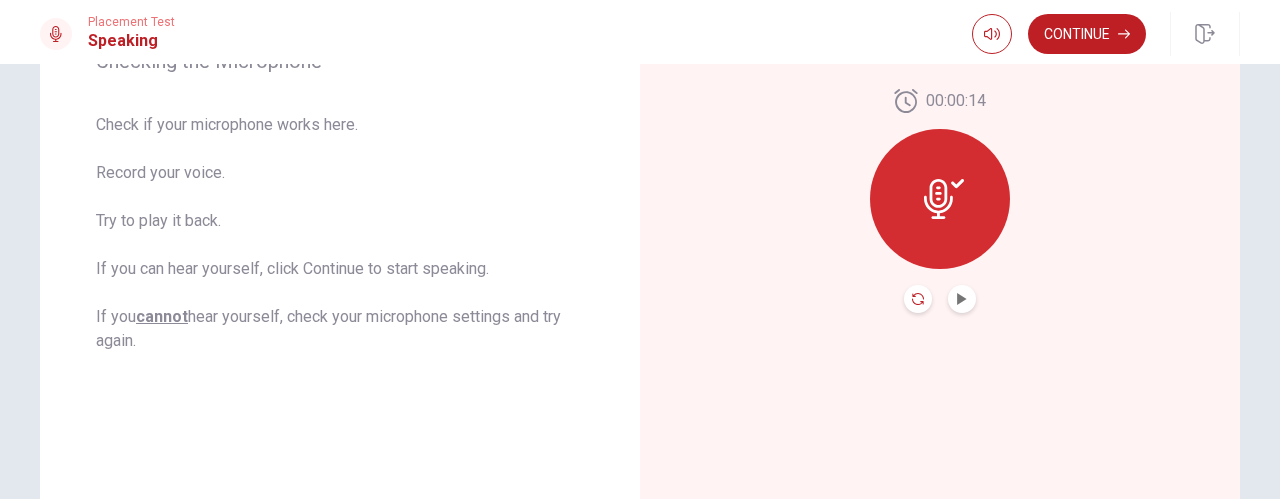 click 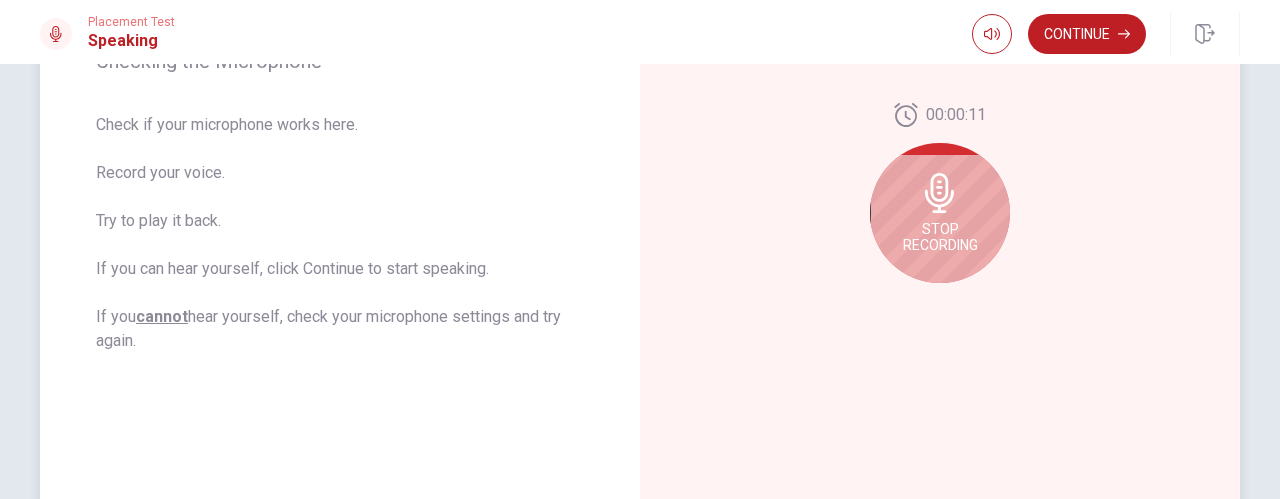 click on "Stop   Recording" at bounding box center (940, 213) 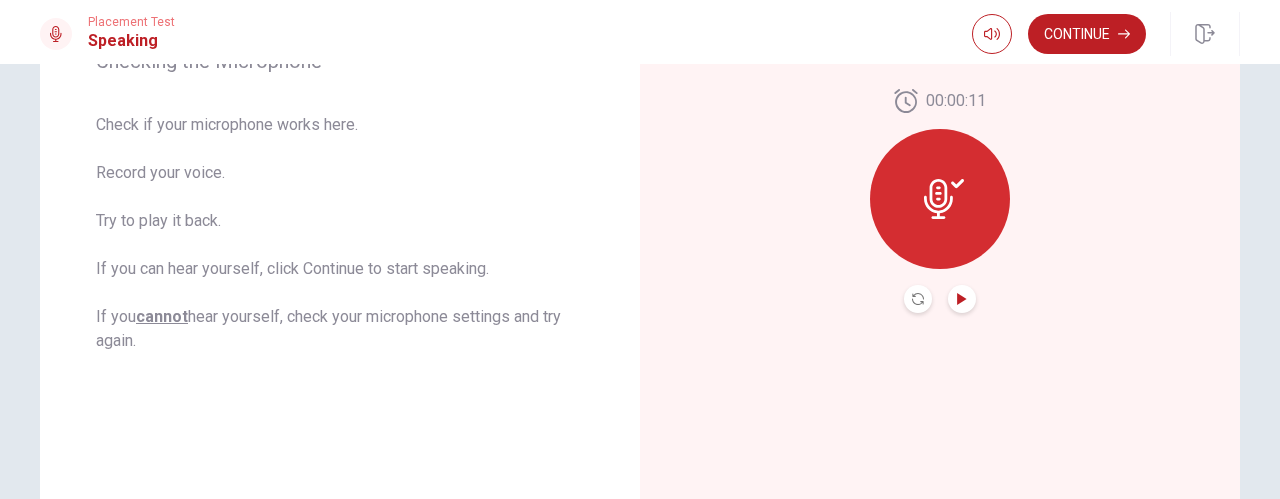 click 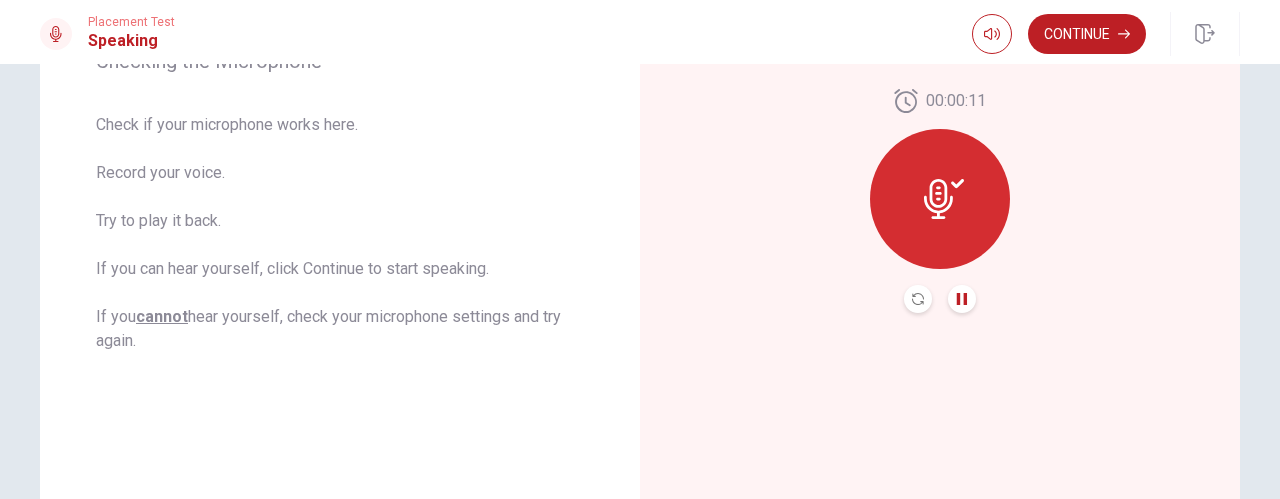 type 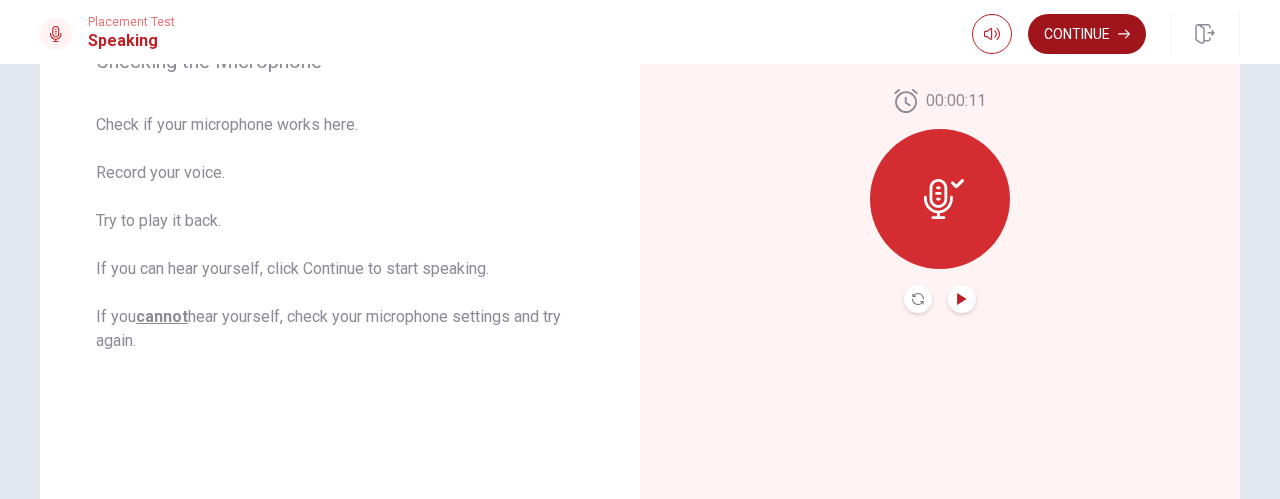 click on "Continue" at bounding box center [1087, 34] 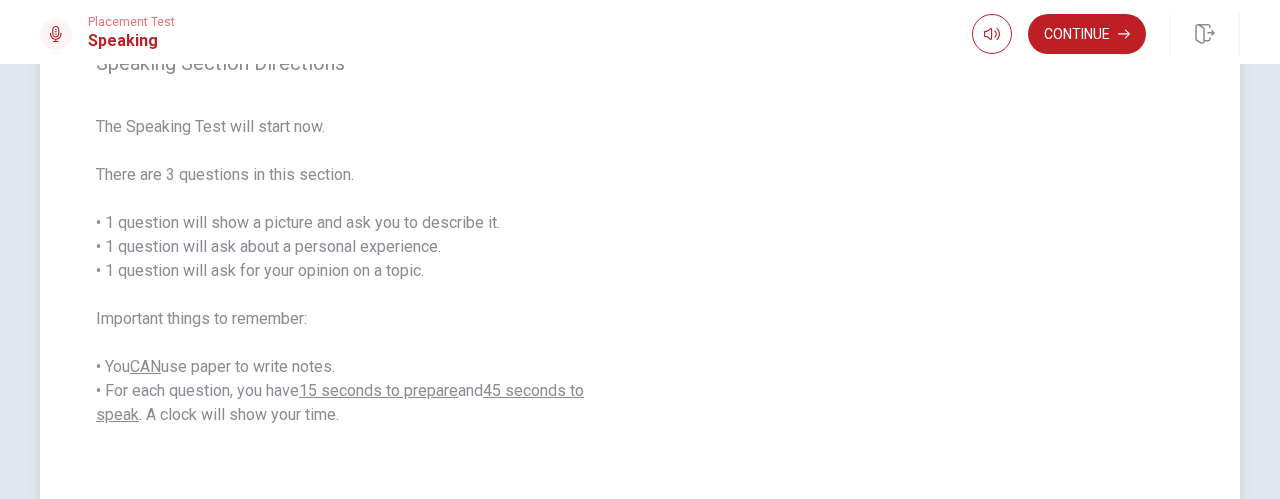scroll, scrollTop: 321, scrollLeft: 0, axis: vertical 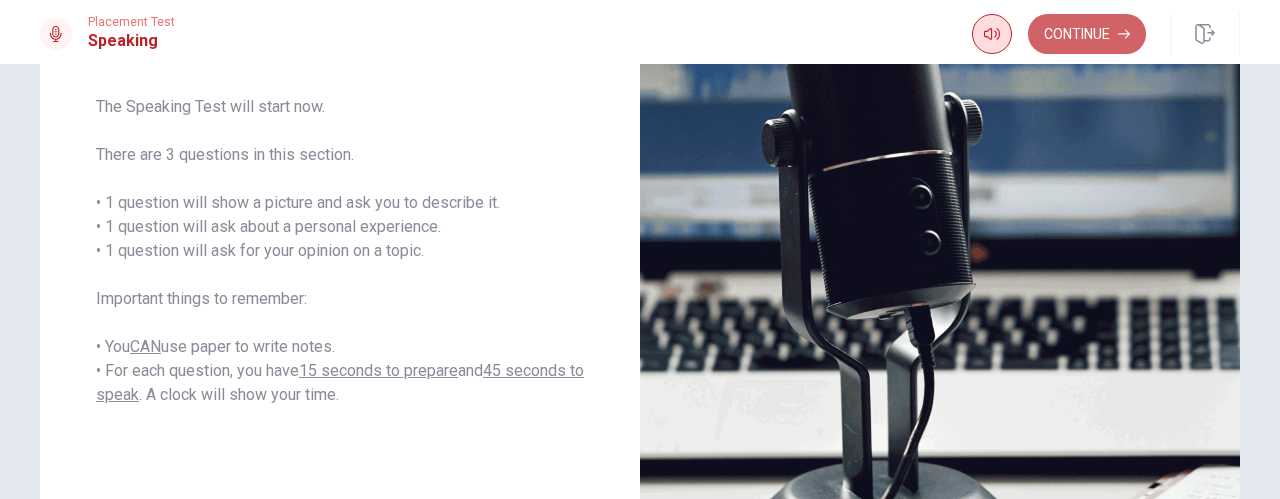 click on "Continue" at bounding box center (1087, 34) 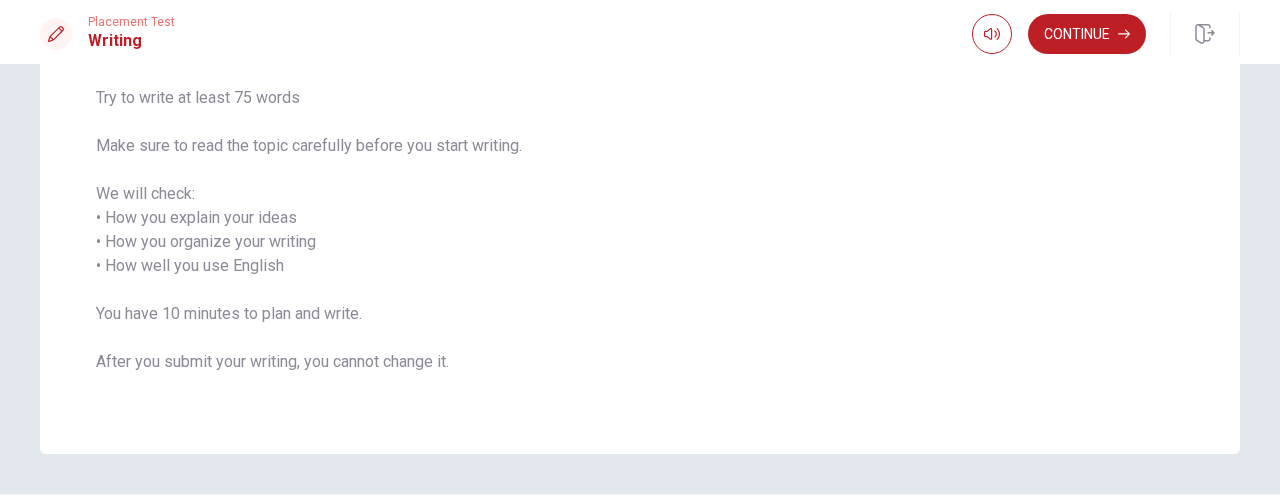 scroll, scrollTop: 208, scrollLeft: 0, axis: vertical 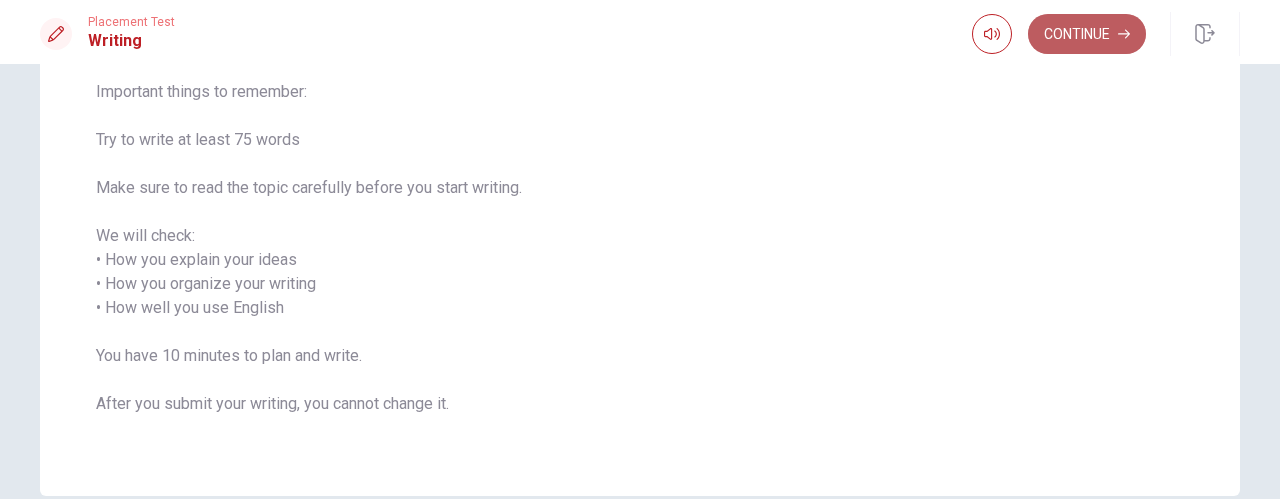 click on "Continue" at bounding box center (1087, 34) 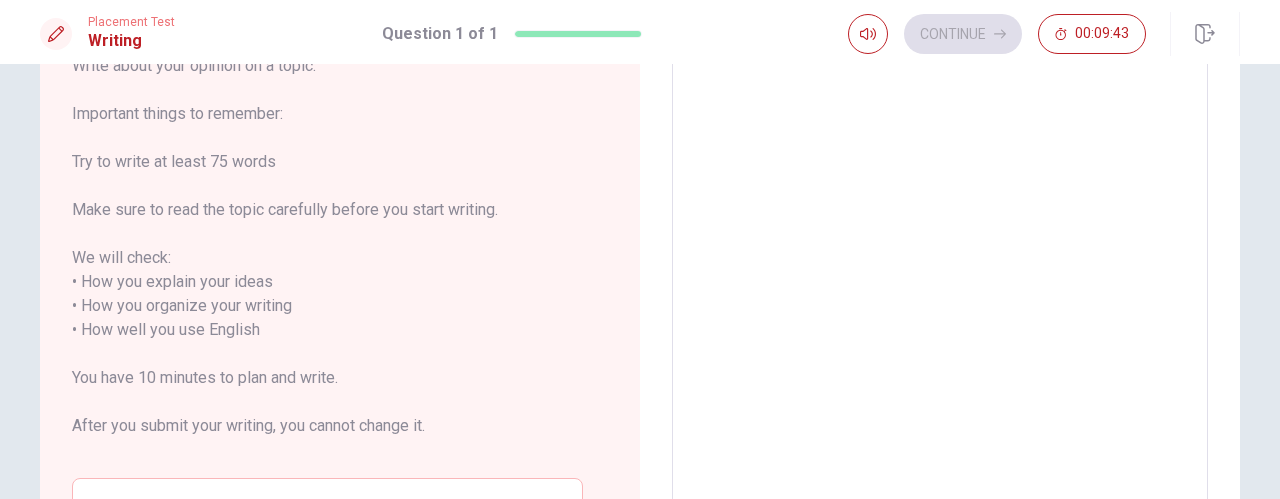 scroll, scrollTop: 0, scrollLeft: 0, axis: both 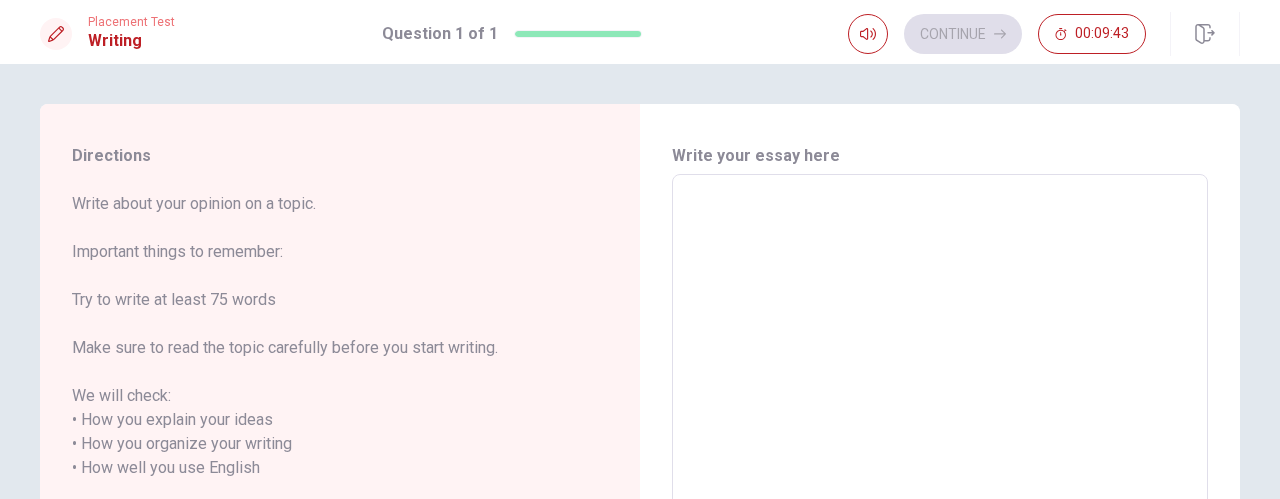 click at bounding box center [940, 456] 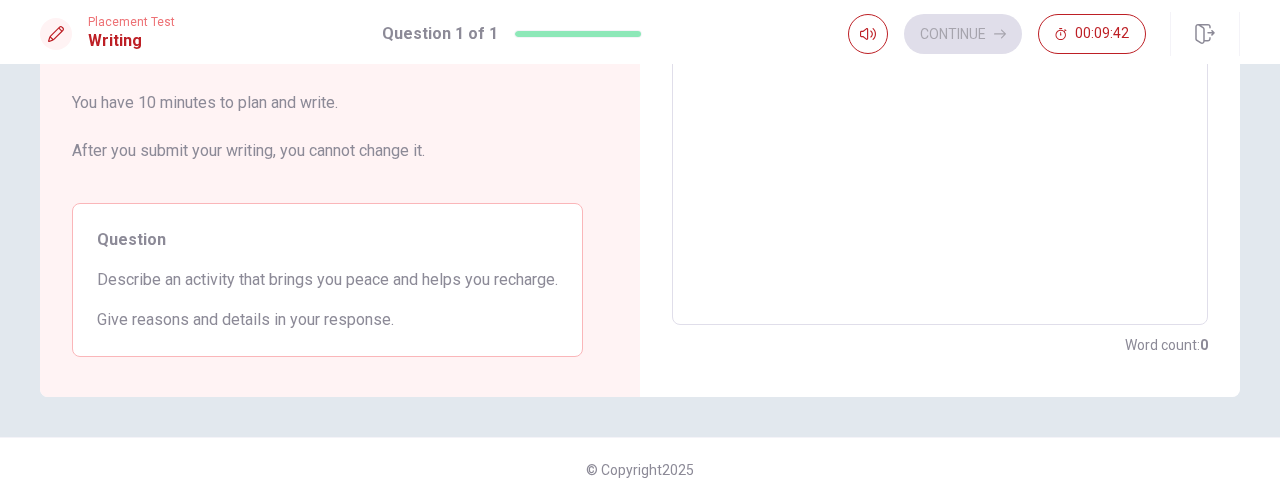 scroll, scrollTop: 414, scrollLeft: 0, axis: vertical 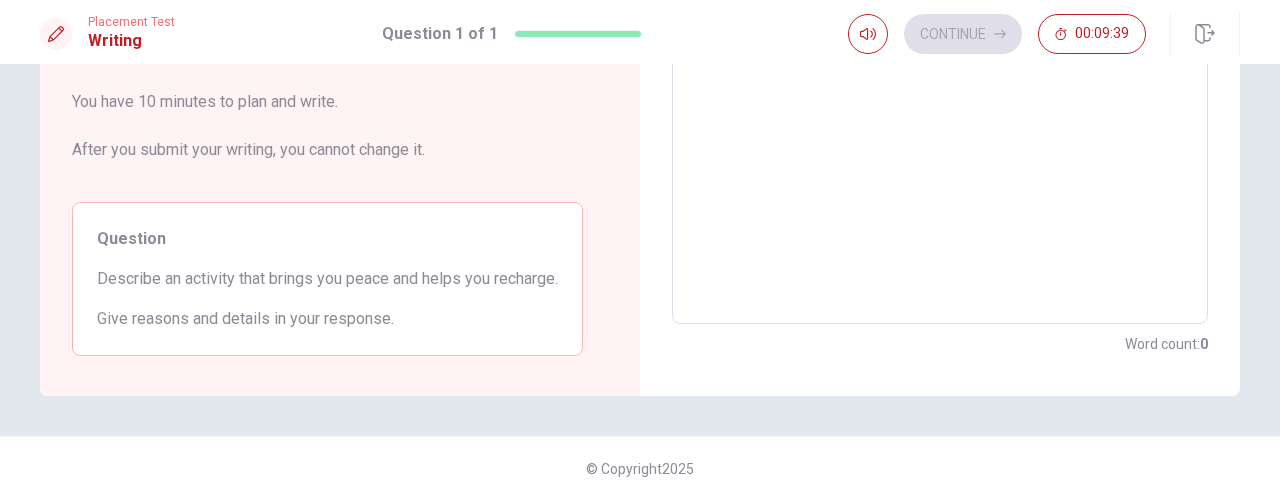 type on "o" 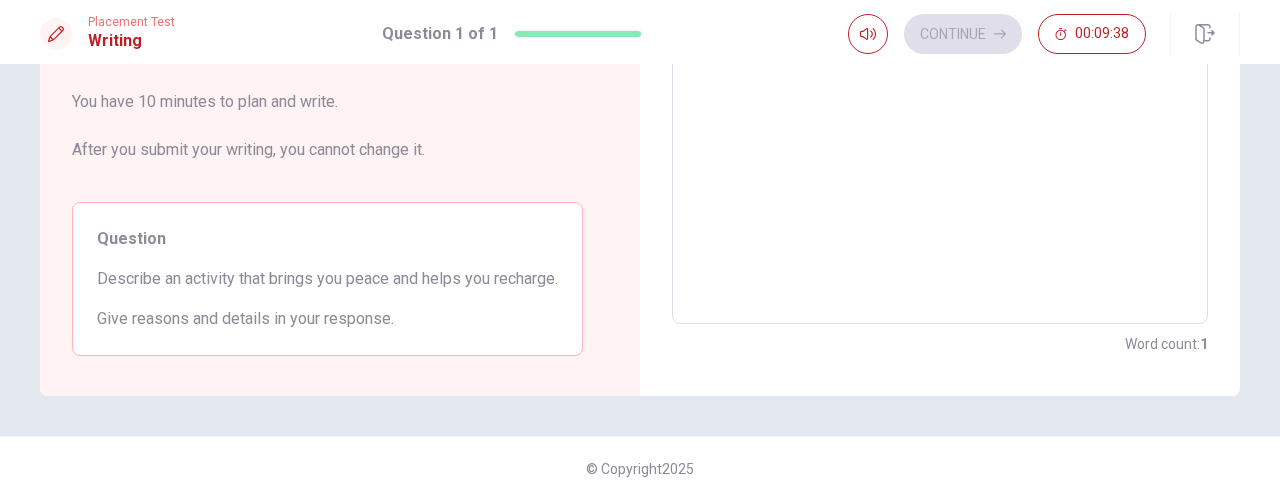 type on "x" 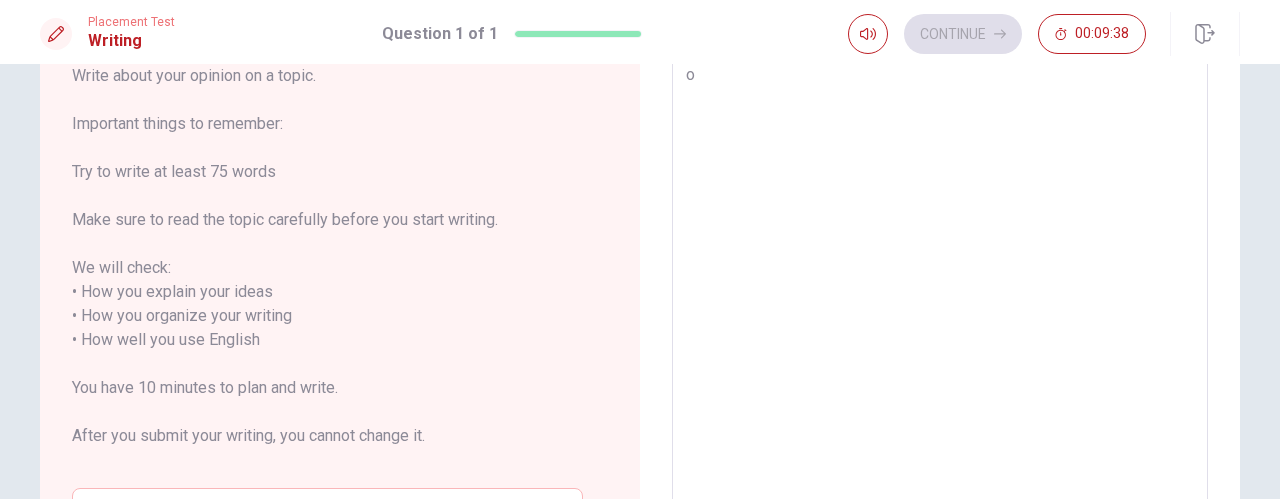 type on "on" 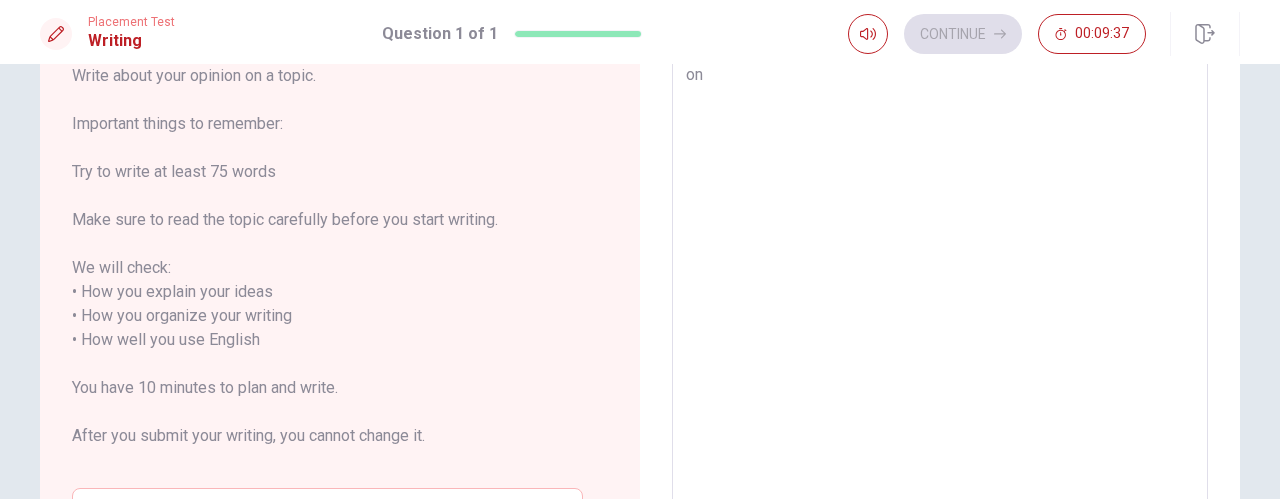 type on "x" 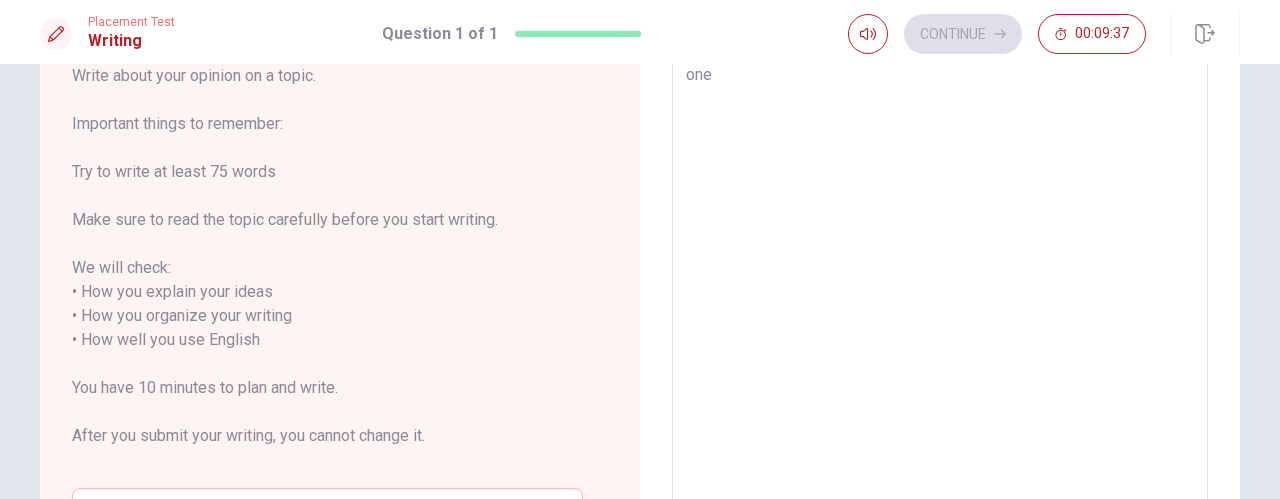 type on "x" 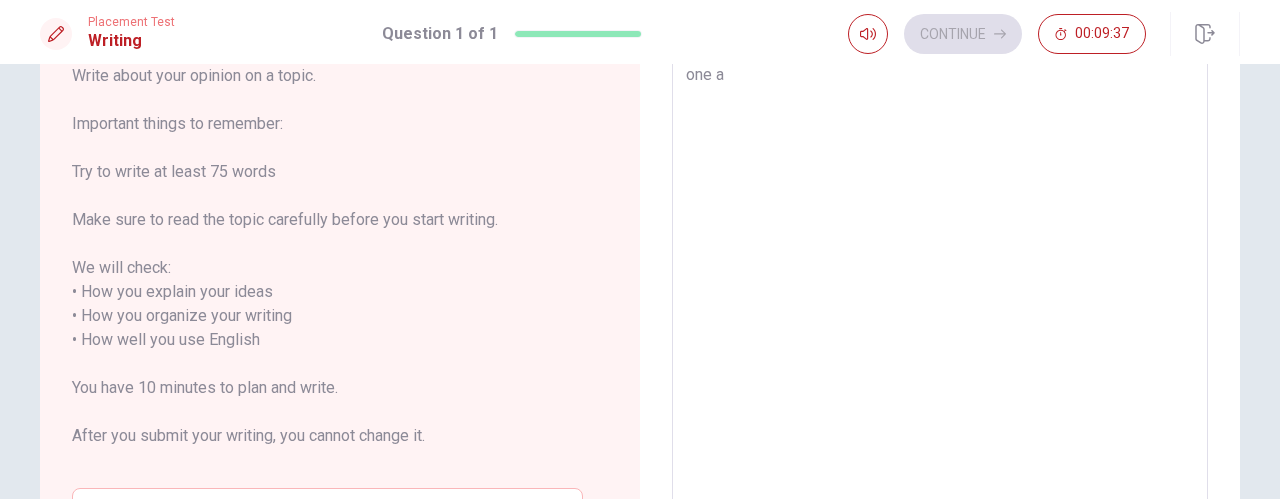 type on "x" 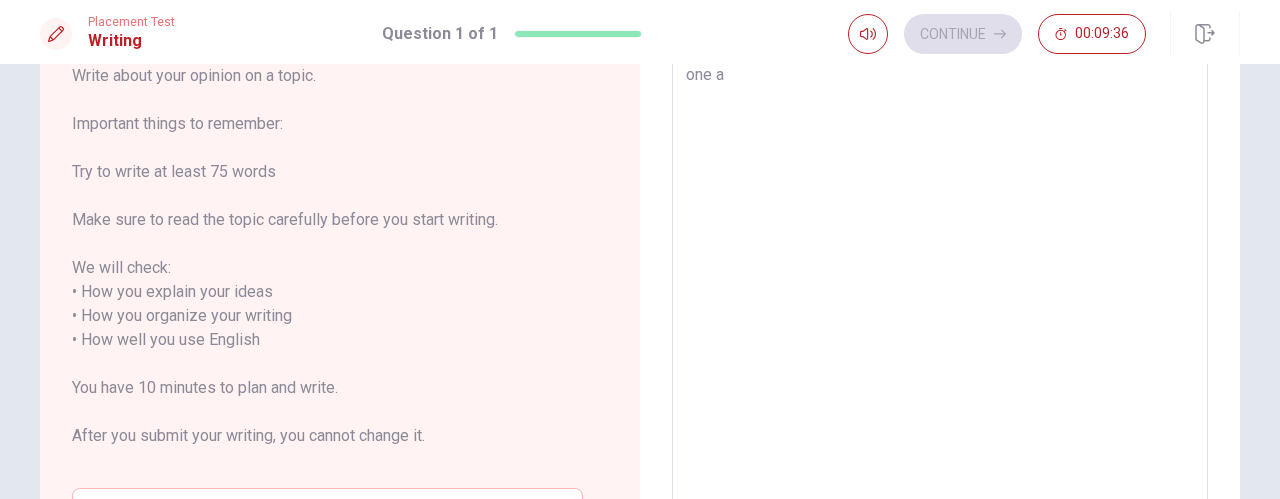 type on "one ac" 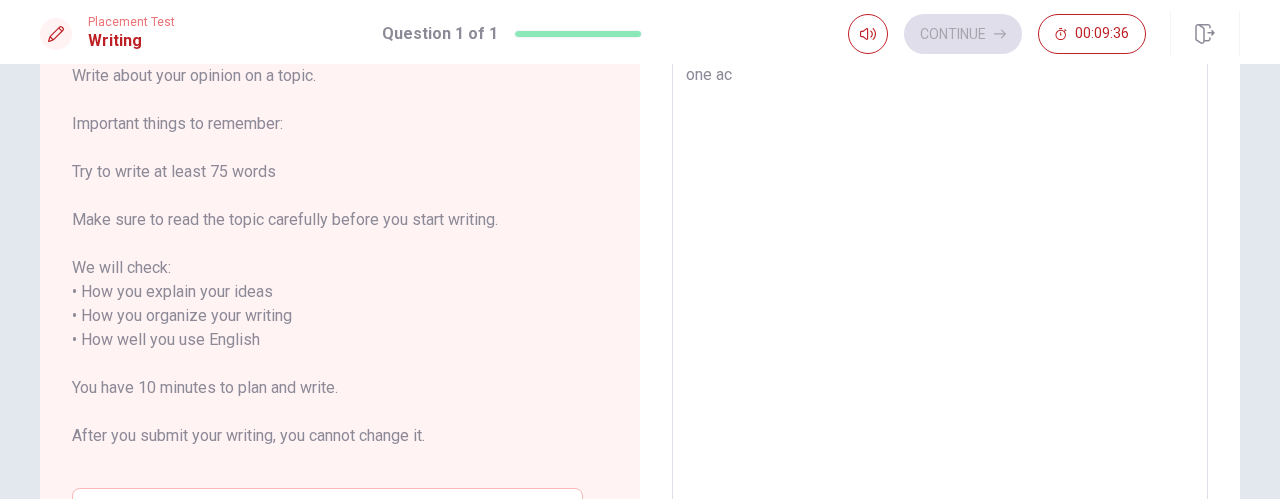 type on "x" 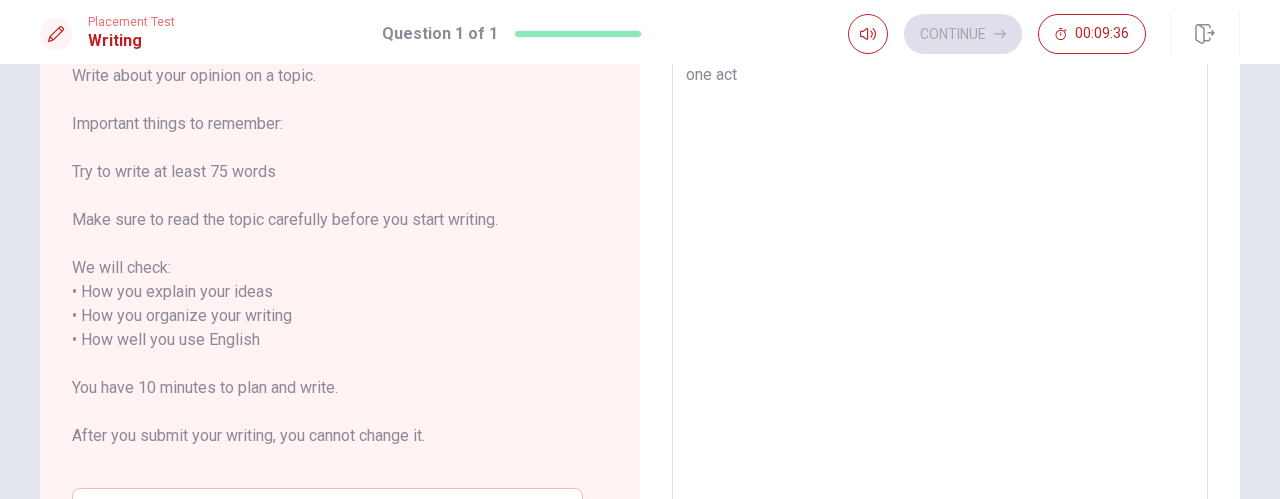 type on "x" 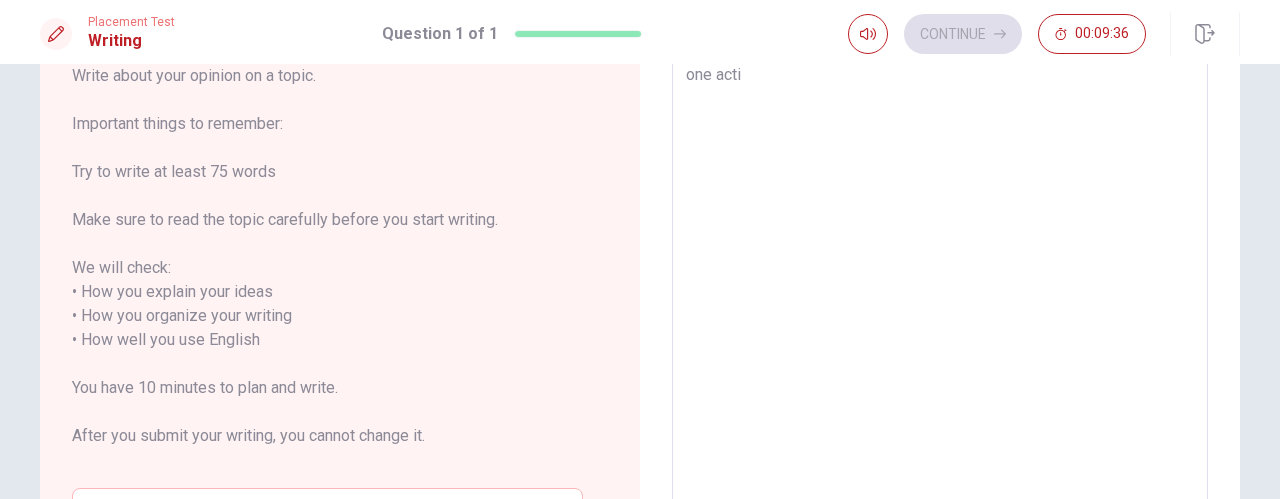 type on "x" 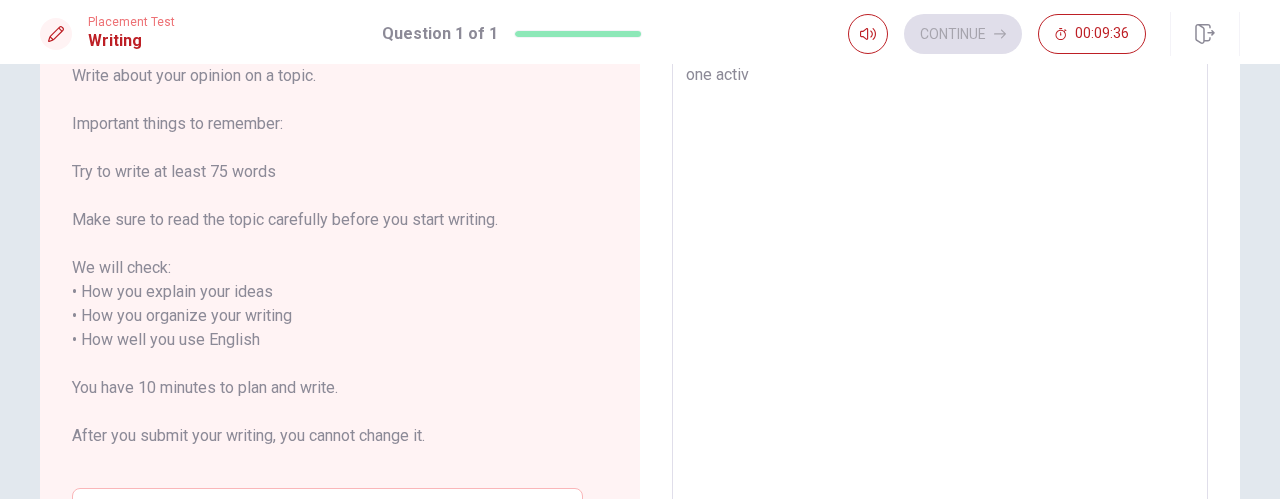 type on "x" 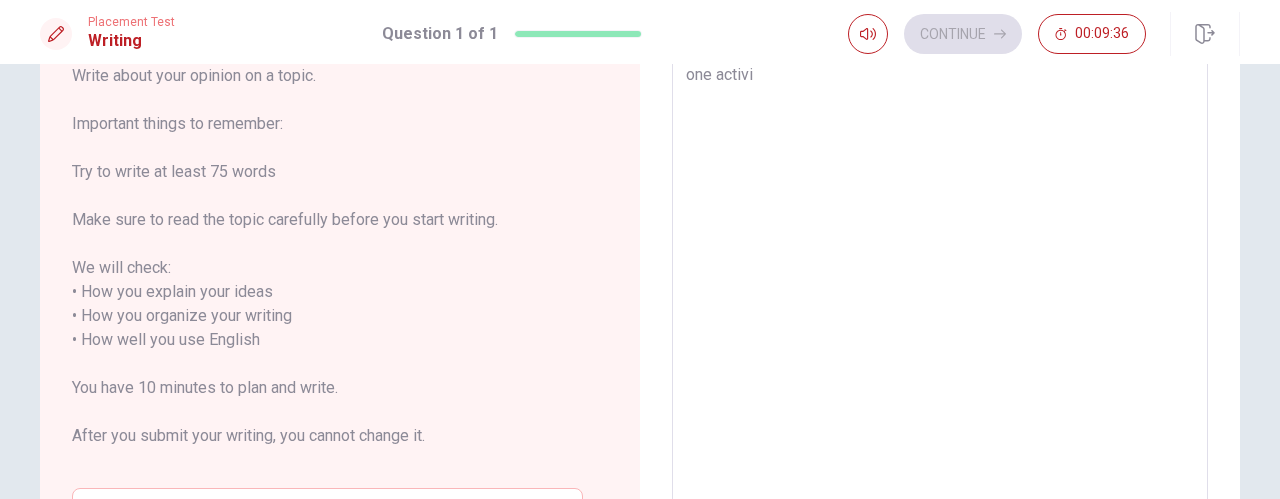 type on "x" 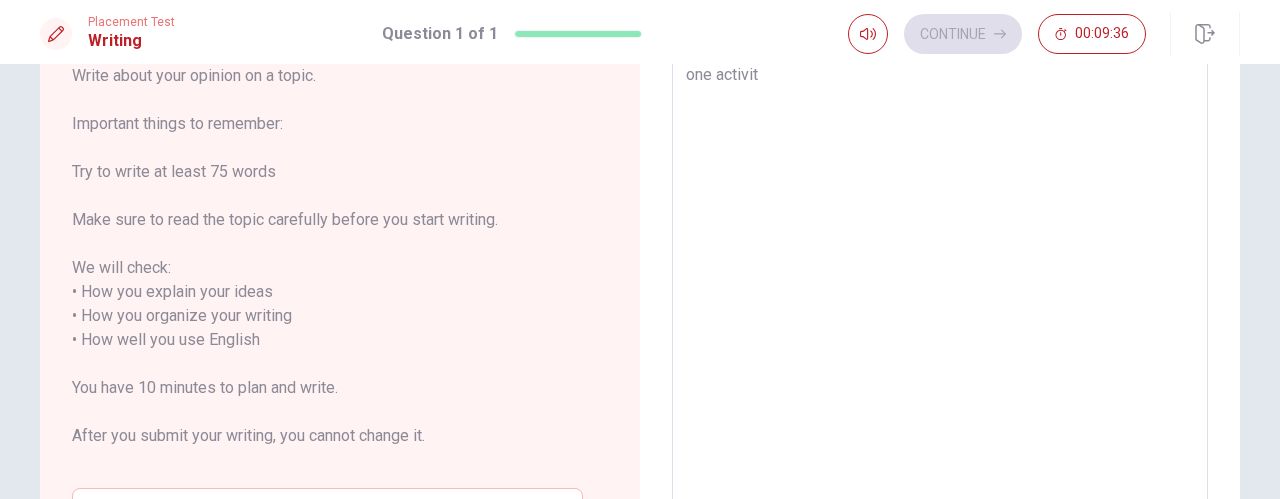 type on "x" 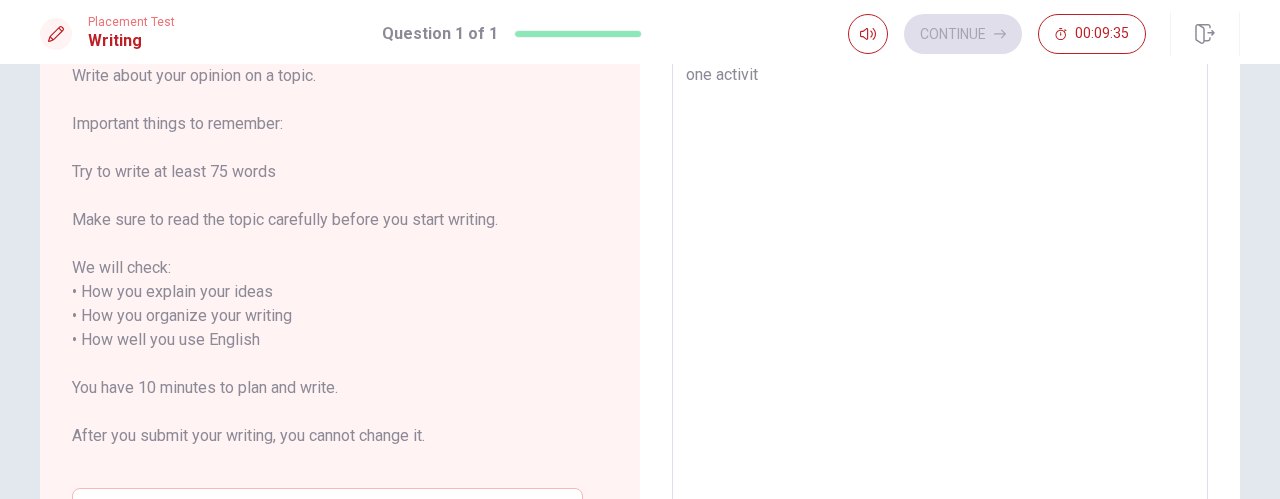 type on "one activiti" 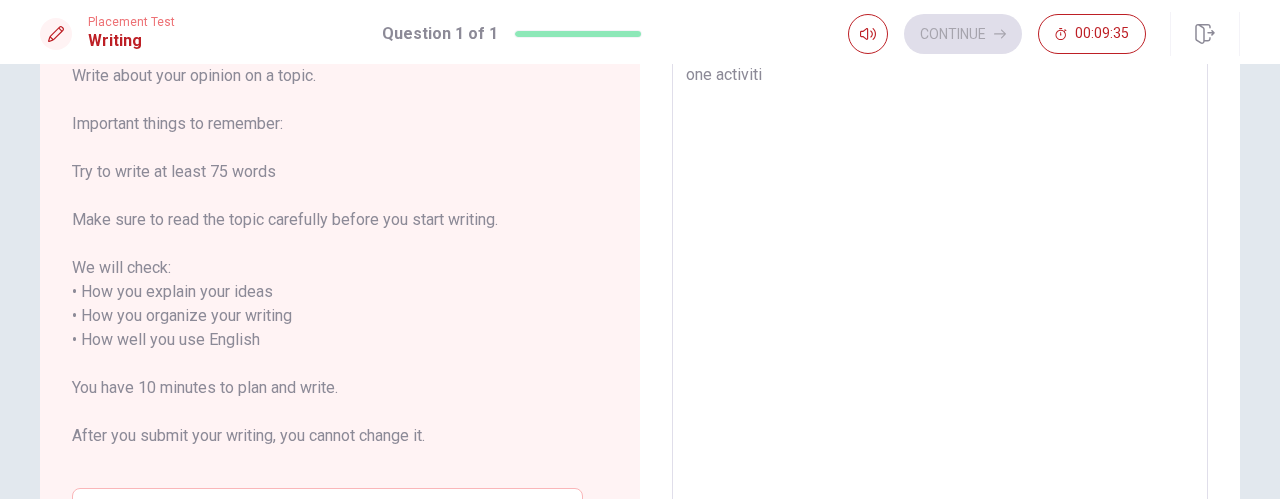type on "x" 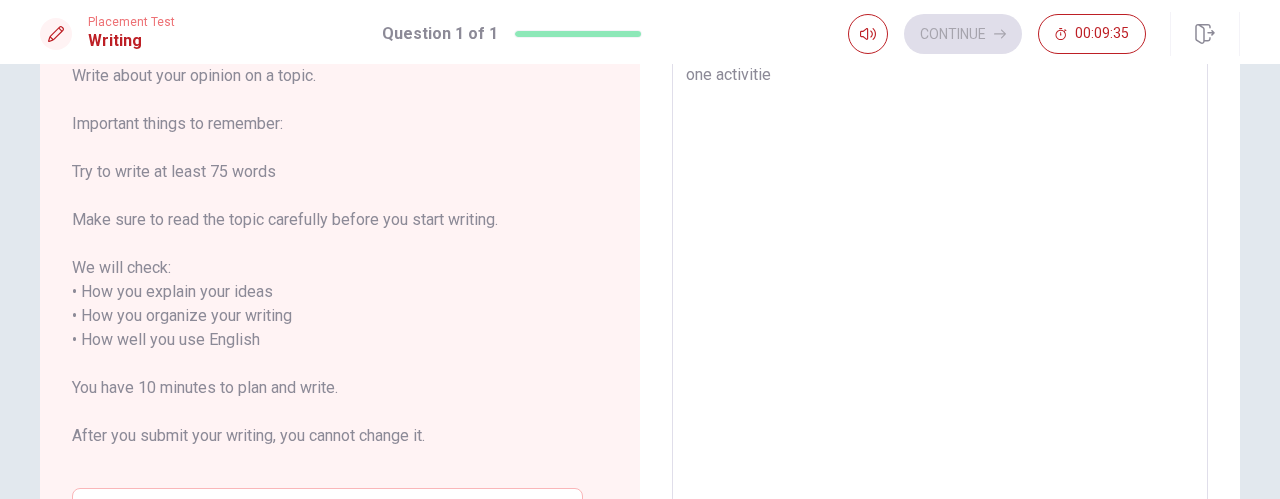 type on "x" 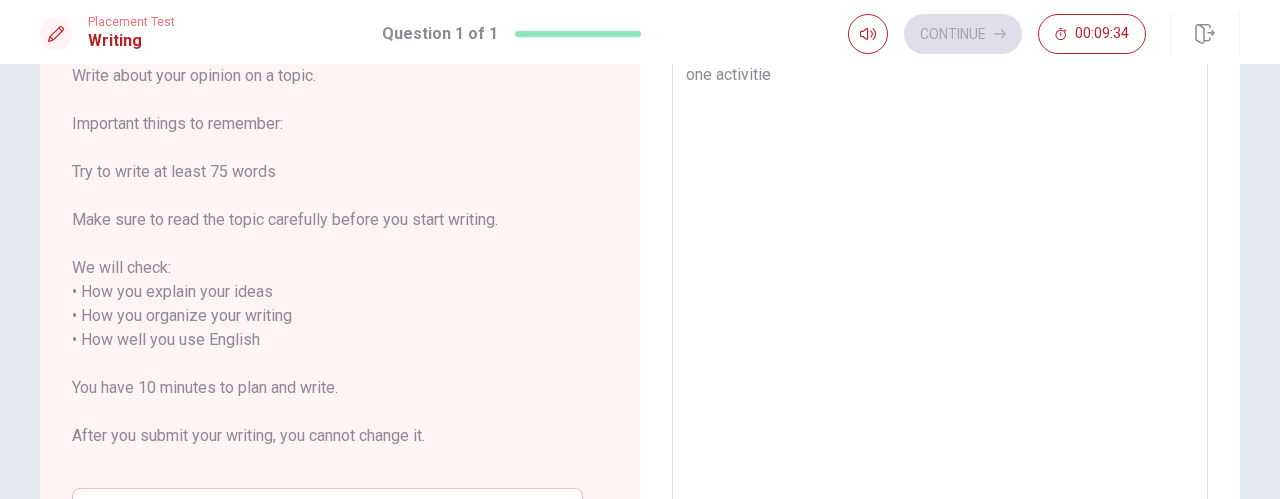 type on "one activitie" 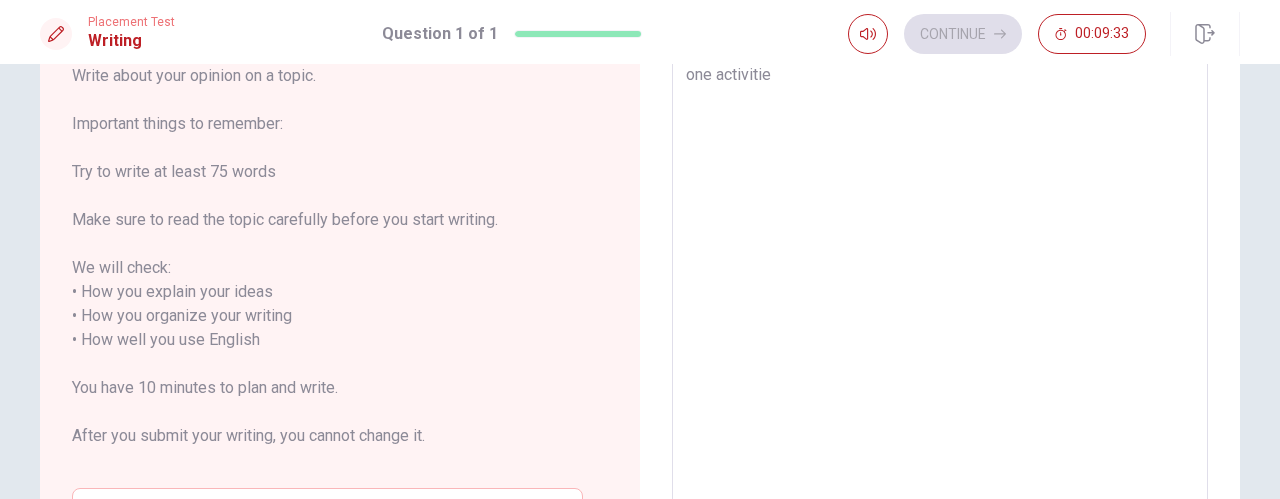 type on "one activiti" 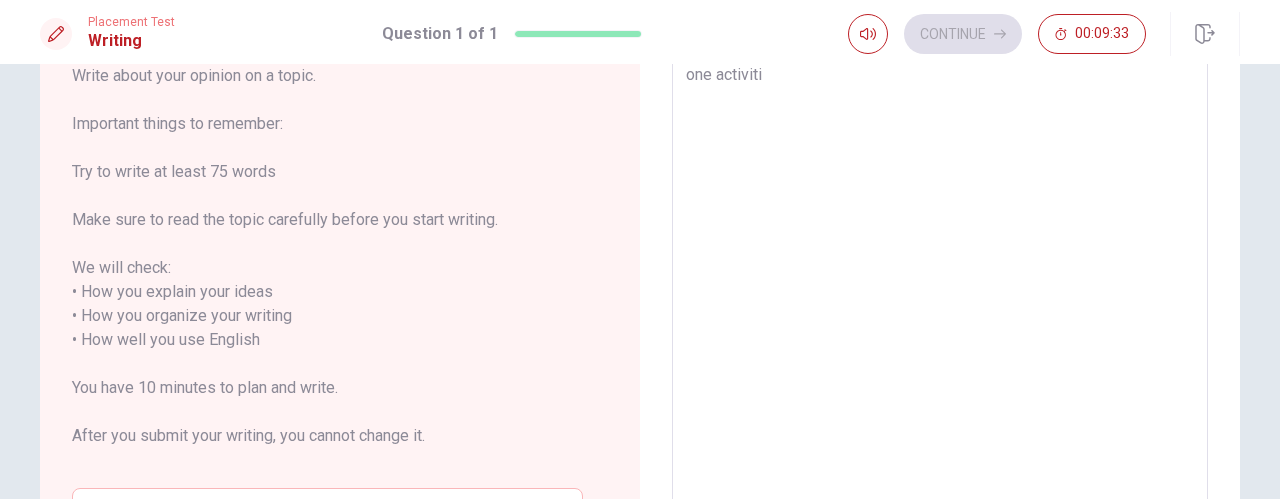 type on "one activit" 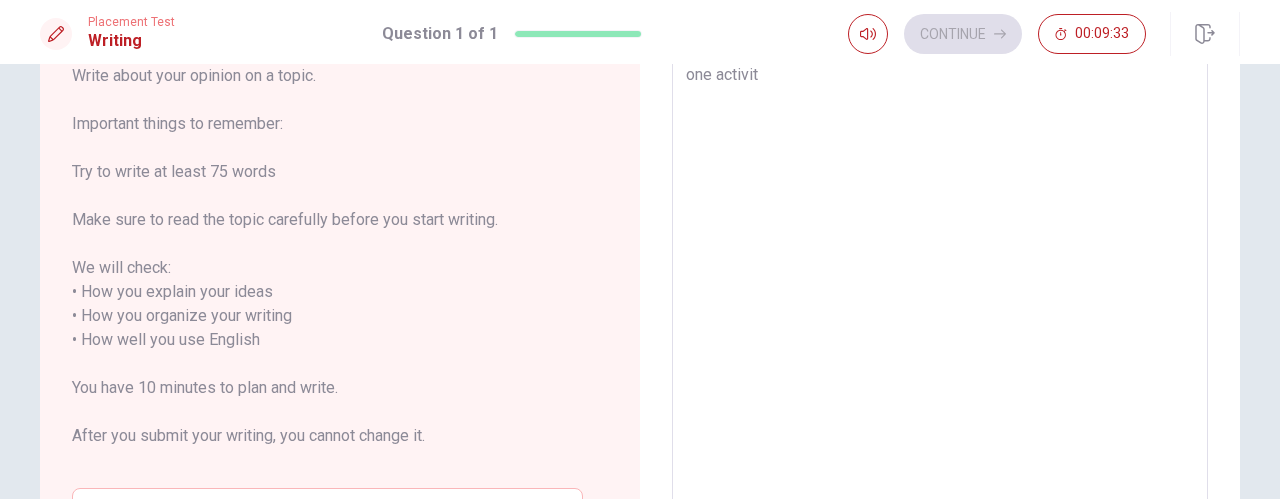 type on "one activi" 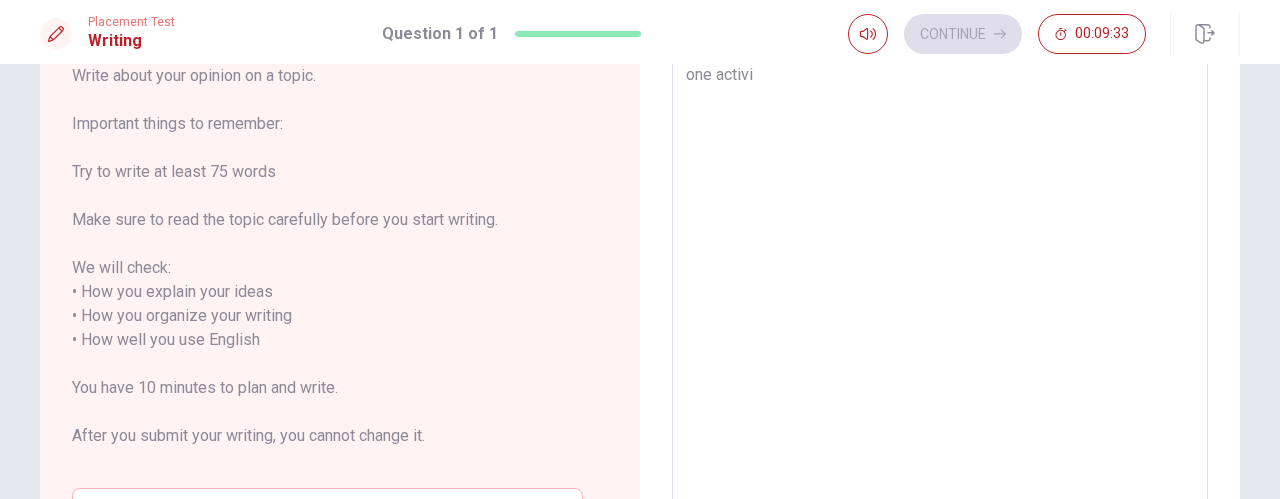 type on "x" 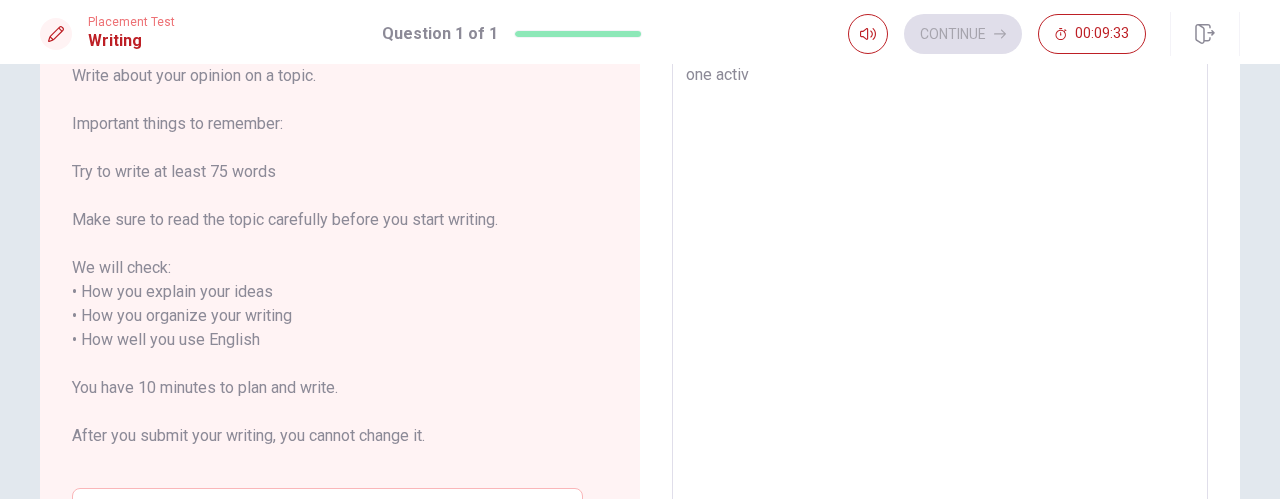 type on "one acti" 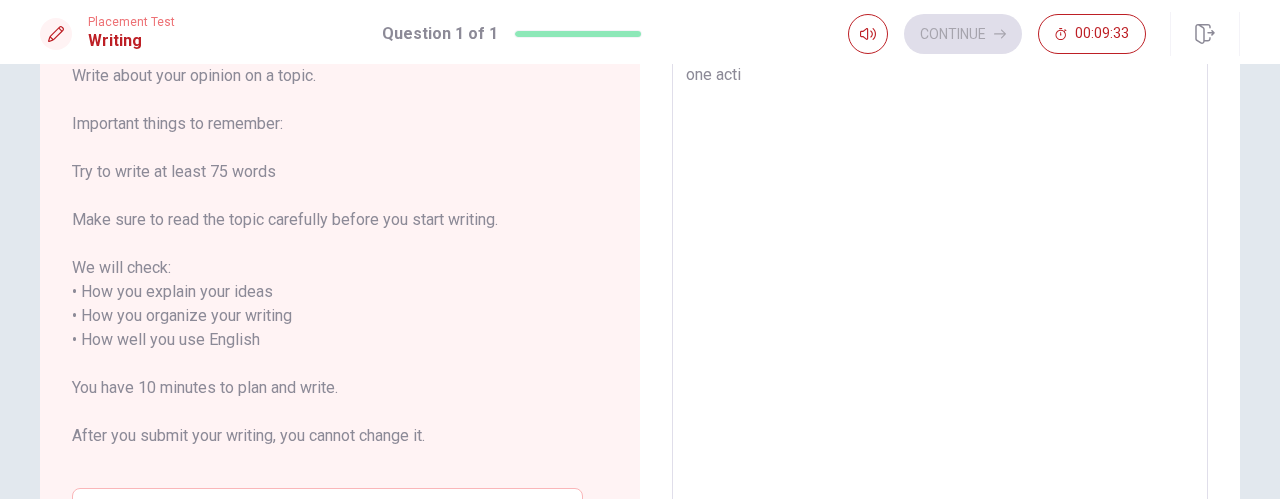 type on "x" 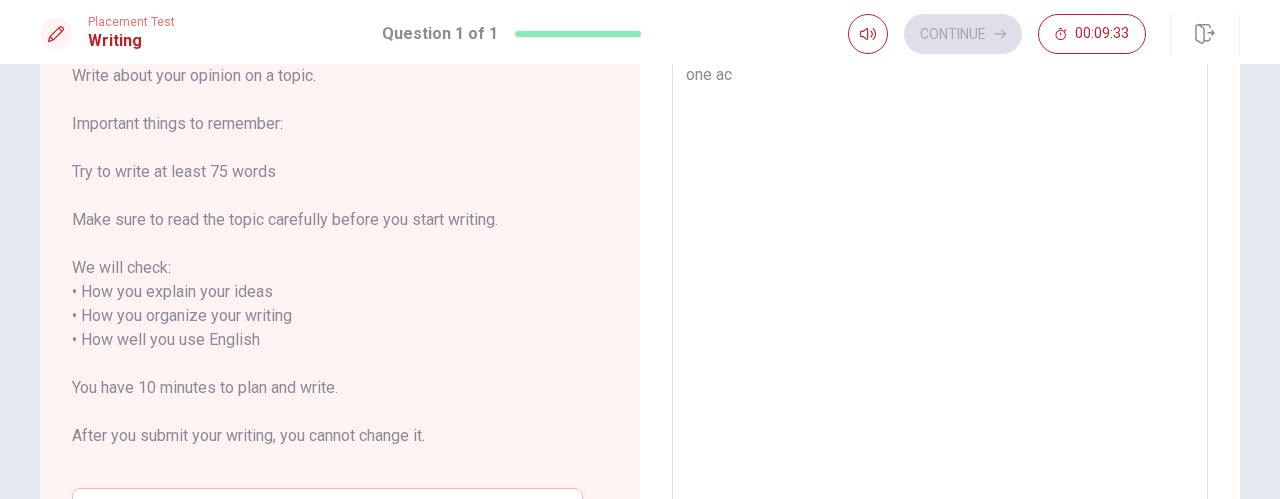 type on "one a" 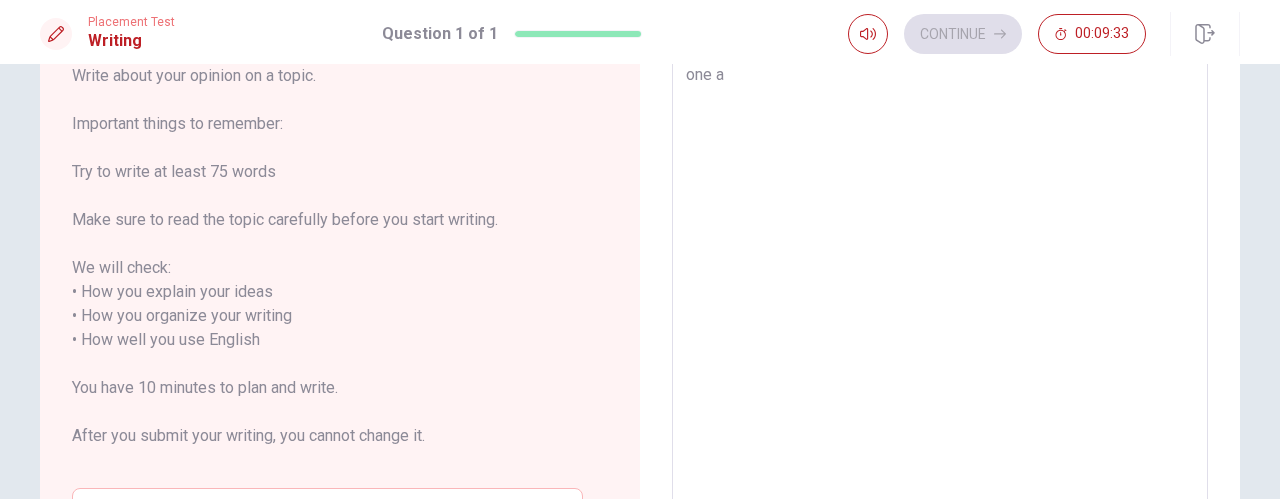 type on "one" 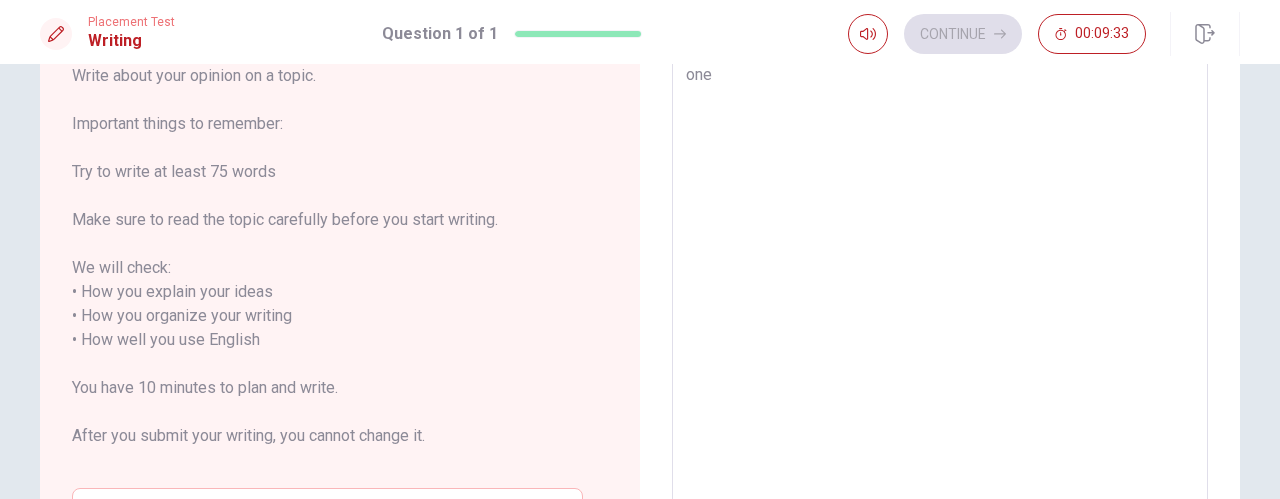 type on "x" 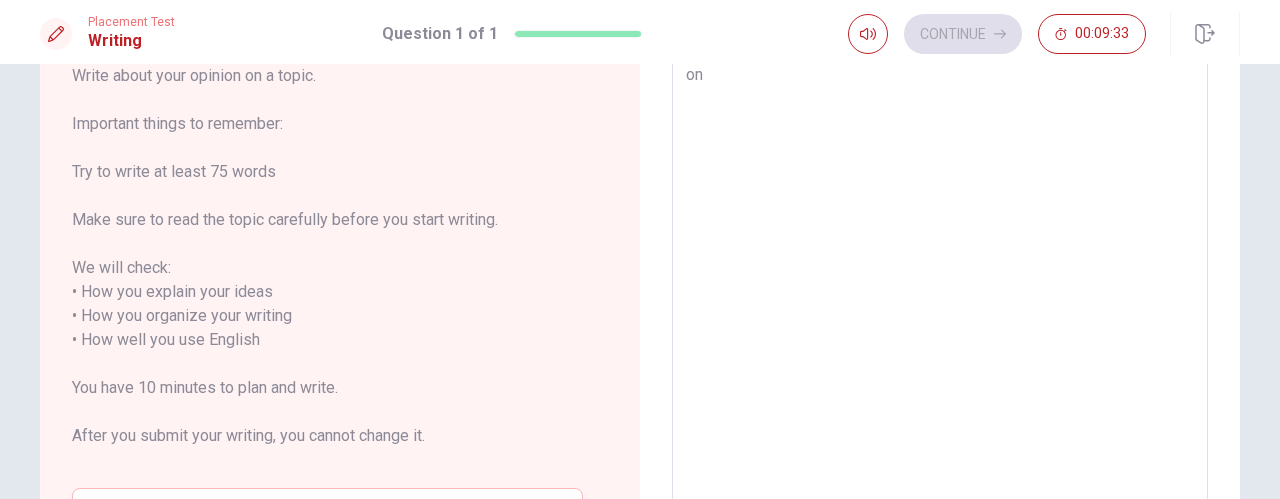 type on "x" 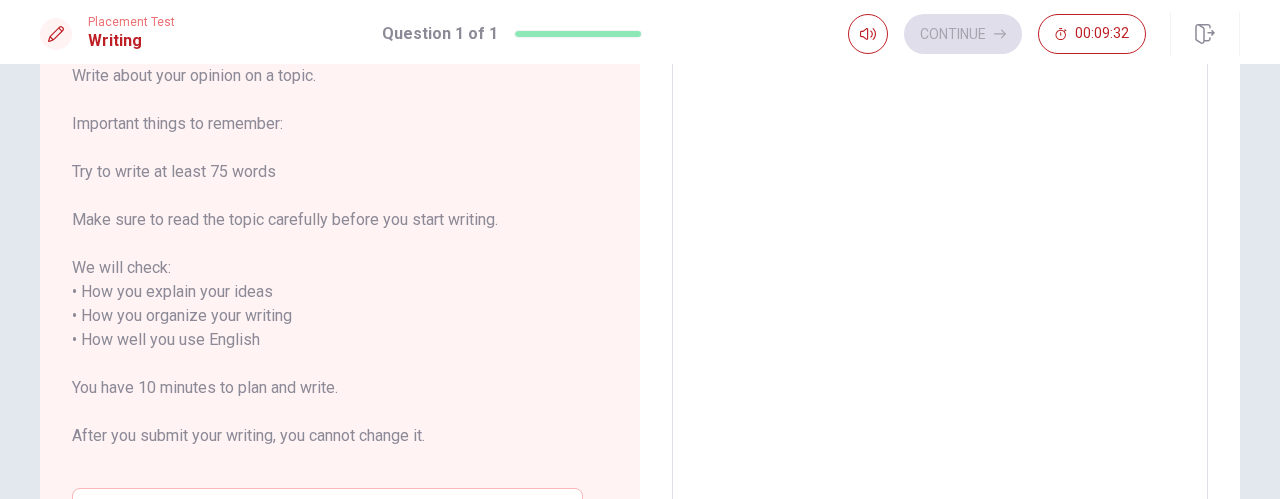 type on "i" 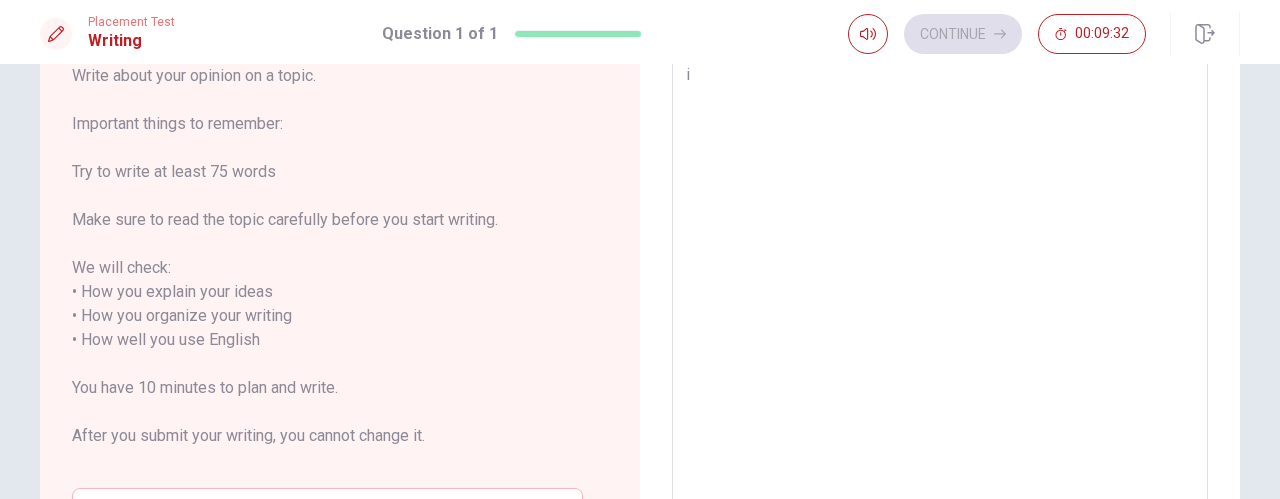 type on "x" 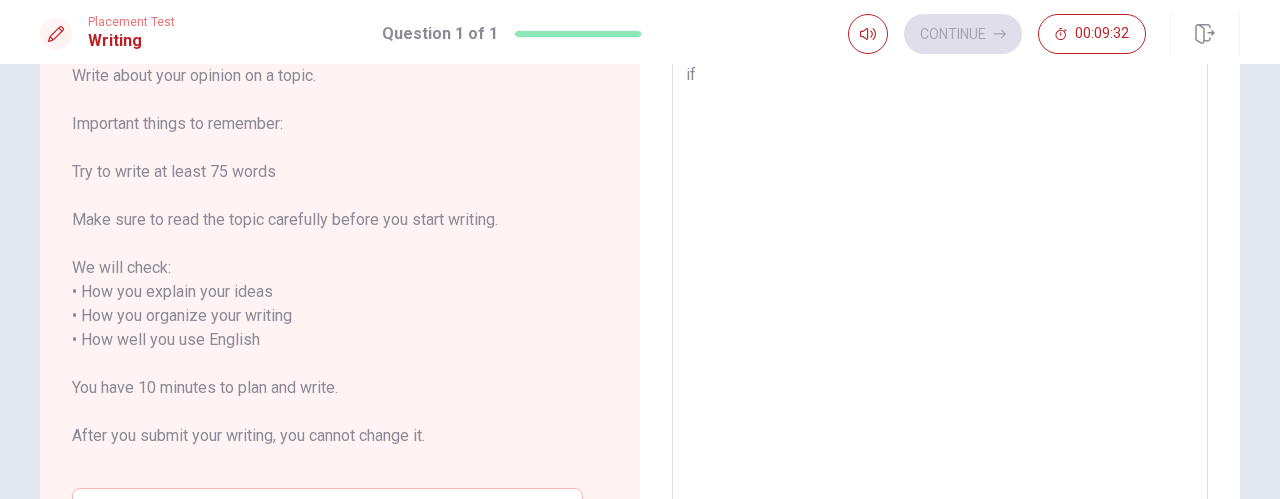 type on "x" 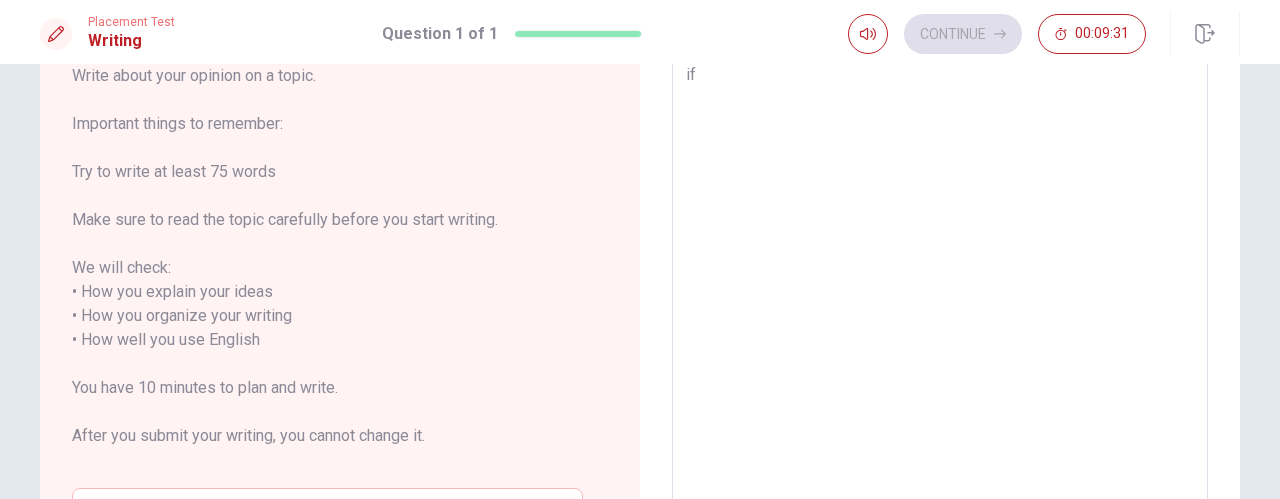 type on "if i" 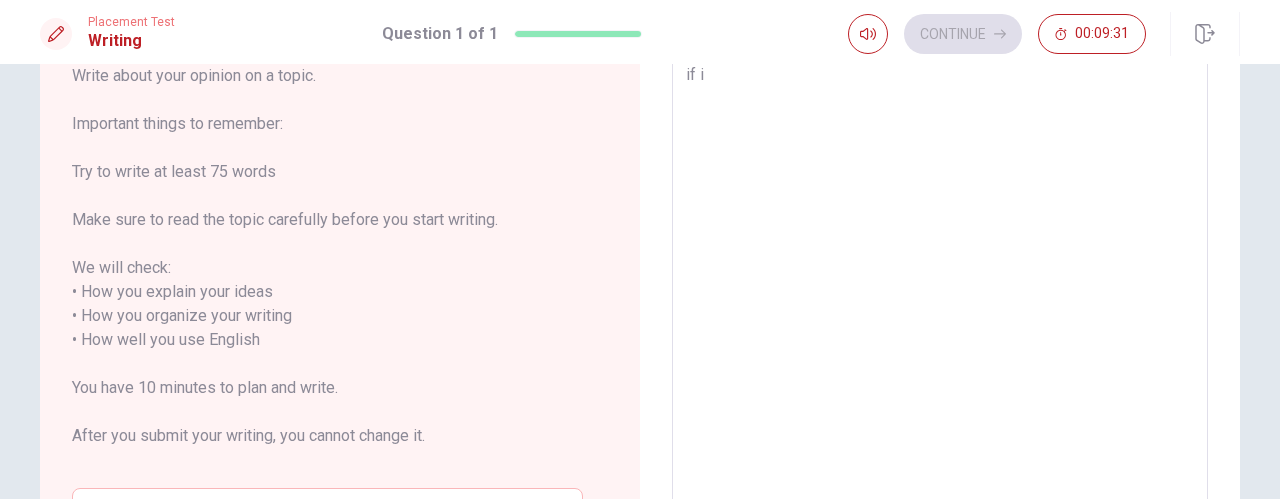 type on "x" 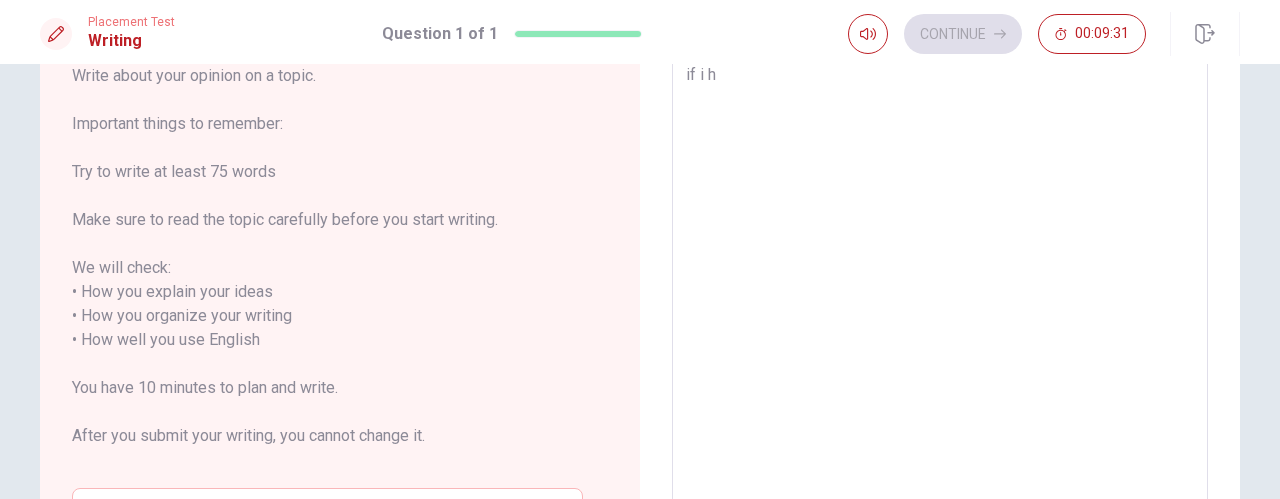 type on "x" 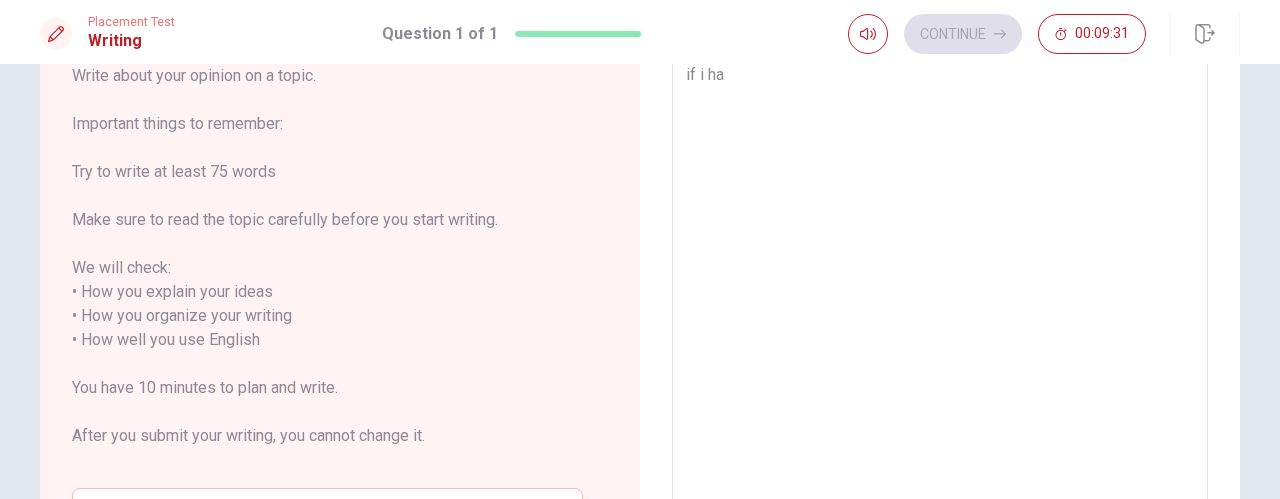 type on "x" 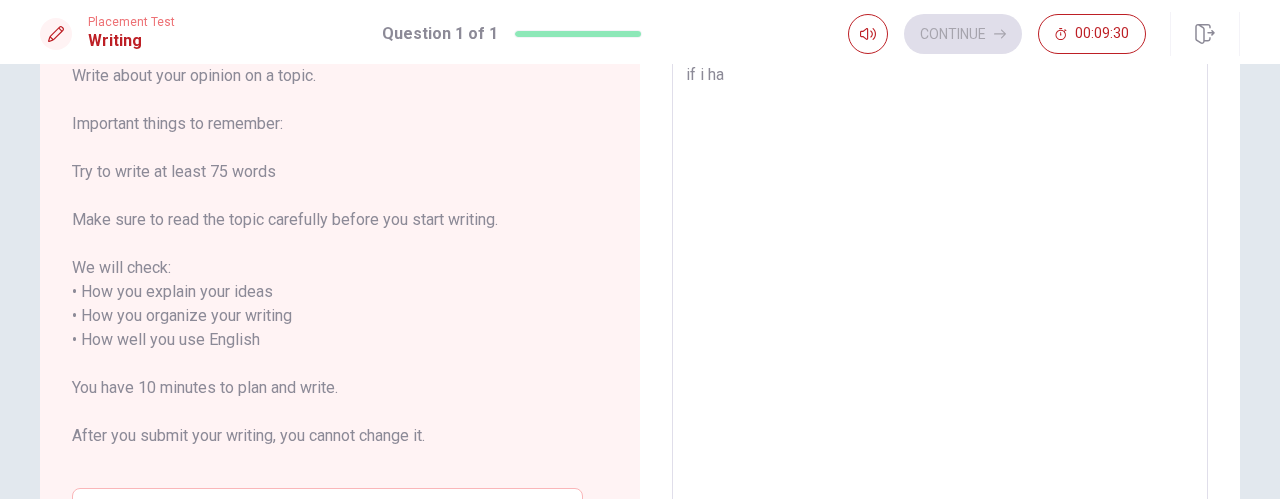 type on "if i had" 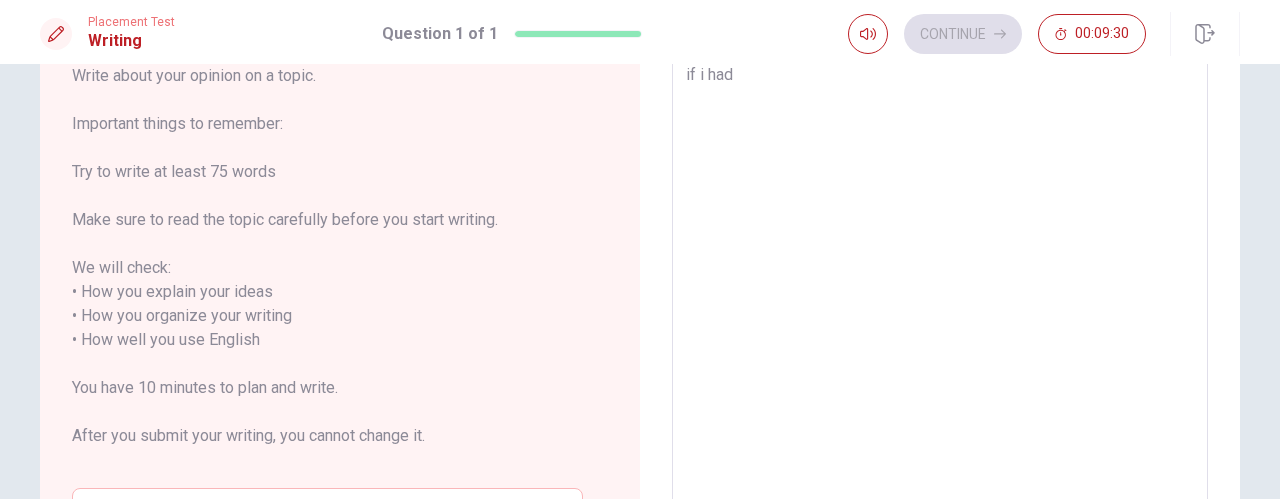 type on "x" 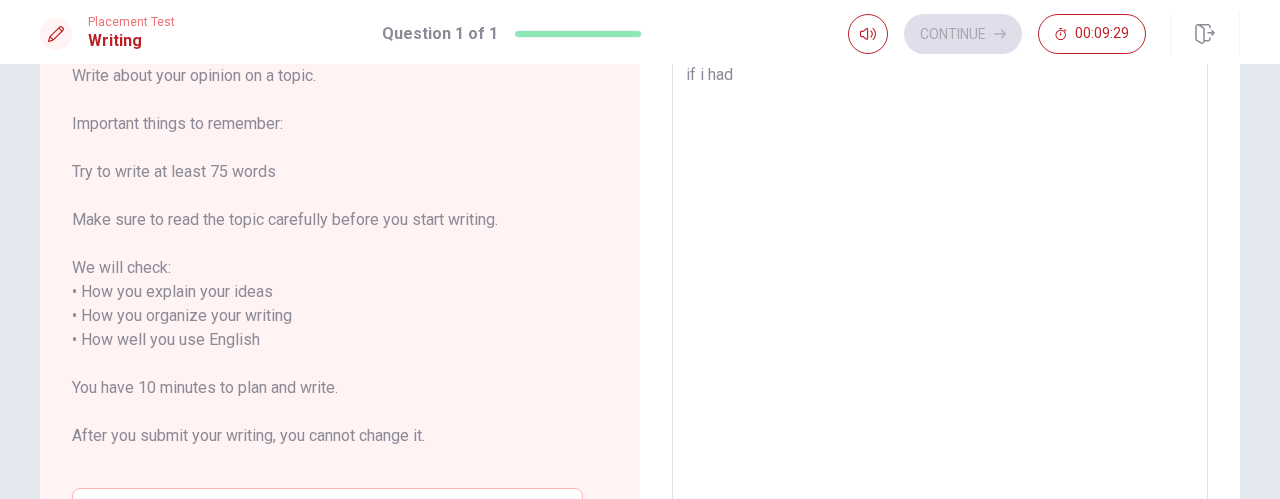 type on "x" 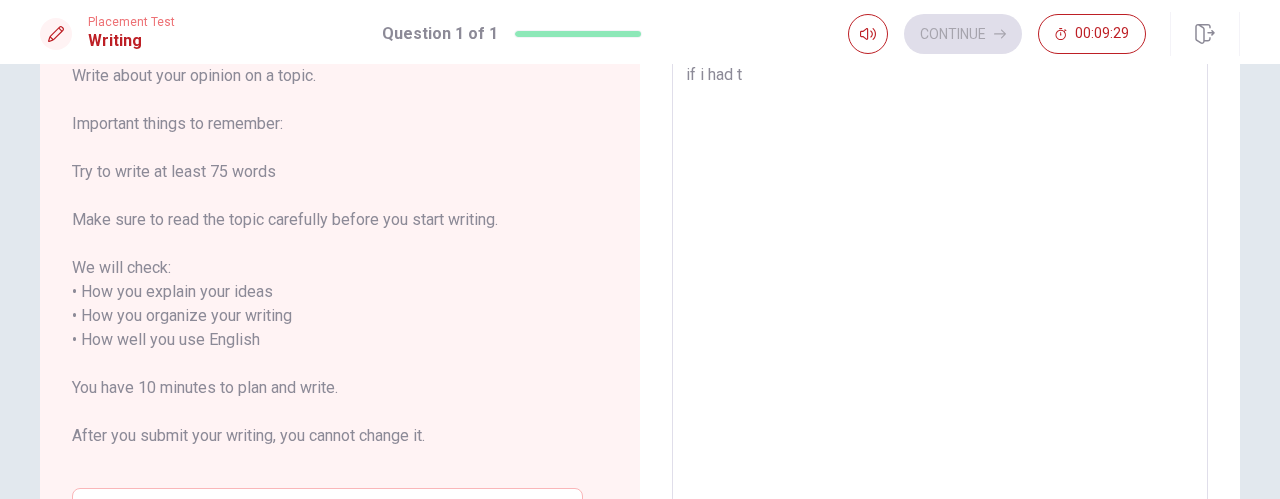 type on "x" 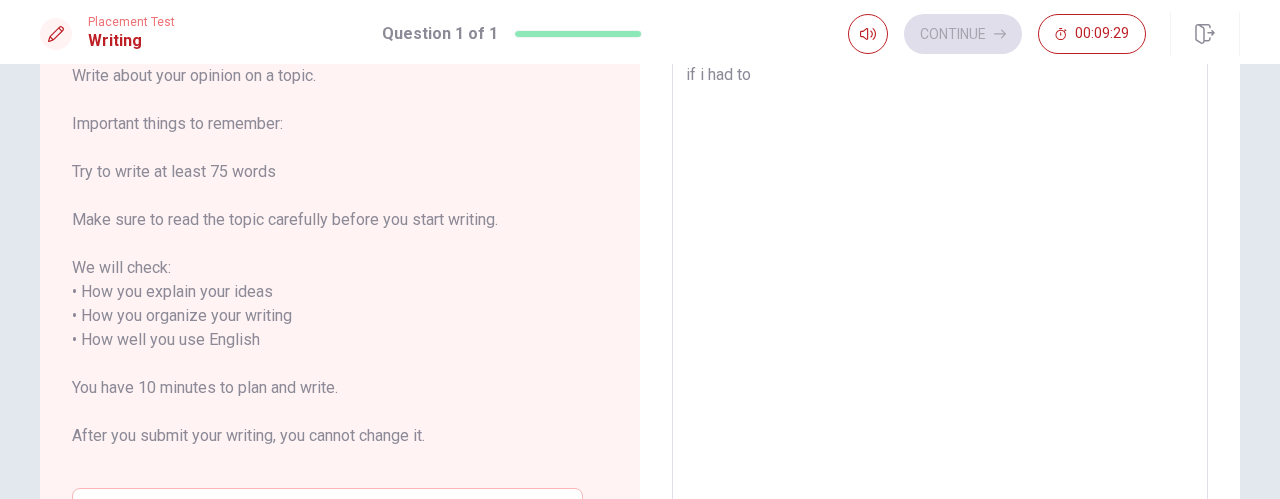 type on "x" 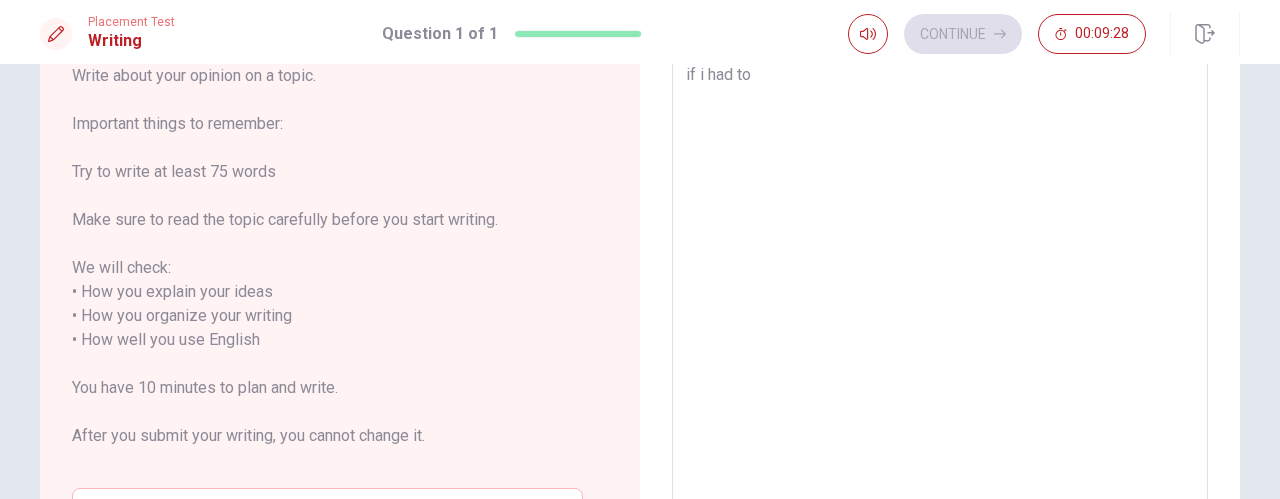 type on "if i had to" 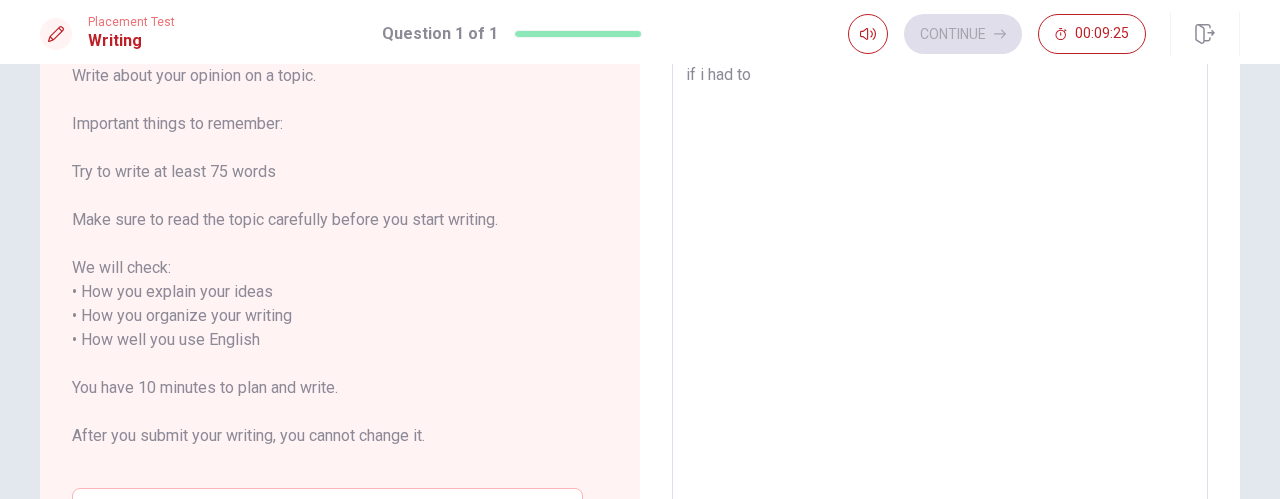 type on "x" 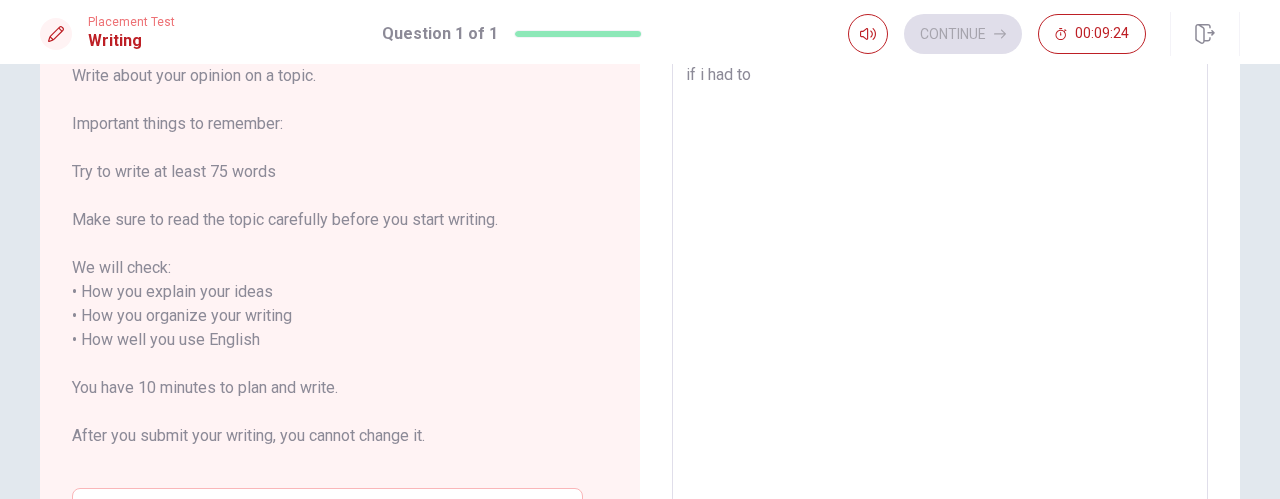type on "if i had to v" 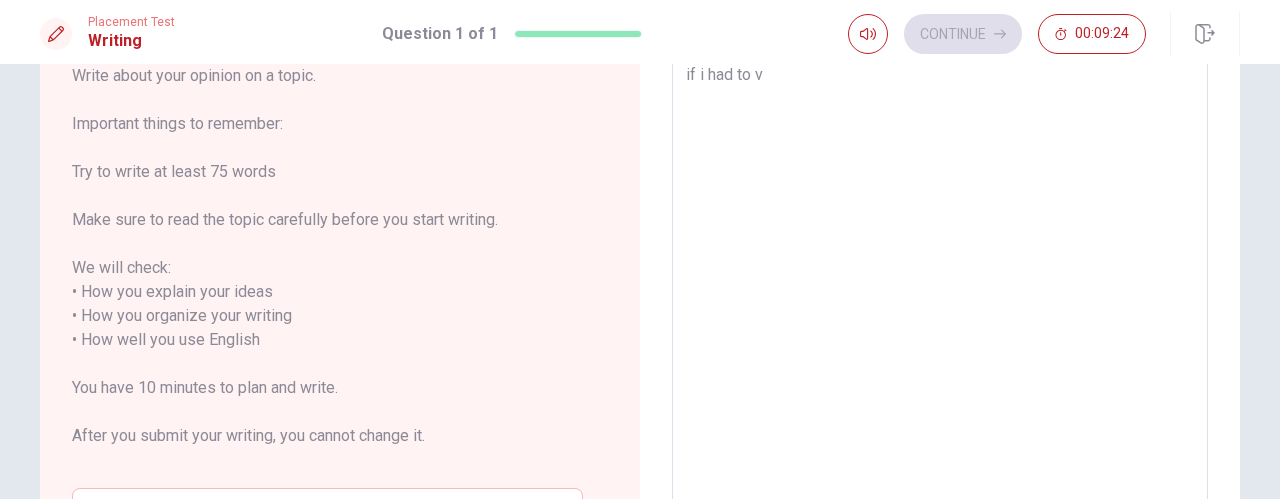 type on "x" 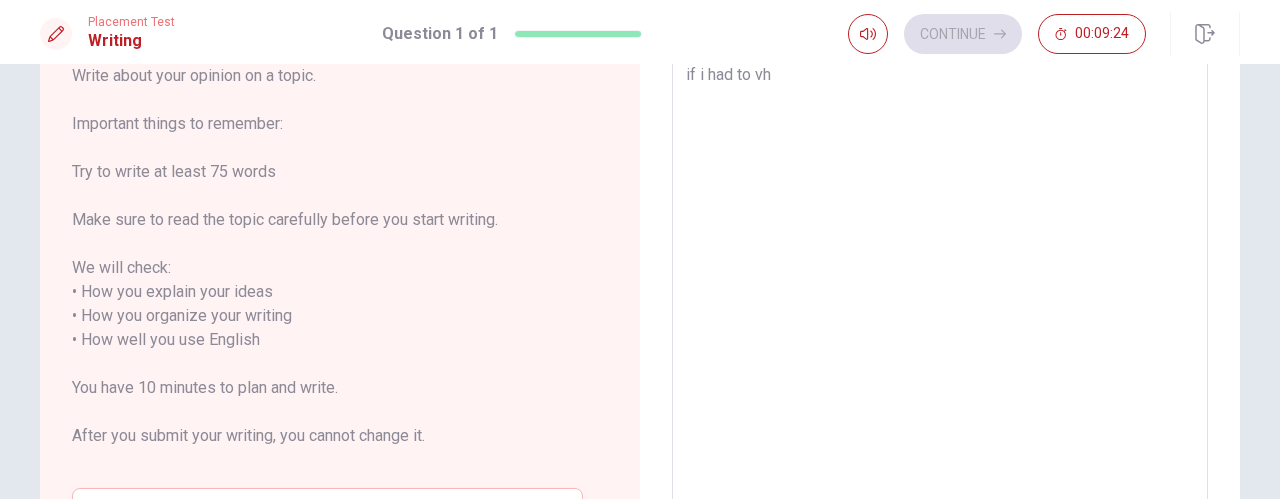 type on "if i had to vho" 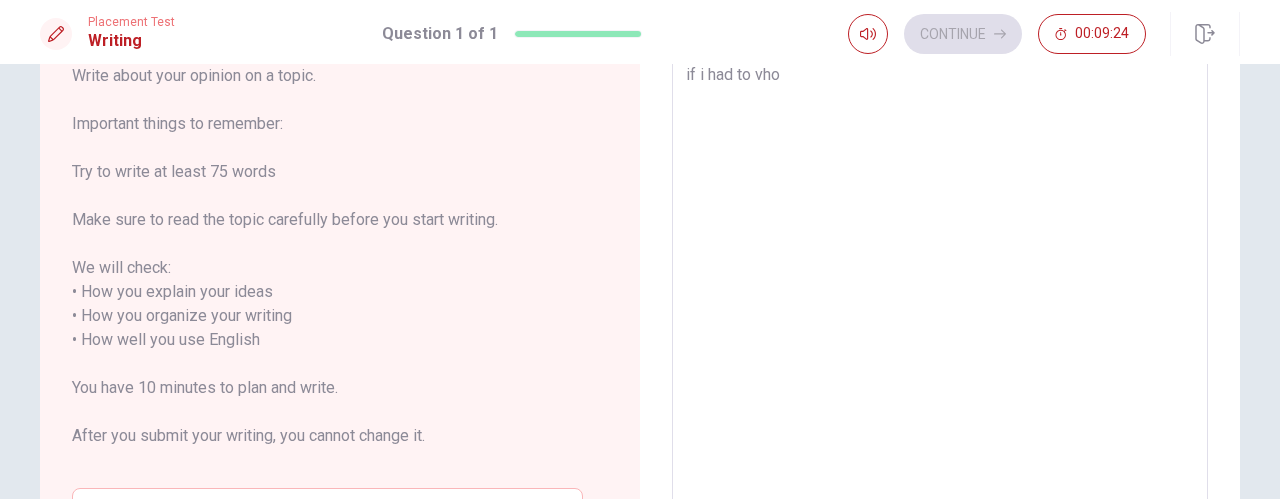 type on "x" 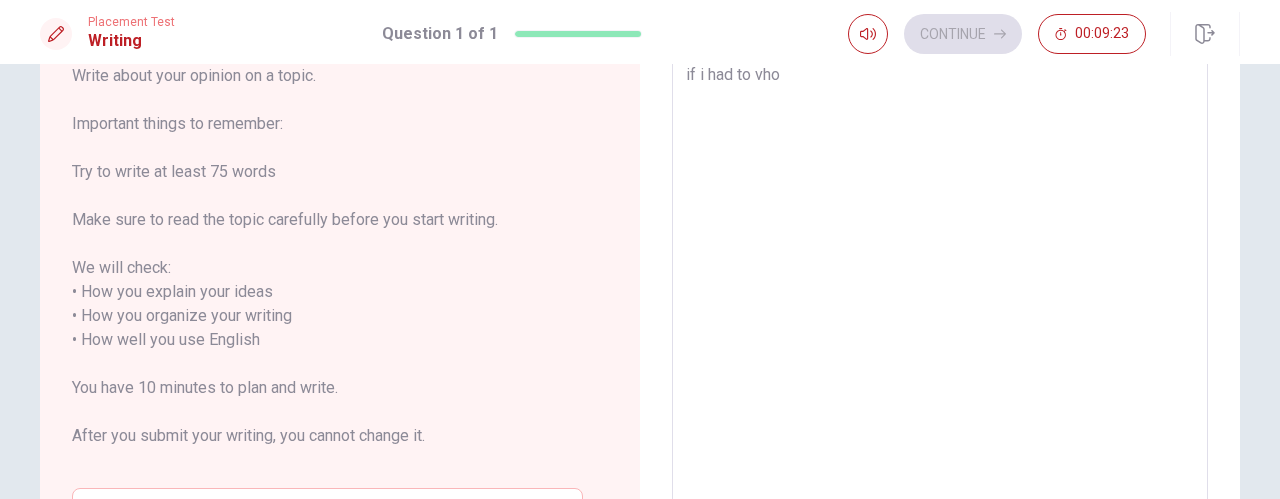 type on "if i had to vhoo" 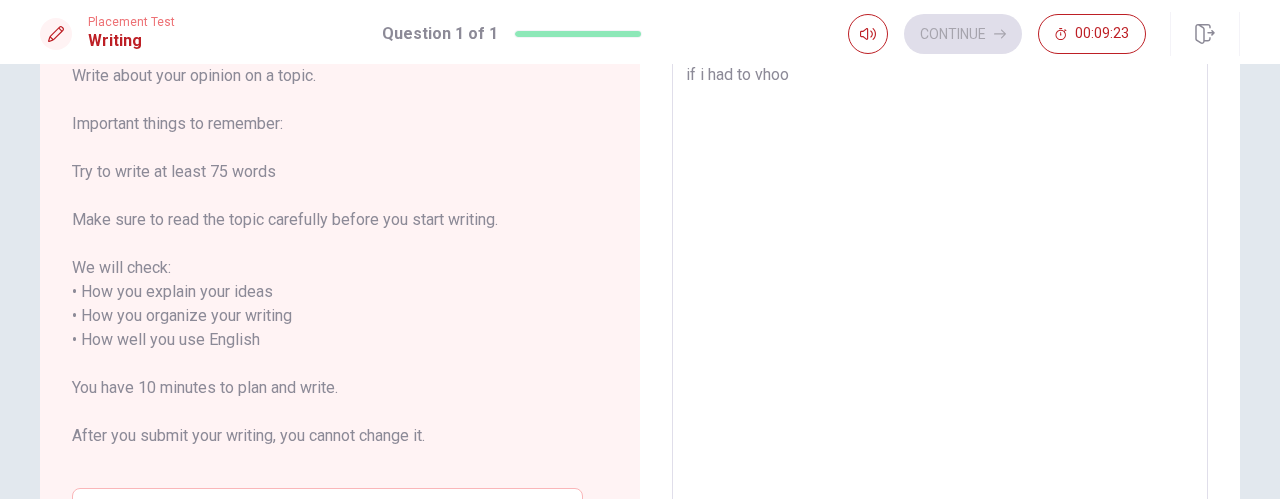 type on "x" 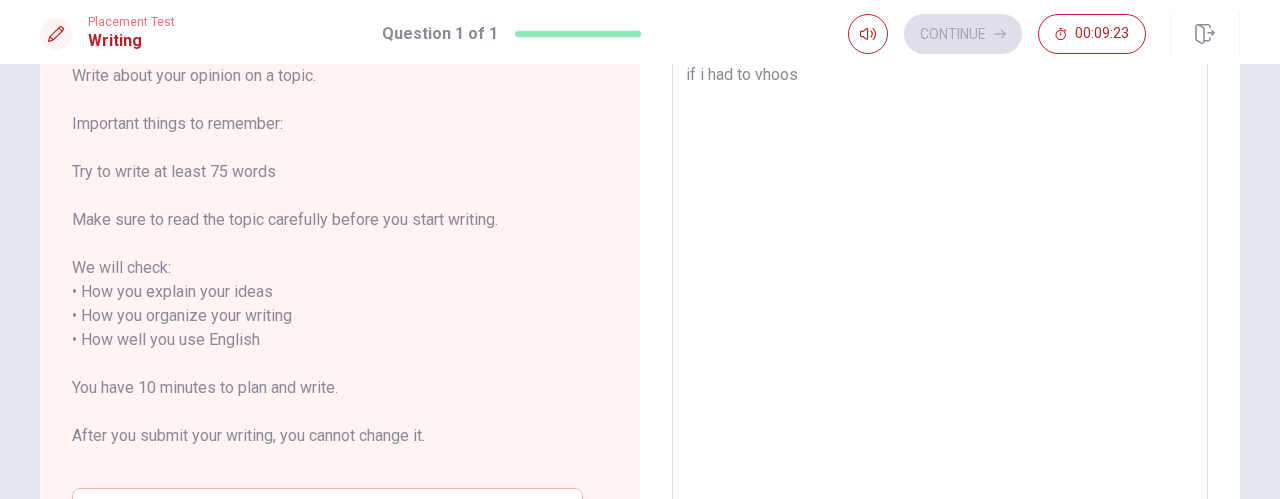 type on "if i had to vhoose" 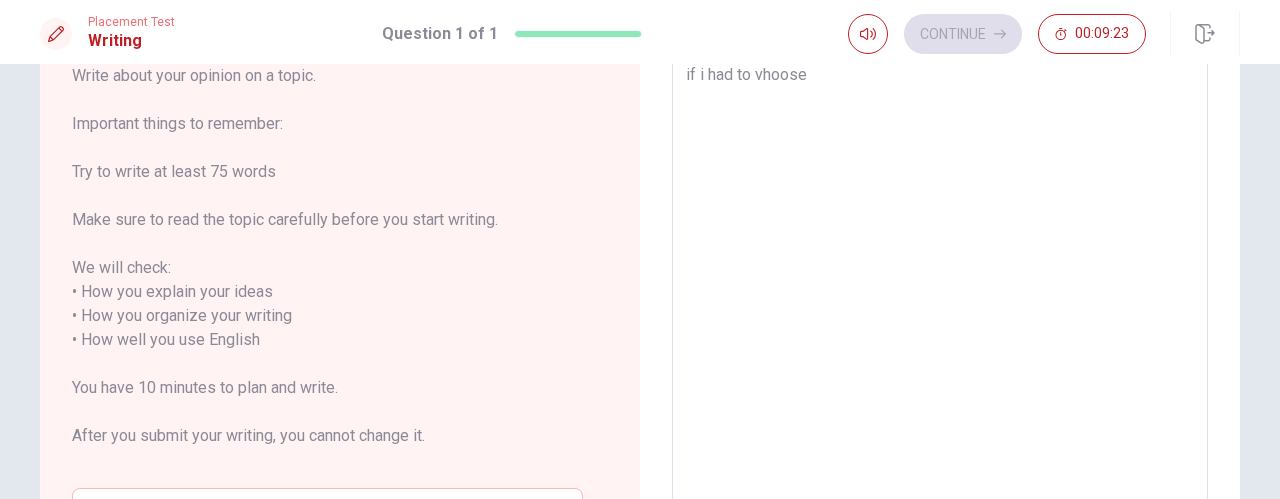 type on "x" 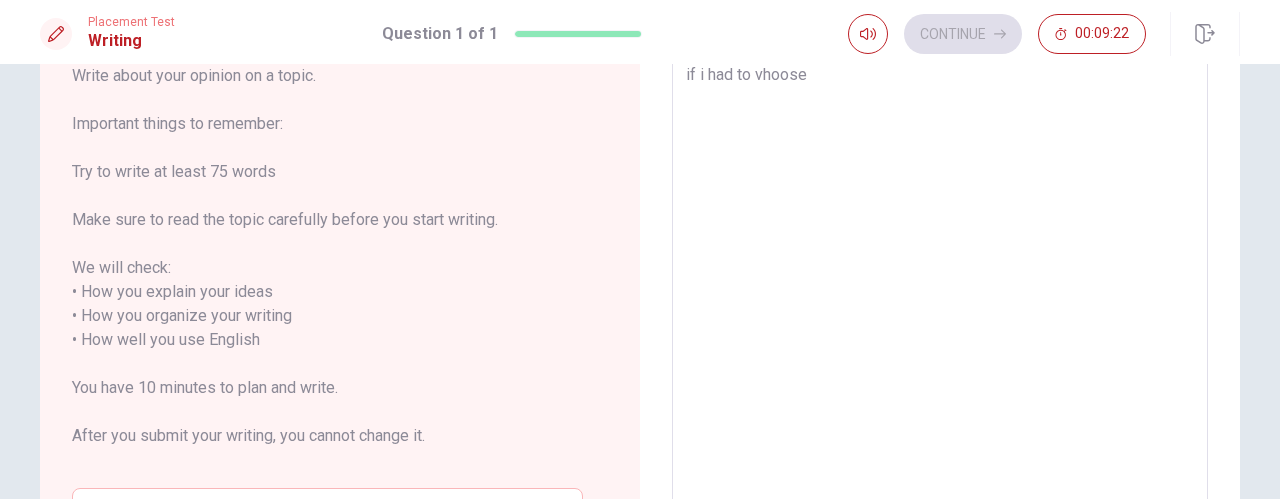 type on "if i had to vhoose" 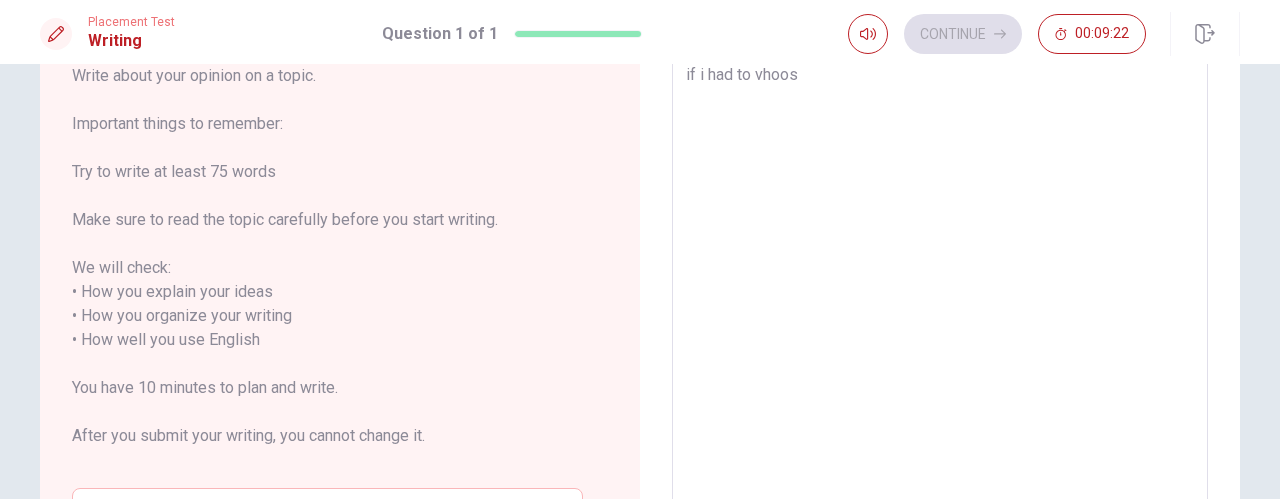 type on "x" 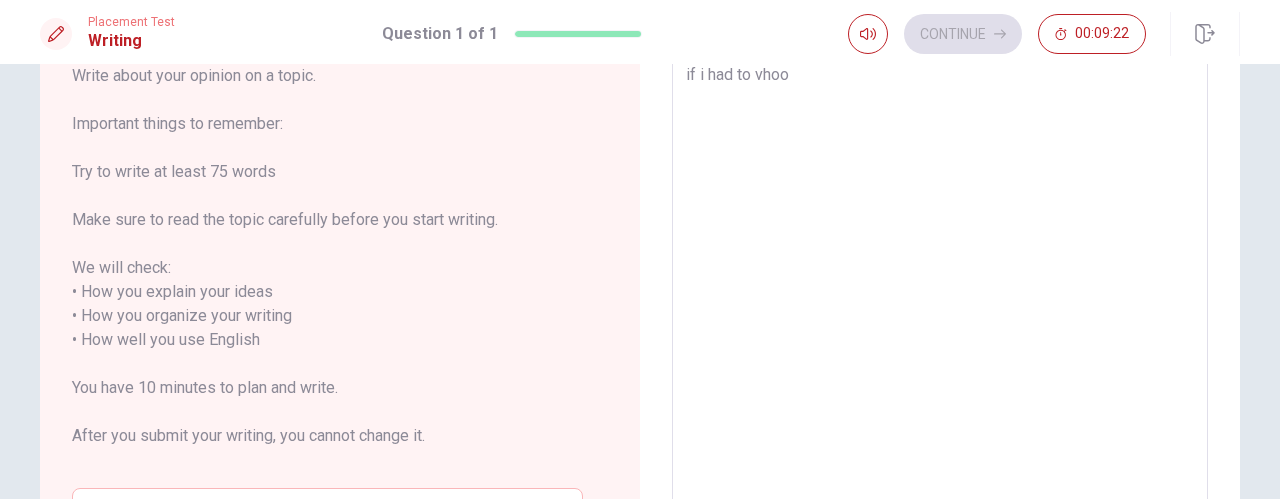 type on "x" 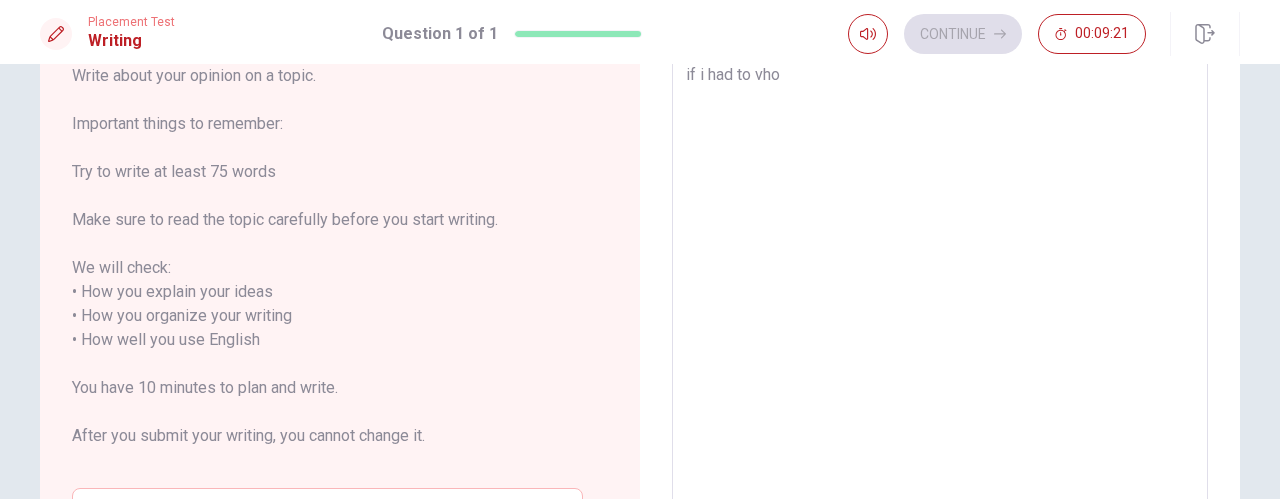 type on "x" 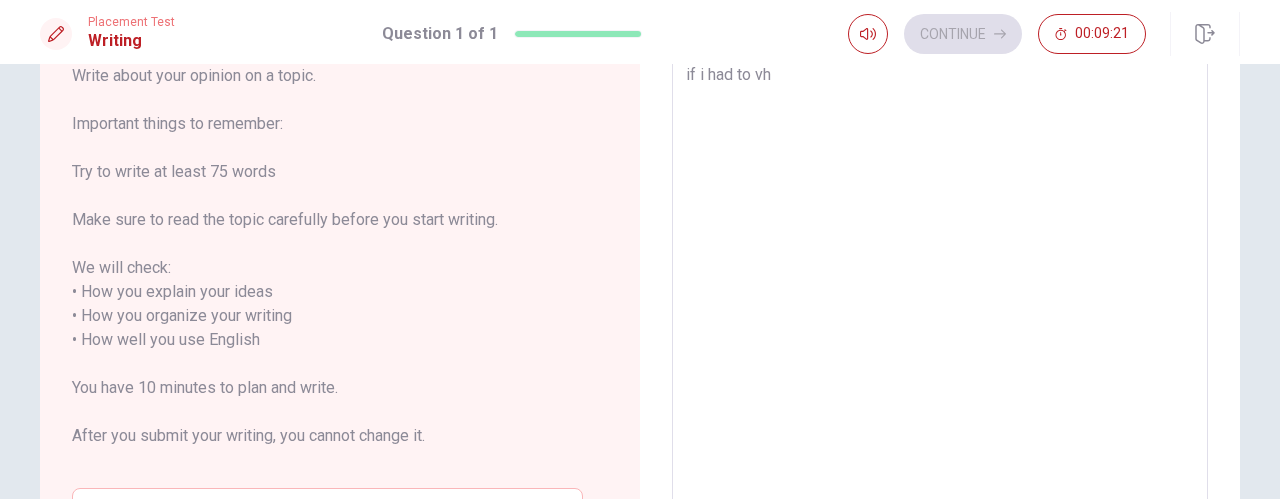 type on "x" 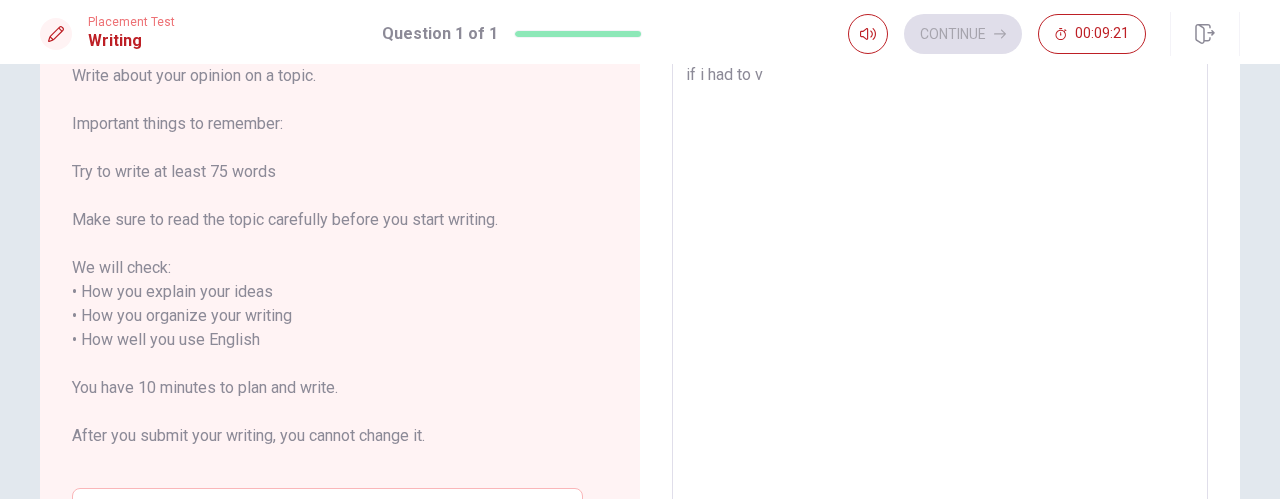 type on "x" 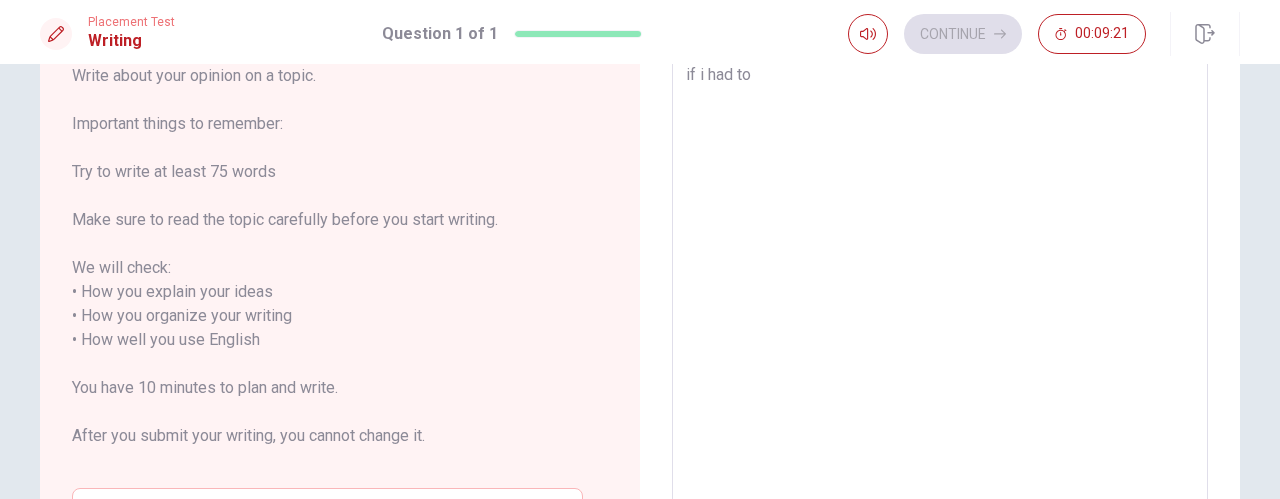 type on "x" 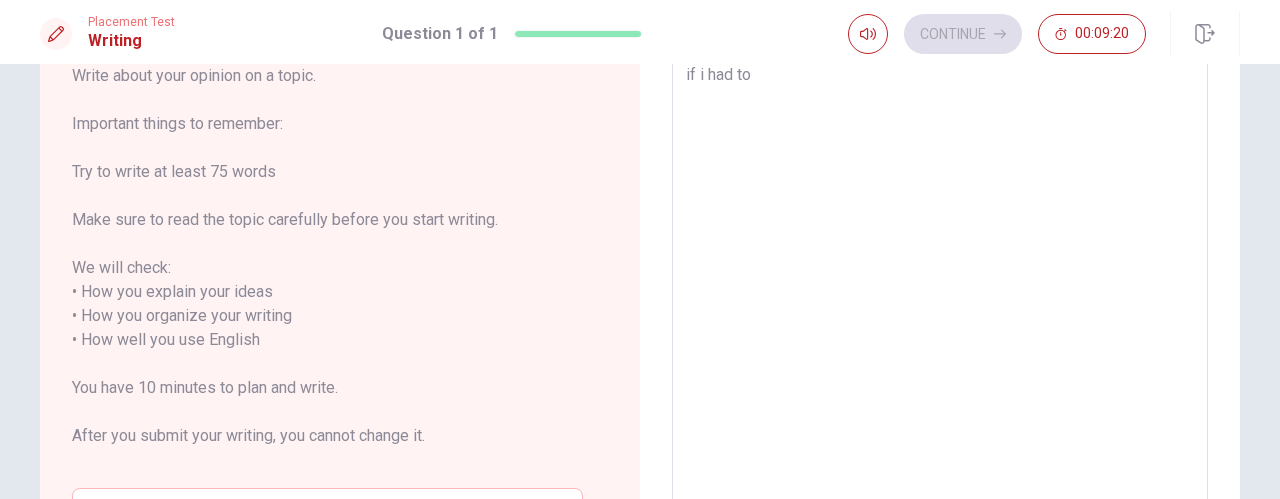 type on "if i had to v" 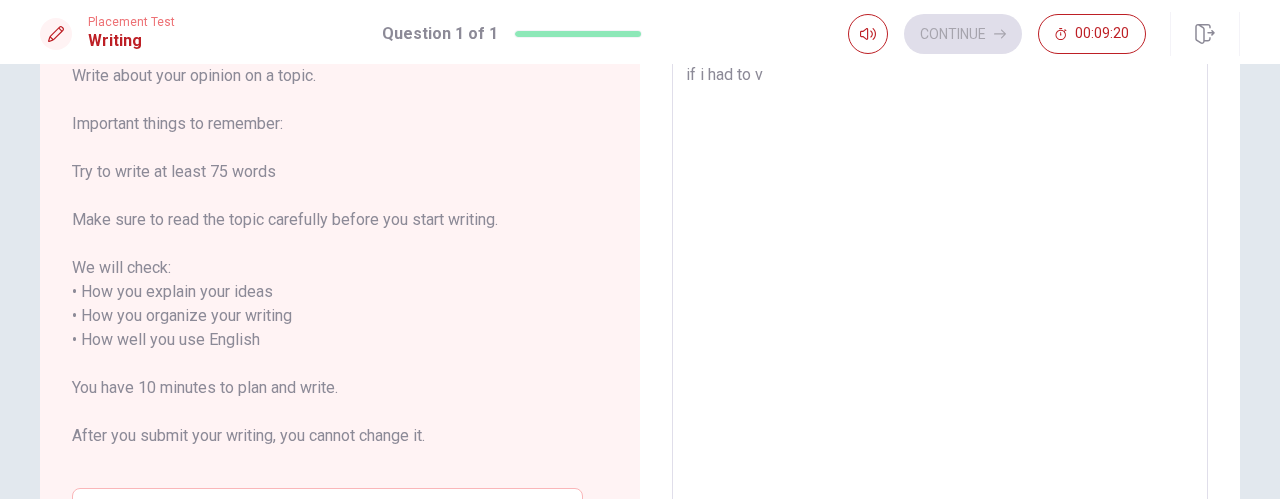 type on "x" 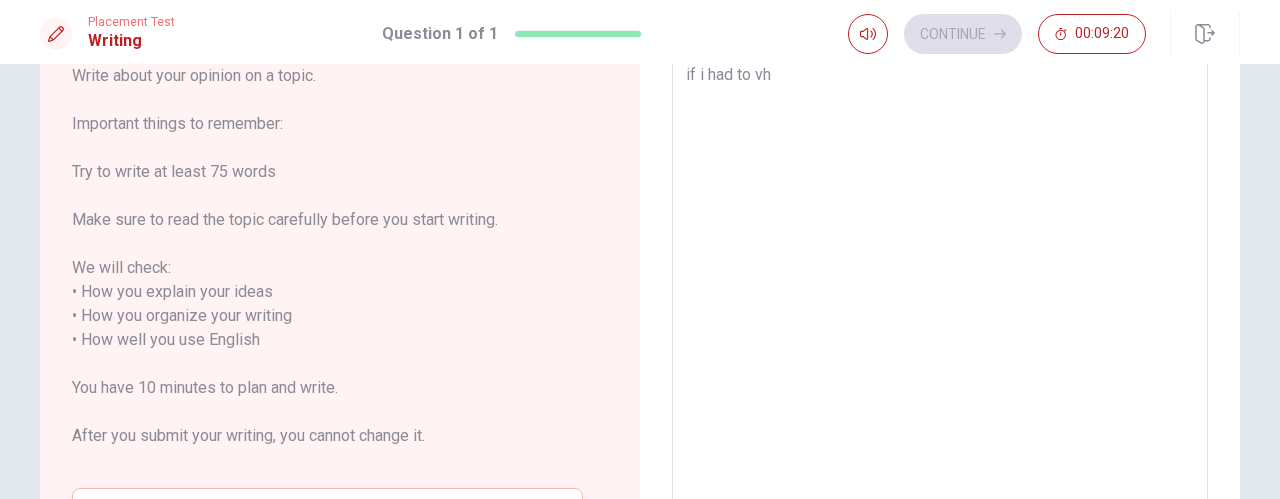 type on "x" 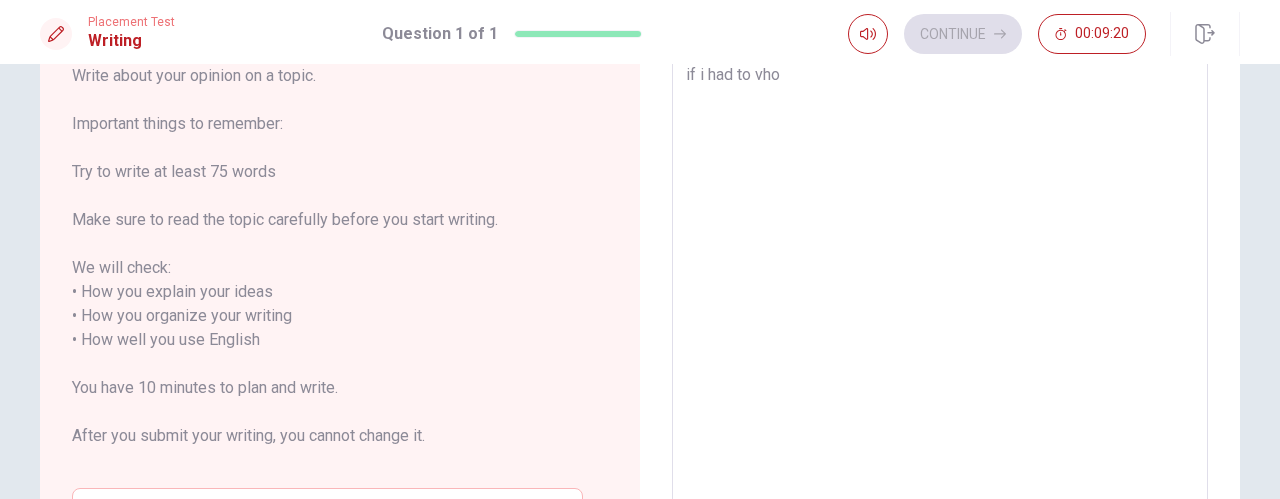 type on "x" 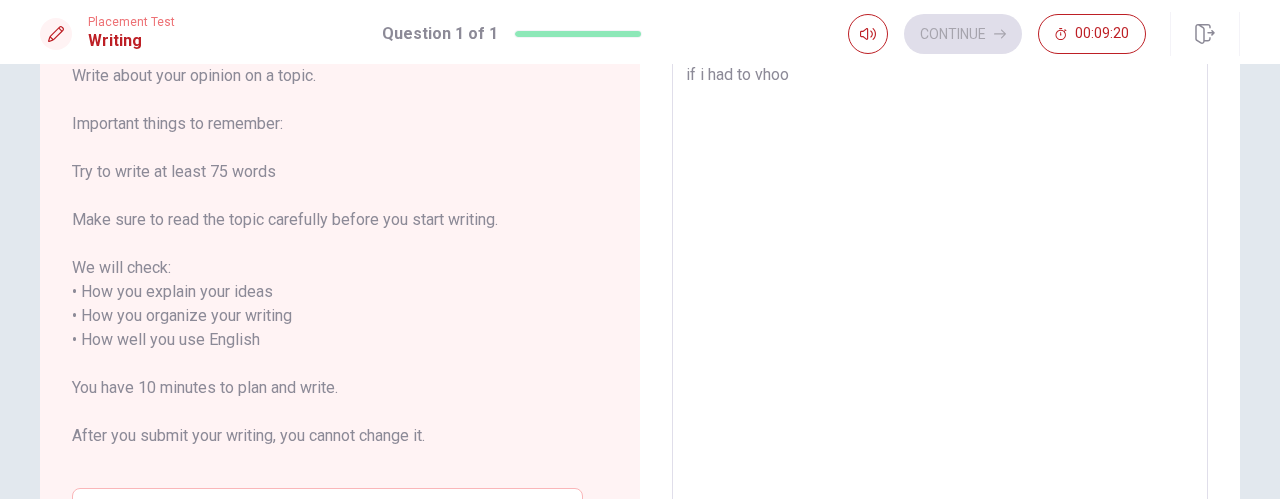 type on "x" 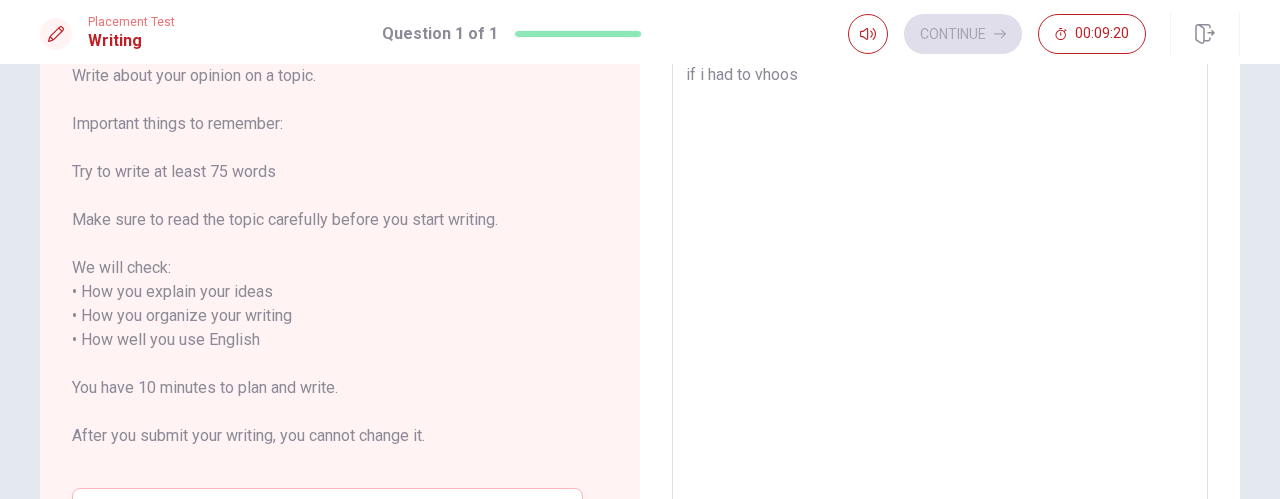 type on "if i had to vhoose" 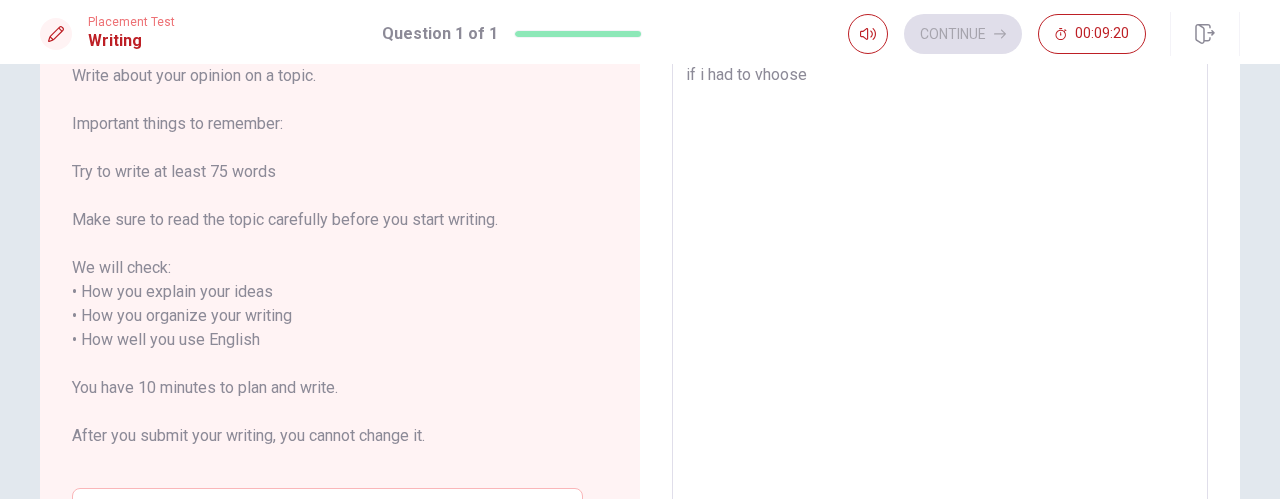 type on "x" 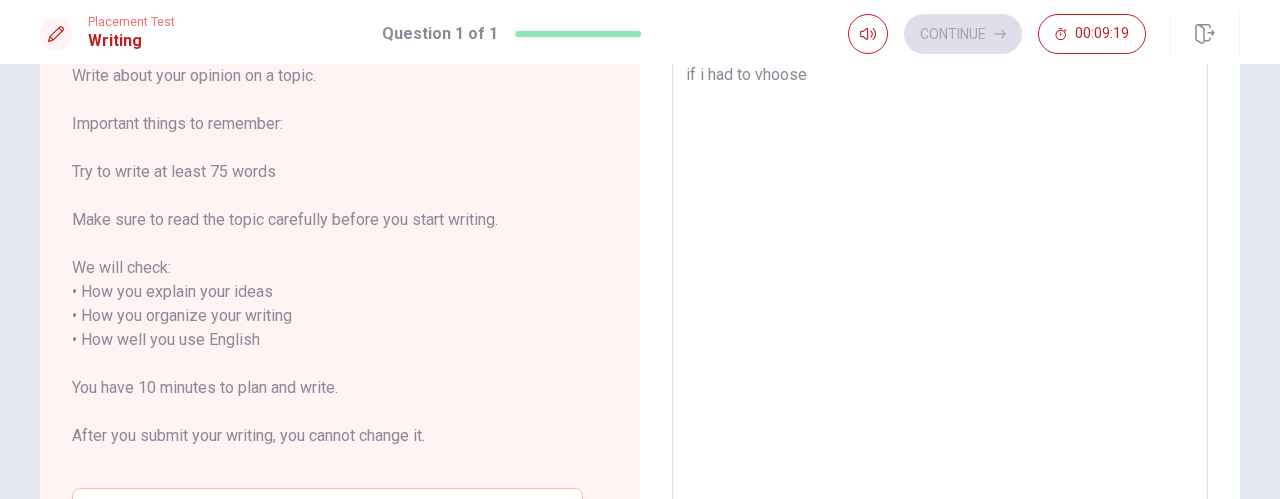 type on "if i had to vhoose o" 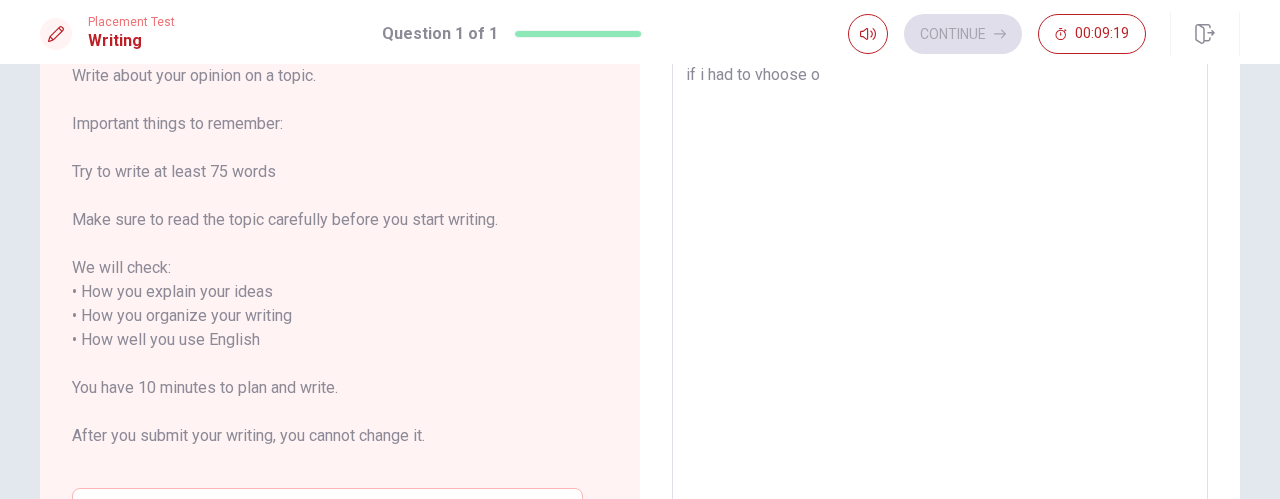 type on "x" 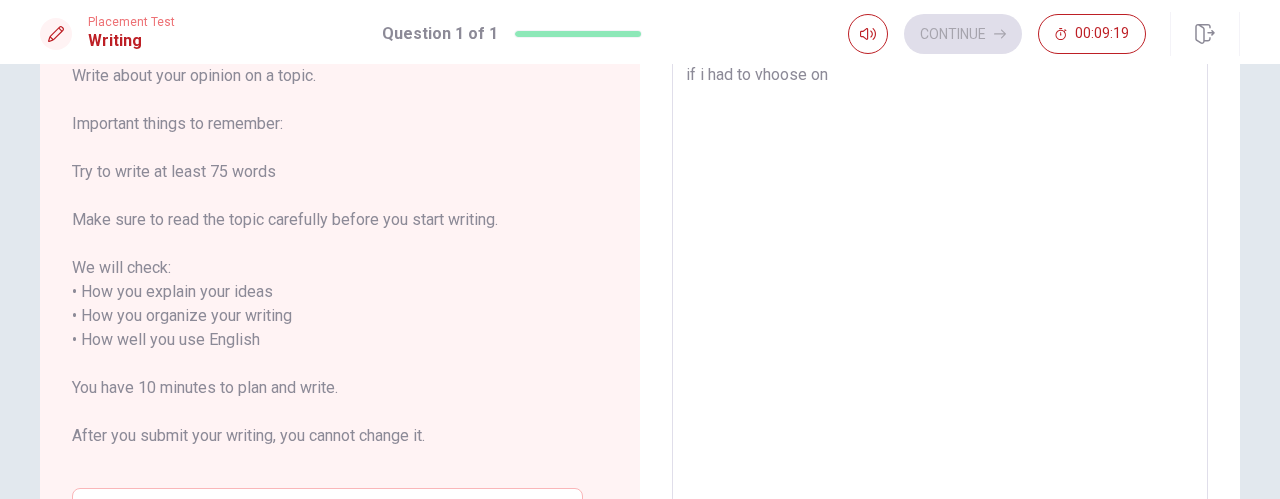 type on "x" 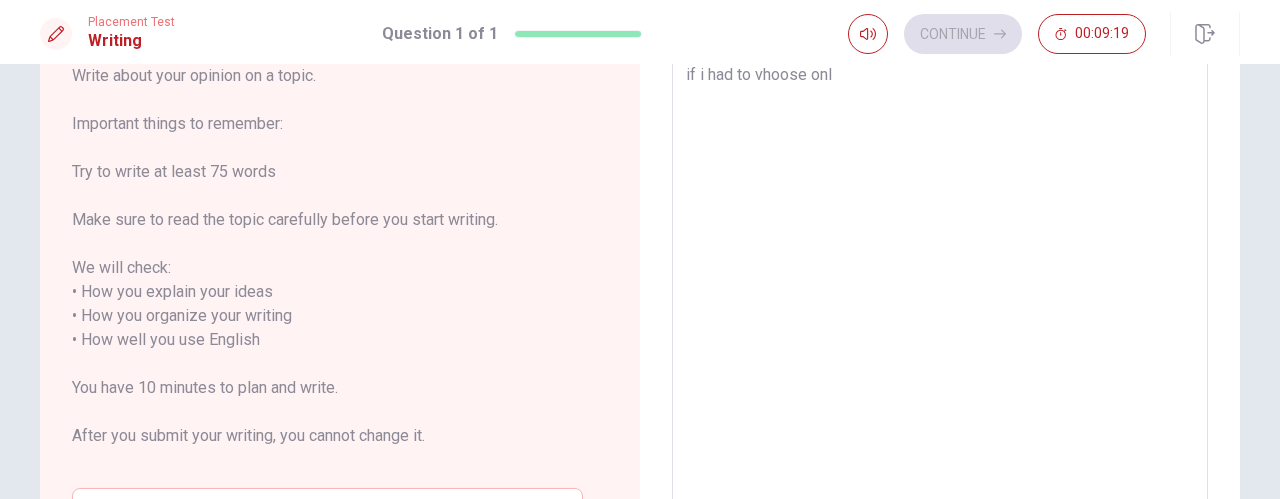 type on "x" 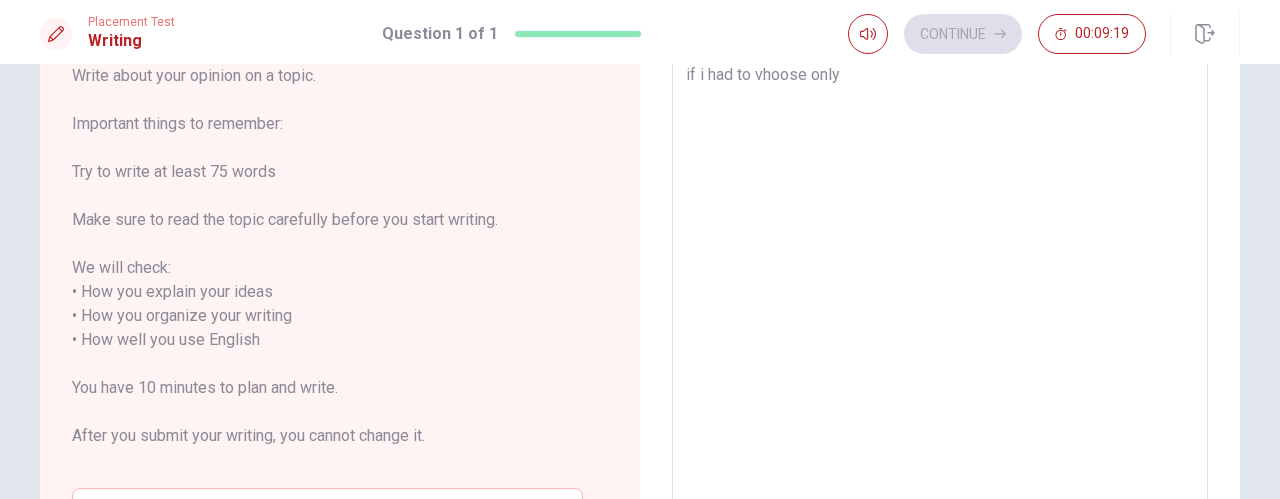 type on "x" 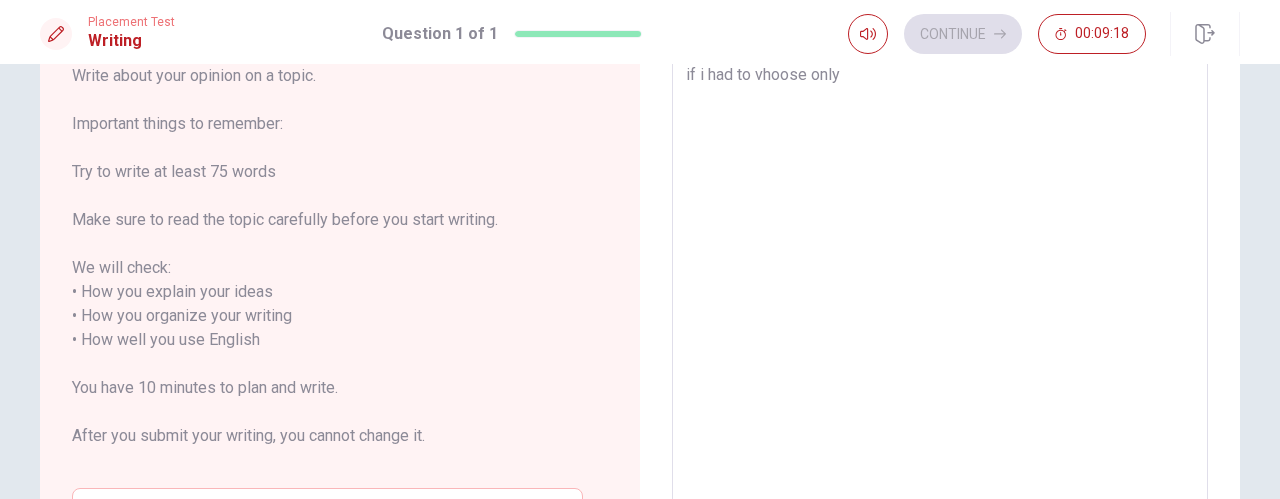 type on "x" 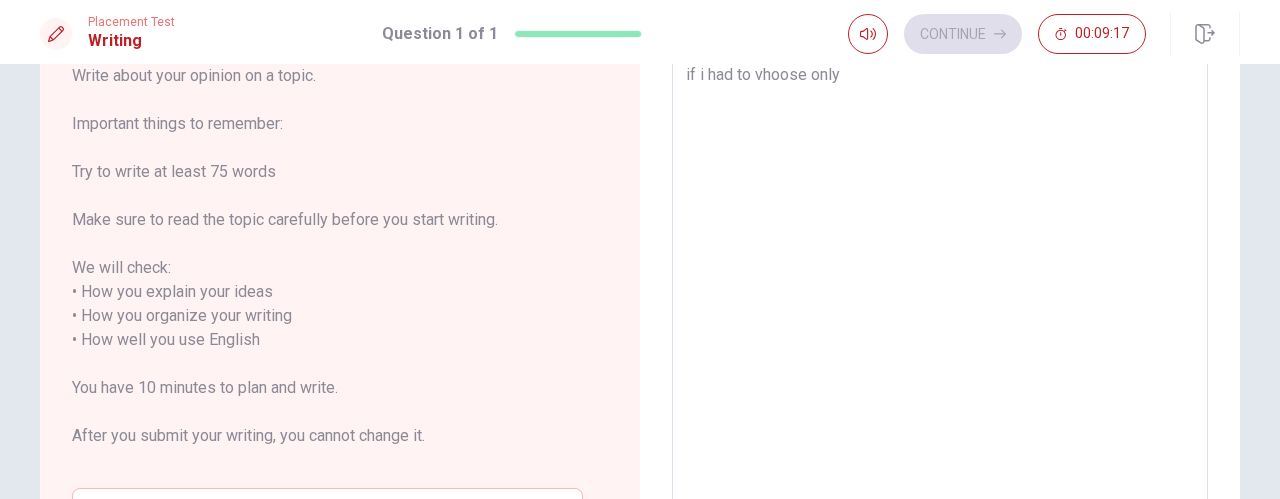 type on "if i had to vhoose only o" 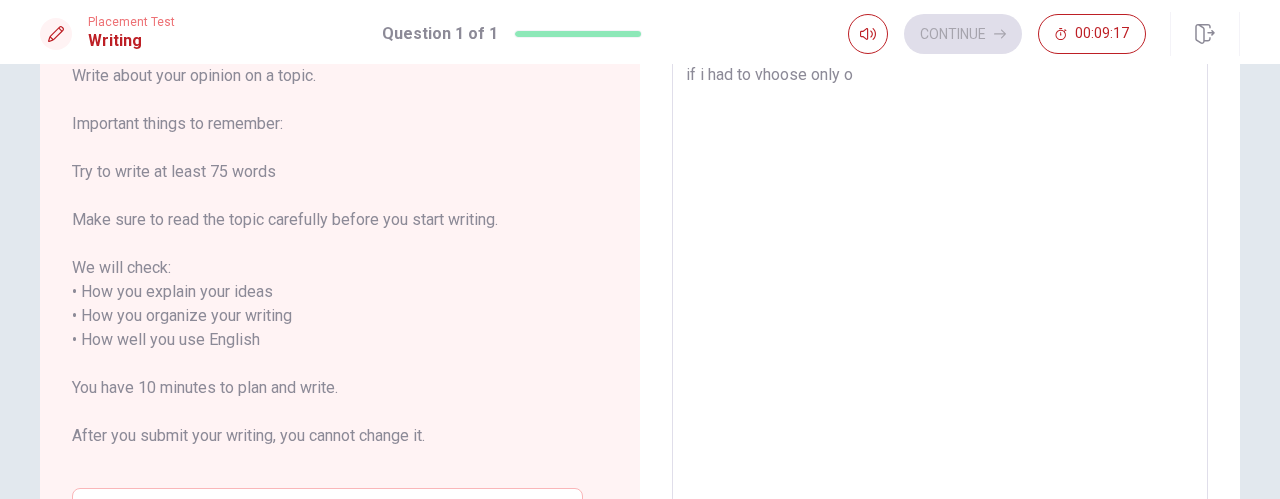 type on "x" 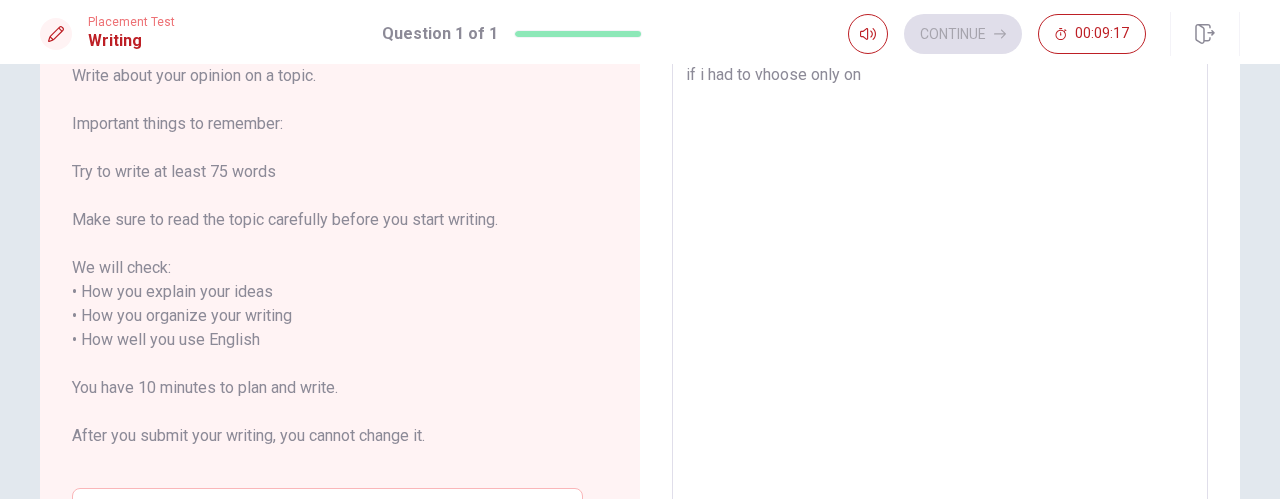 type on "x" 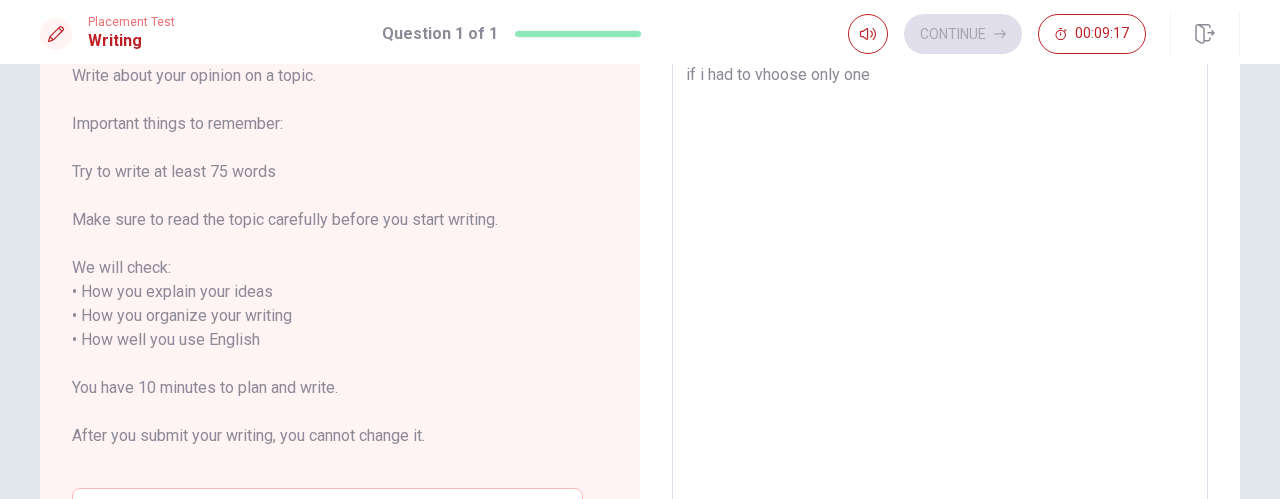type on "x" 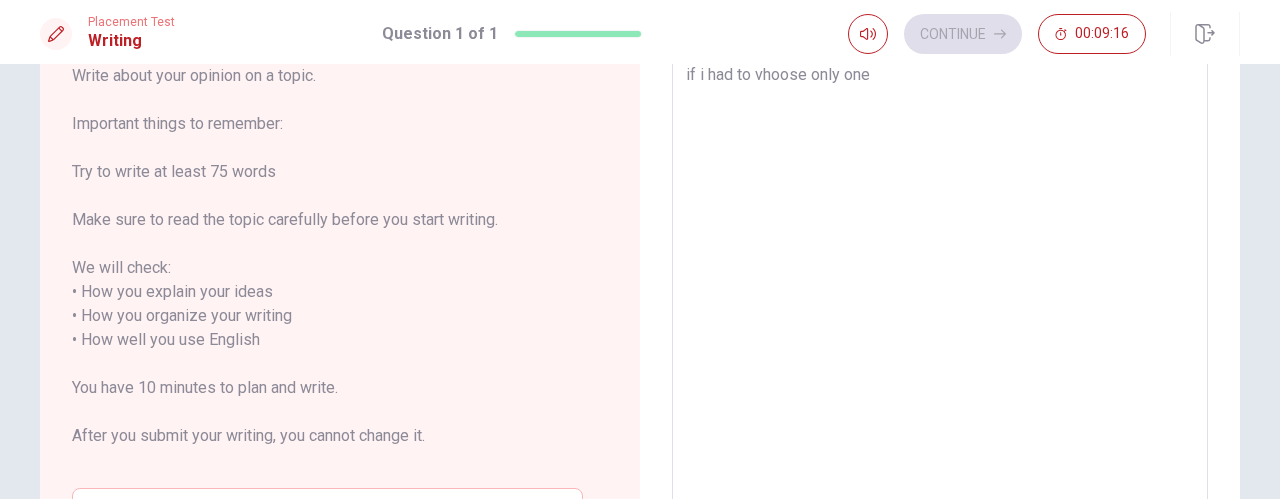 type on "if i had to vhoose only one" 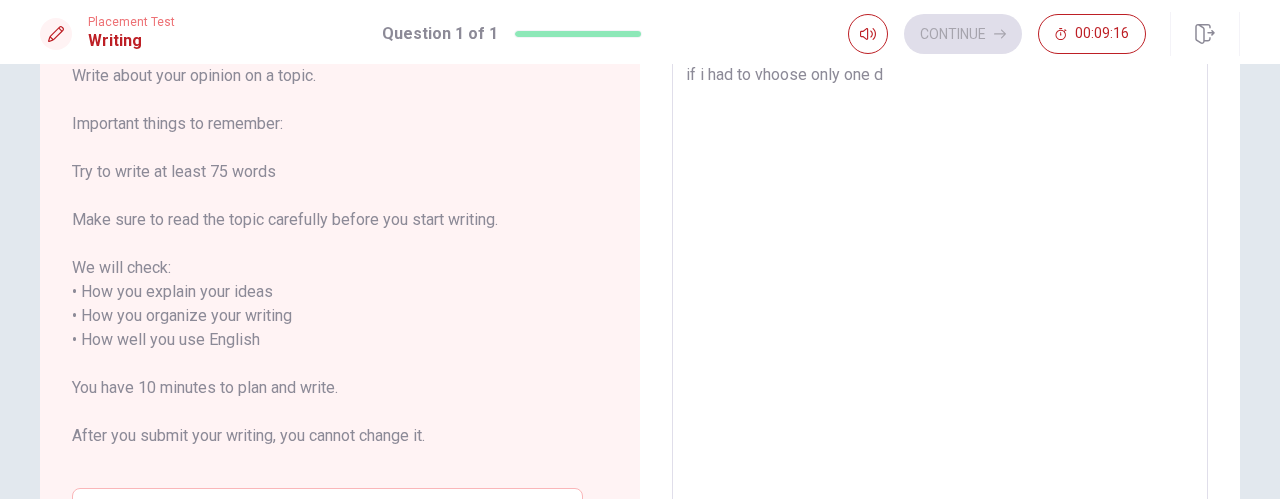 type on "x" 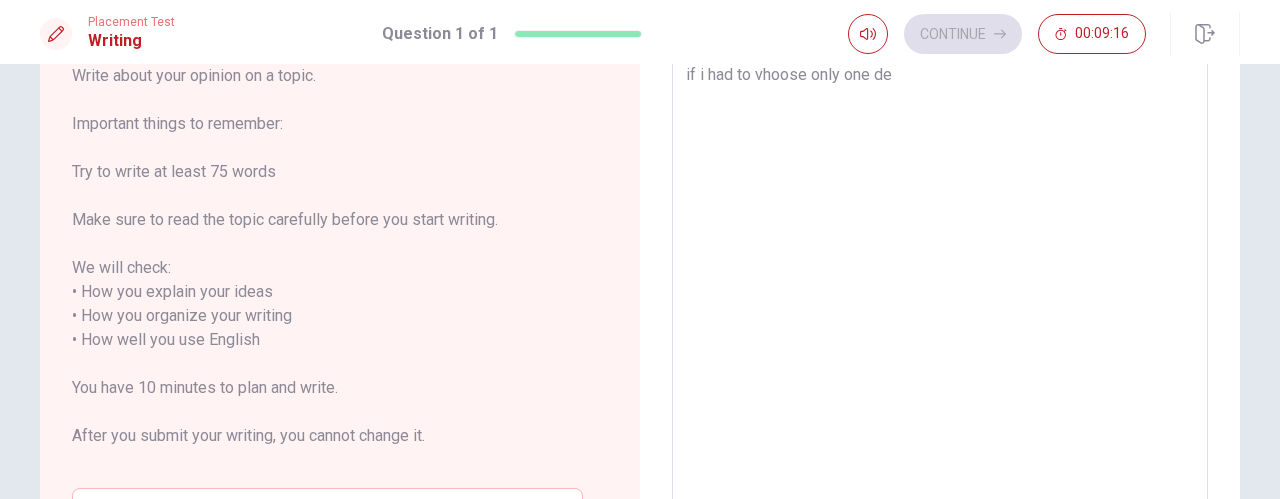 type on "x" 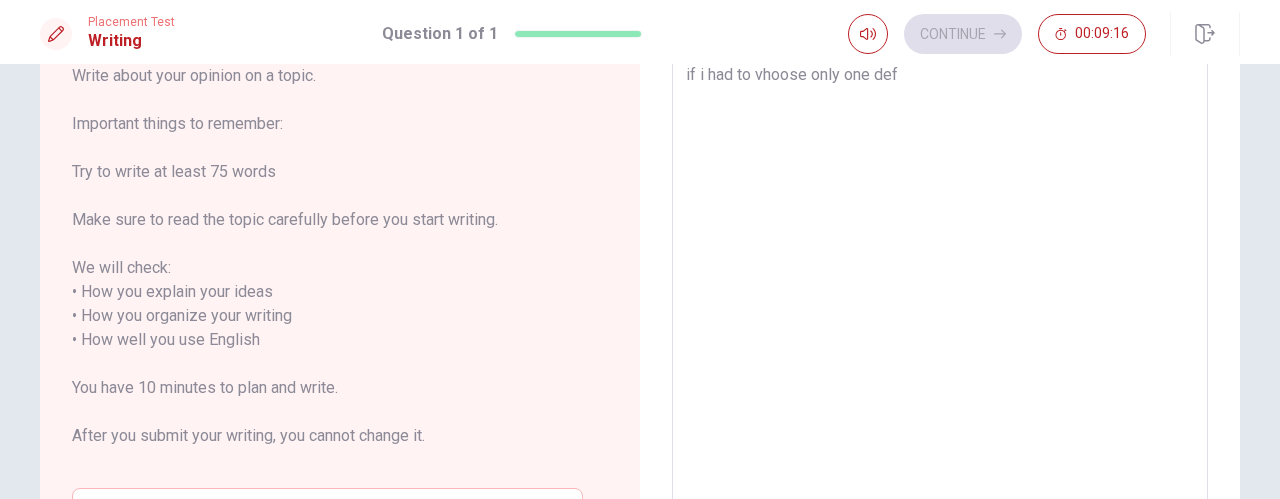type on "x" 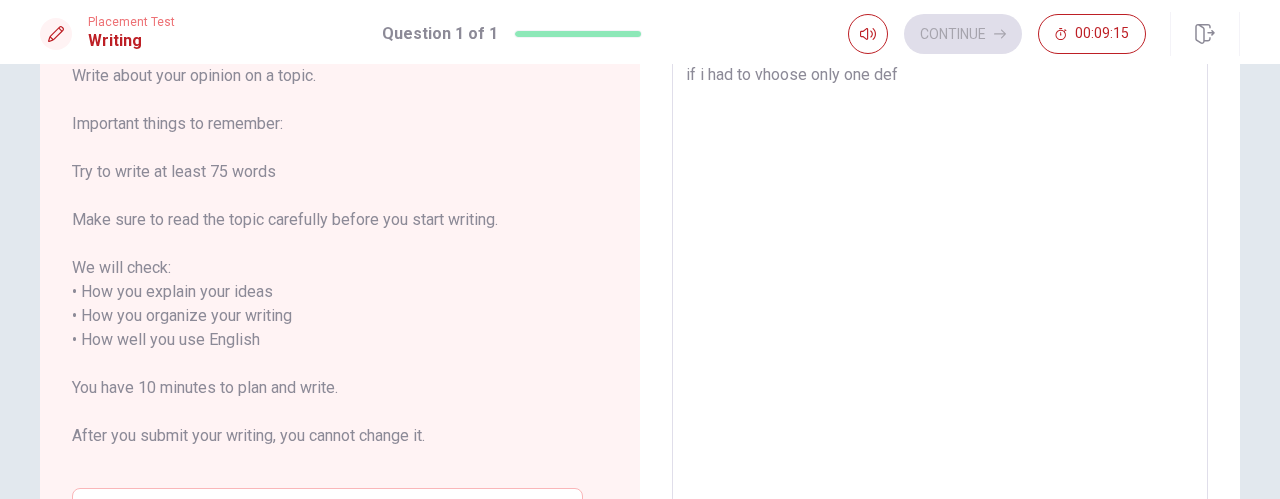type on "if i had to vhoose only one defi" 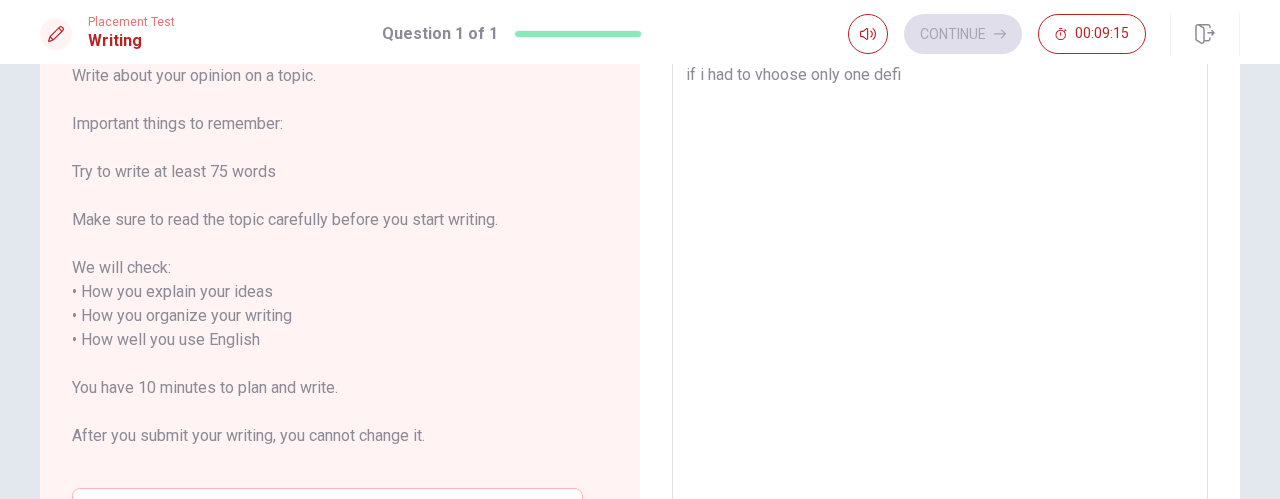 type on "x" 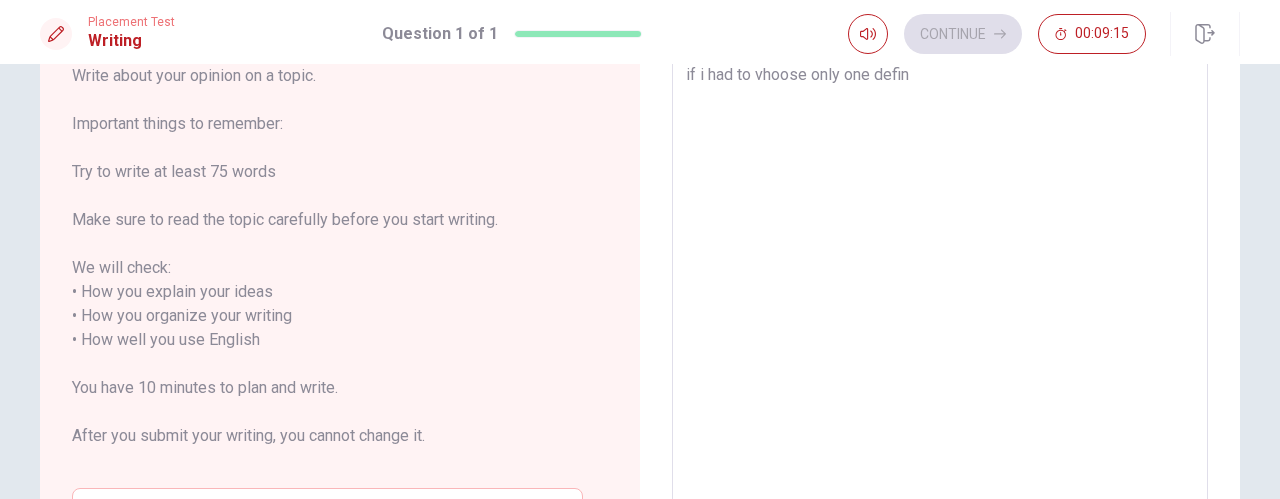 type on "x" 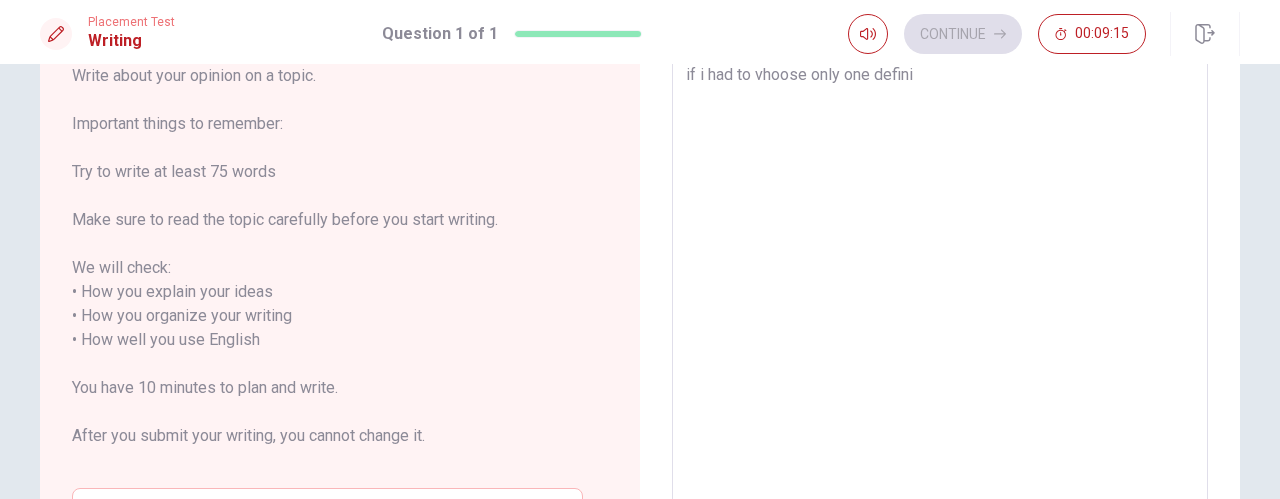 type on "x" 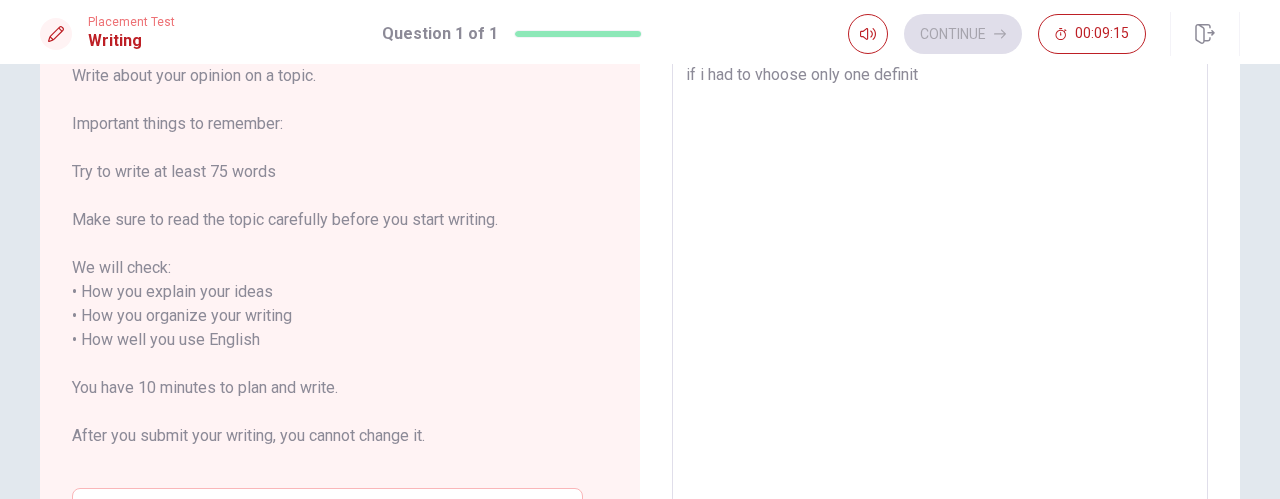 type on "x" 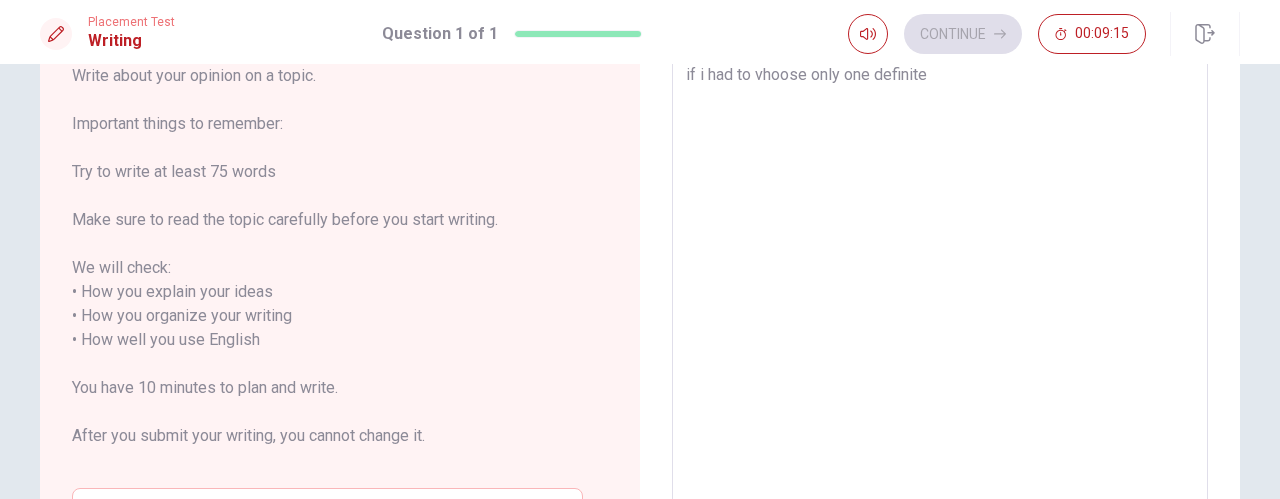 type on "if i had to vhoose only one definitel" 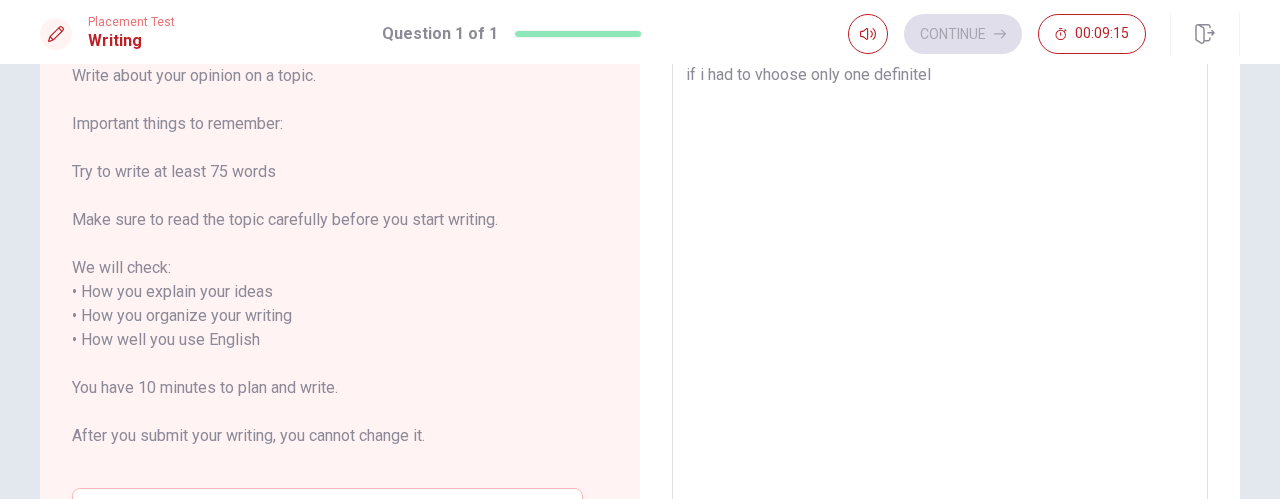 type on "x" 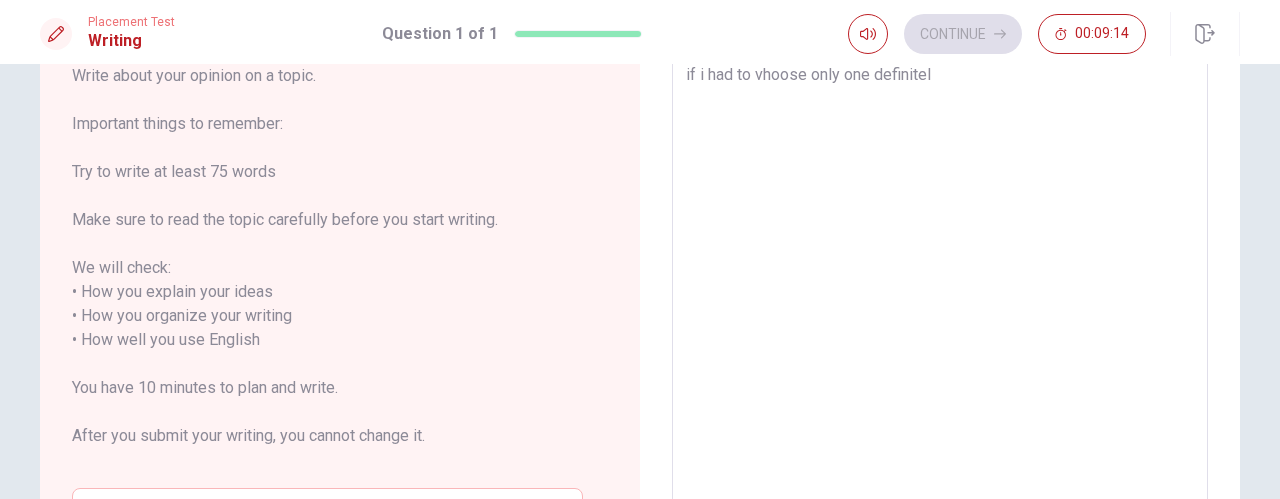 type on "if i had to vhoose only one definitely" 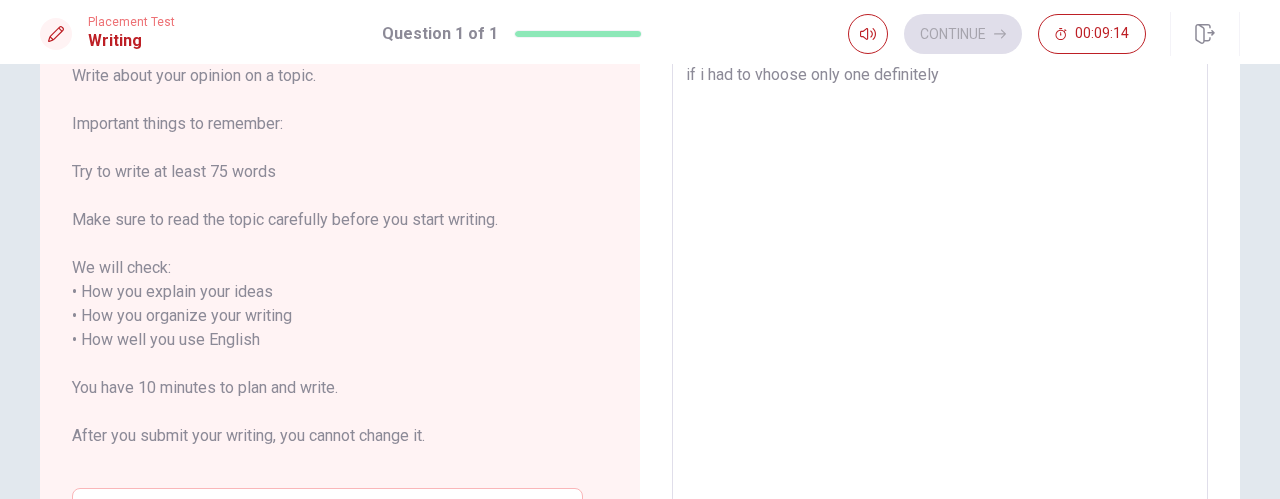 type on "x" 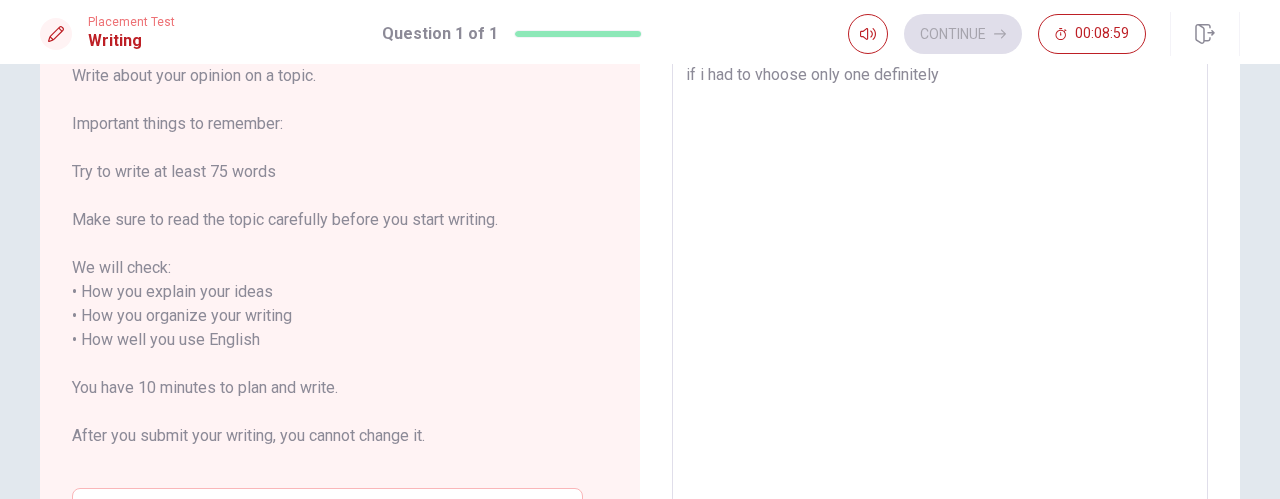 type on "x" 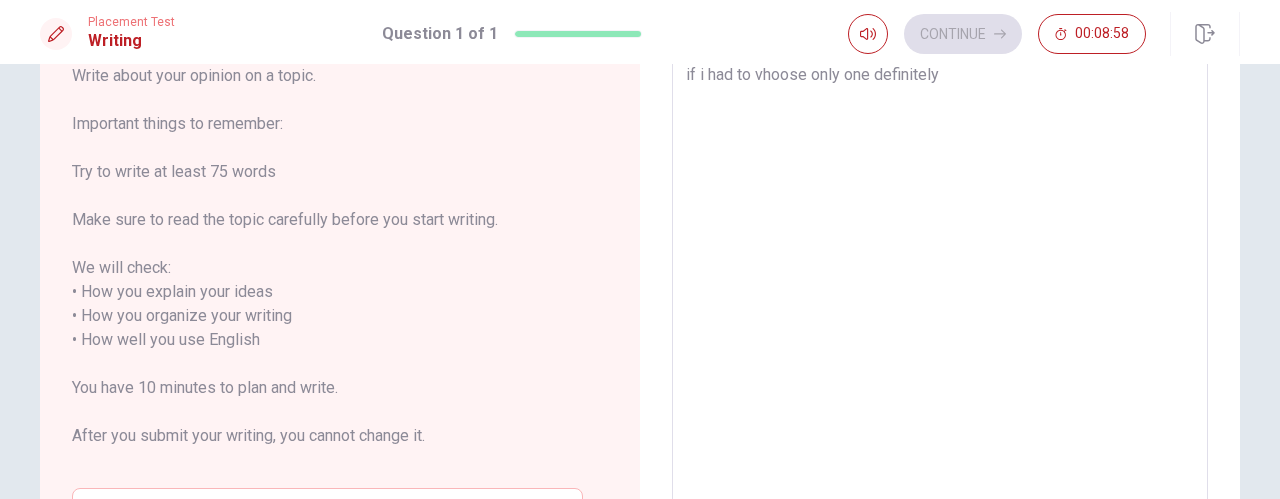 type on "if i had to vhoose only one definitely s" 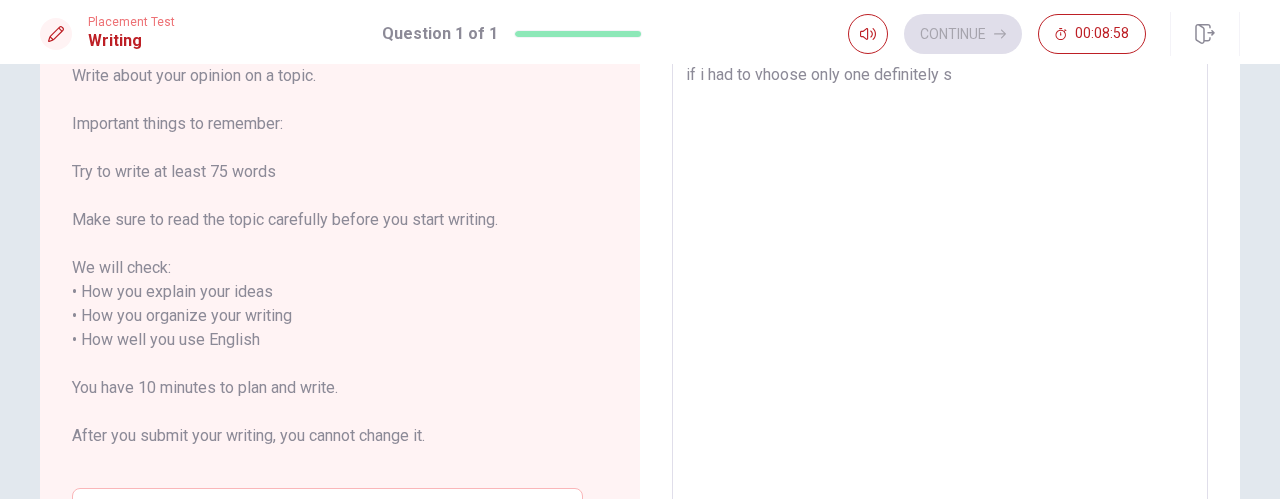 type on "x" 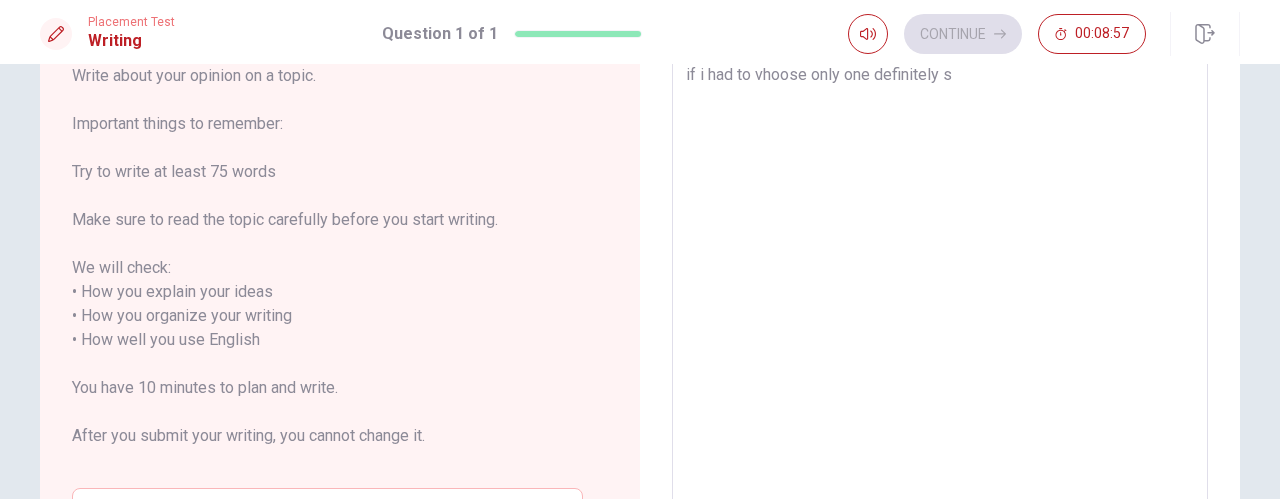 type on "if i had to vhoose only one definitely" 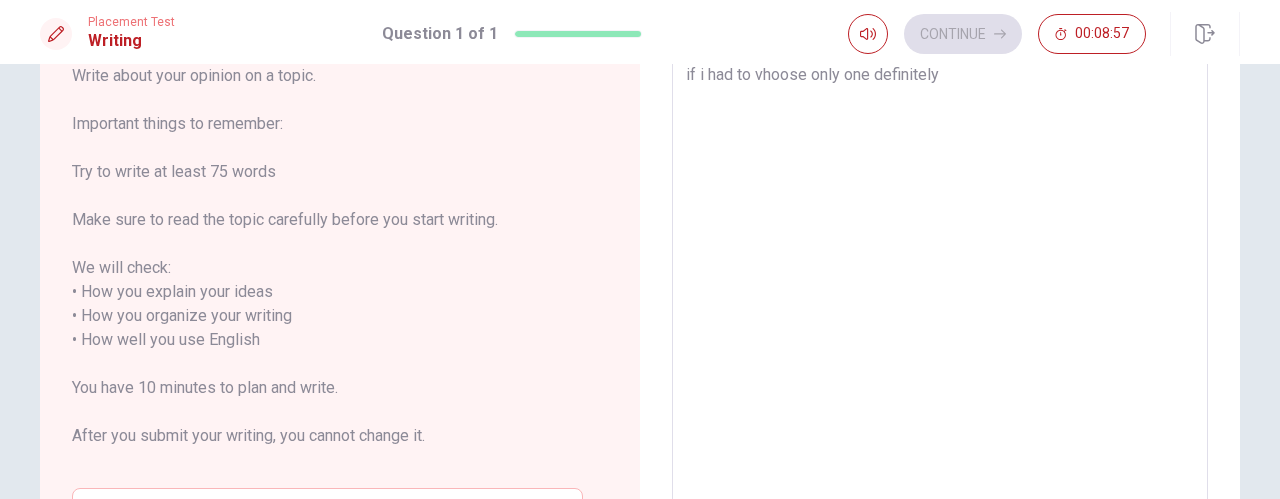 type on "x" 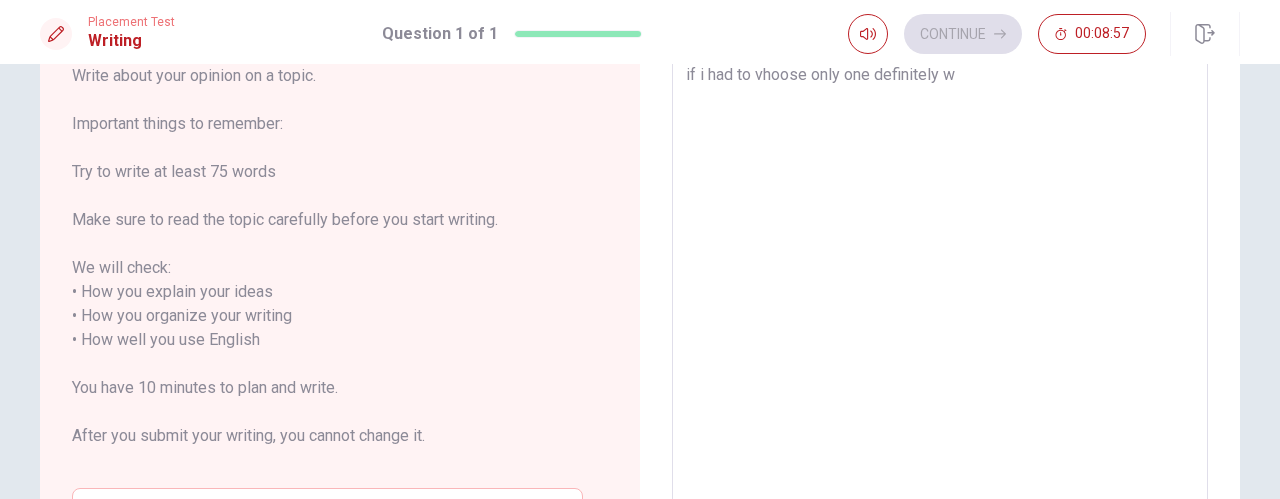 type on "x" 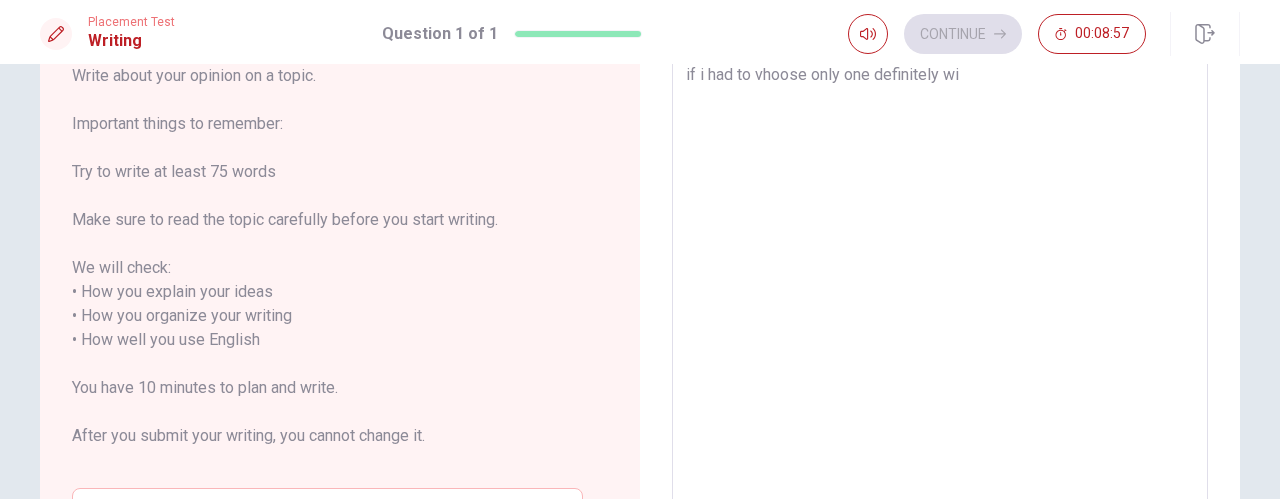 type on "x" 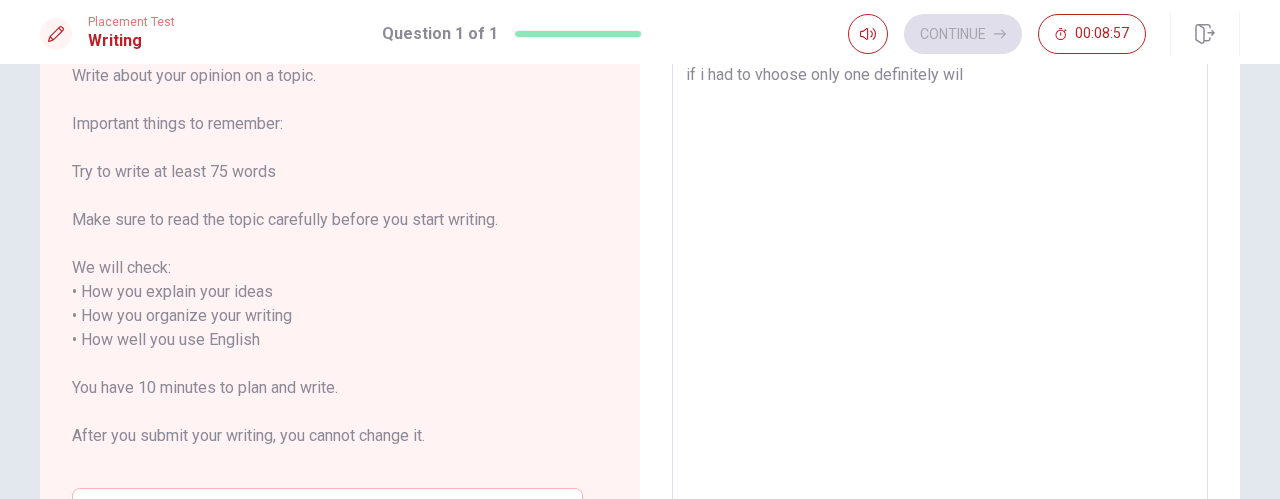type on "x" 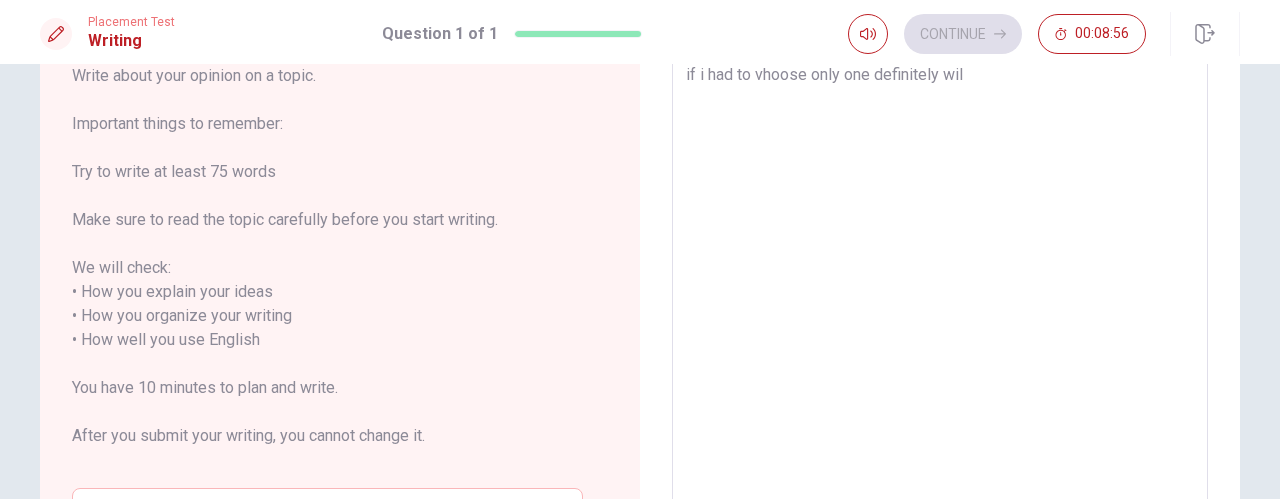 type on "if i had to vhoose only one definitely will" 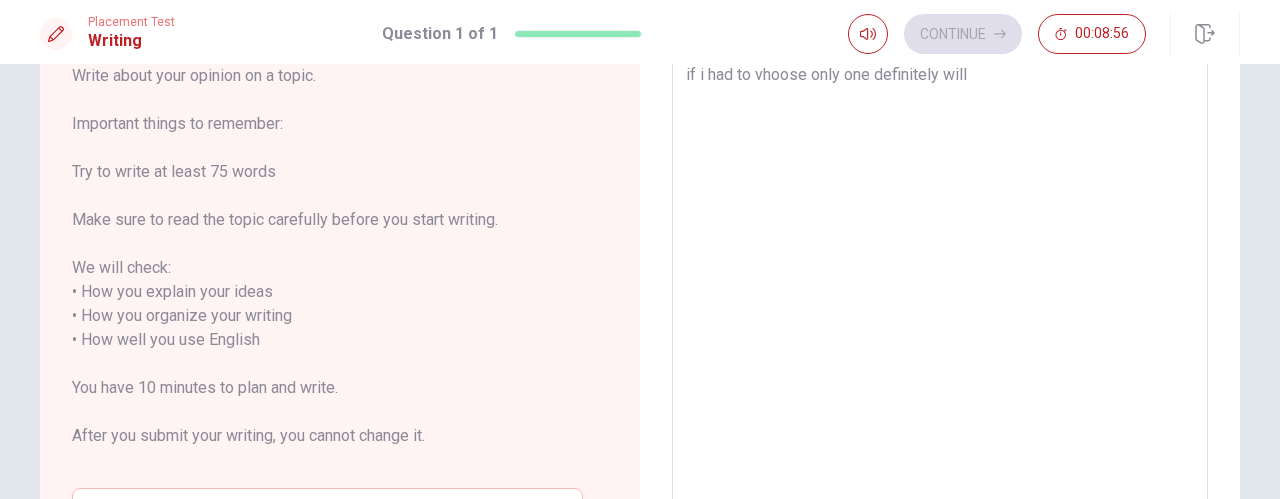 type on "if i had to vhoose only one definitely will" 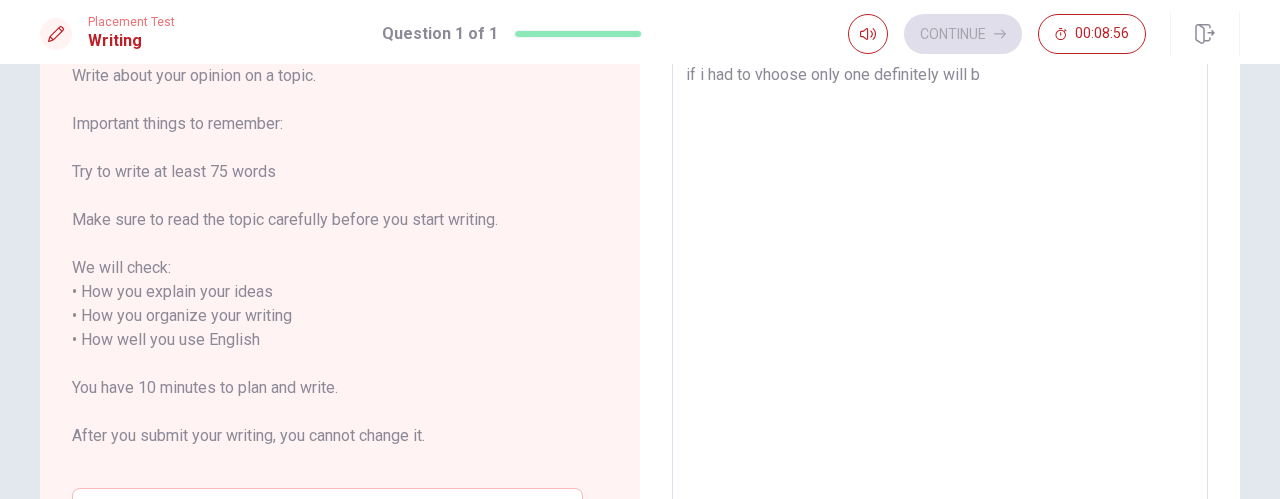 type on "x" 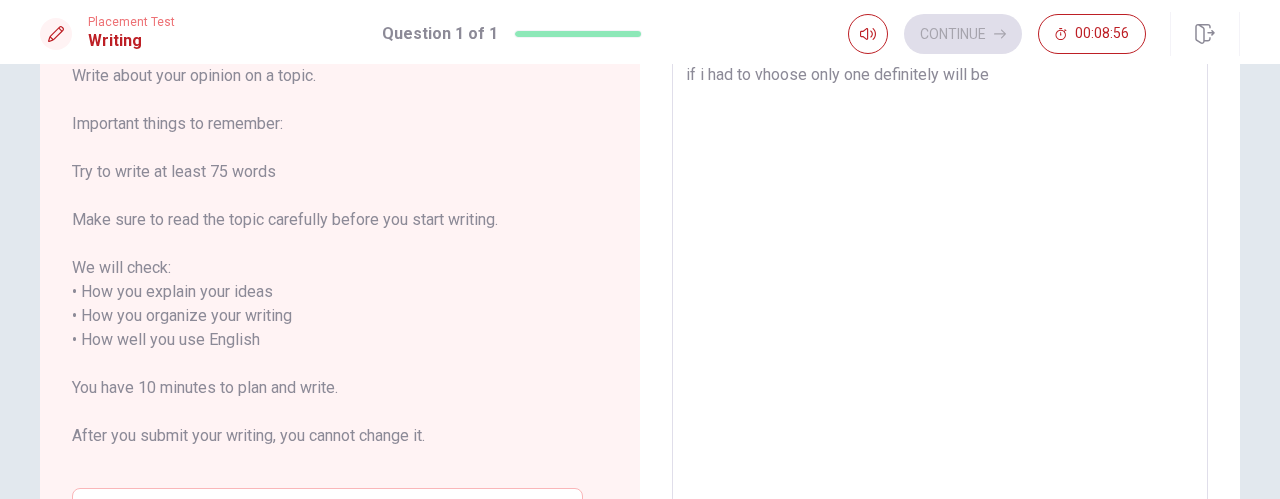 type on "if i had to vhoose only one definitely will be" 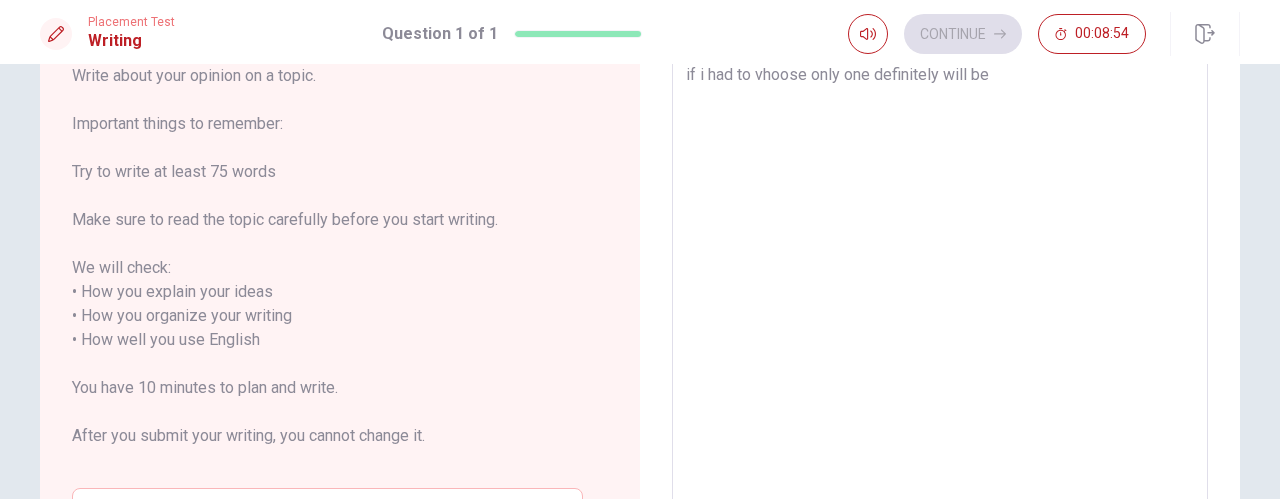 type on "x" 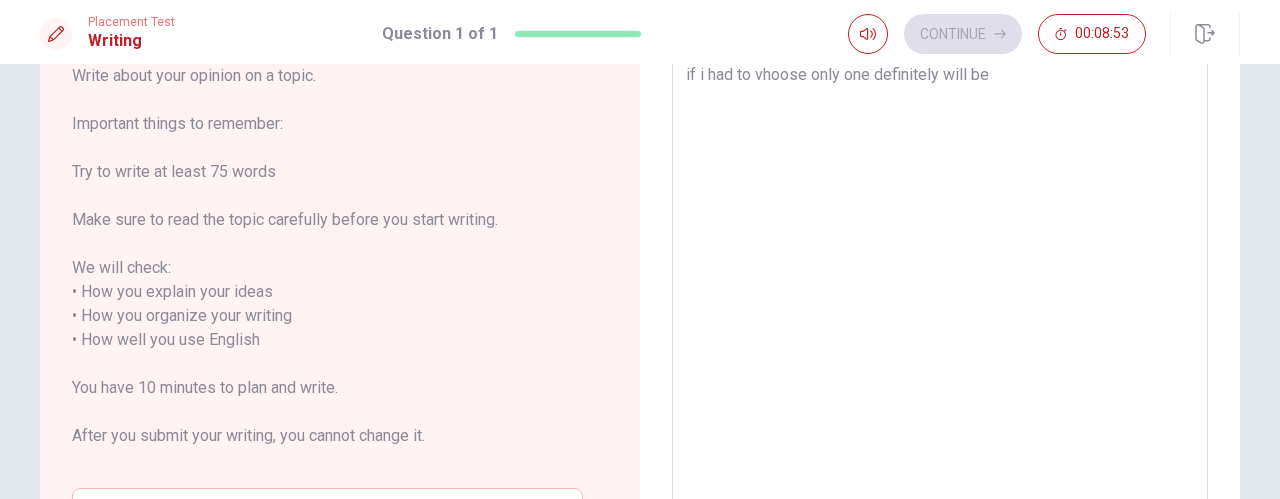 type on "if i had to vhoose only one definitely will be s" 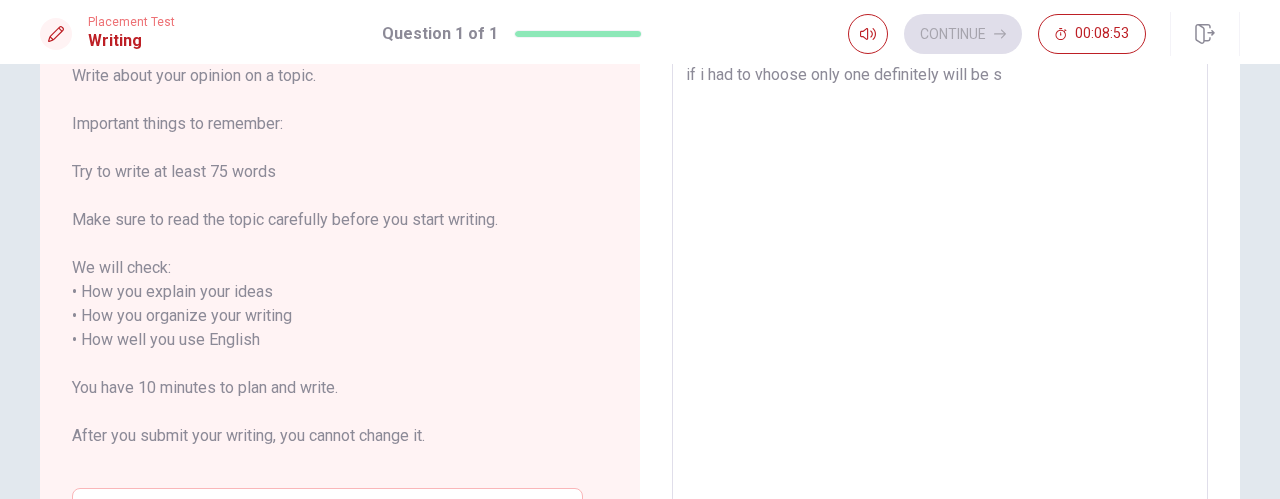 type on "x" 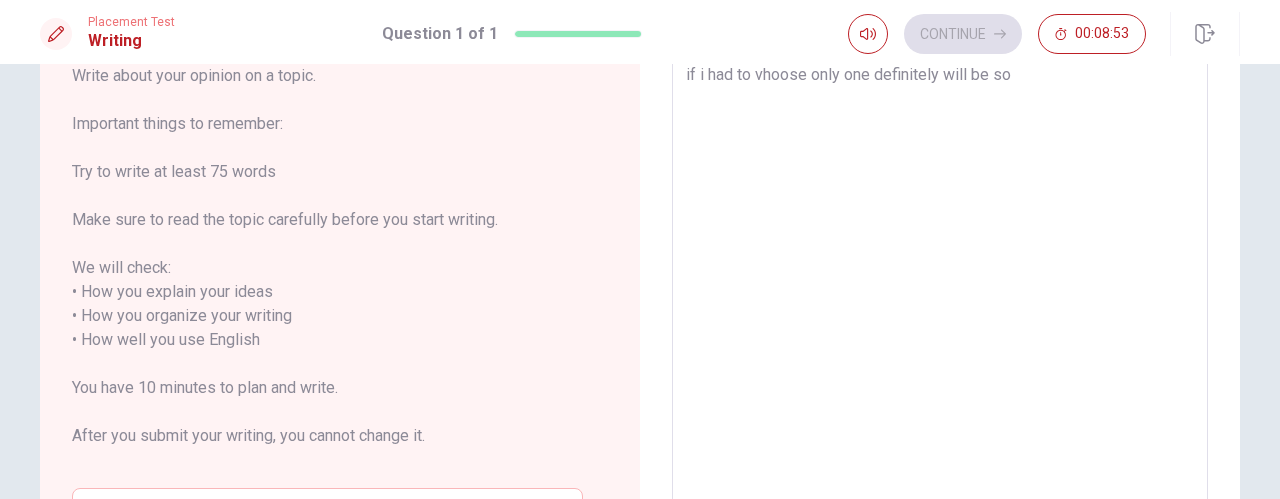 type on "if i had to vhoose only one definitely will be soc" 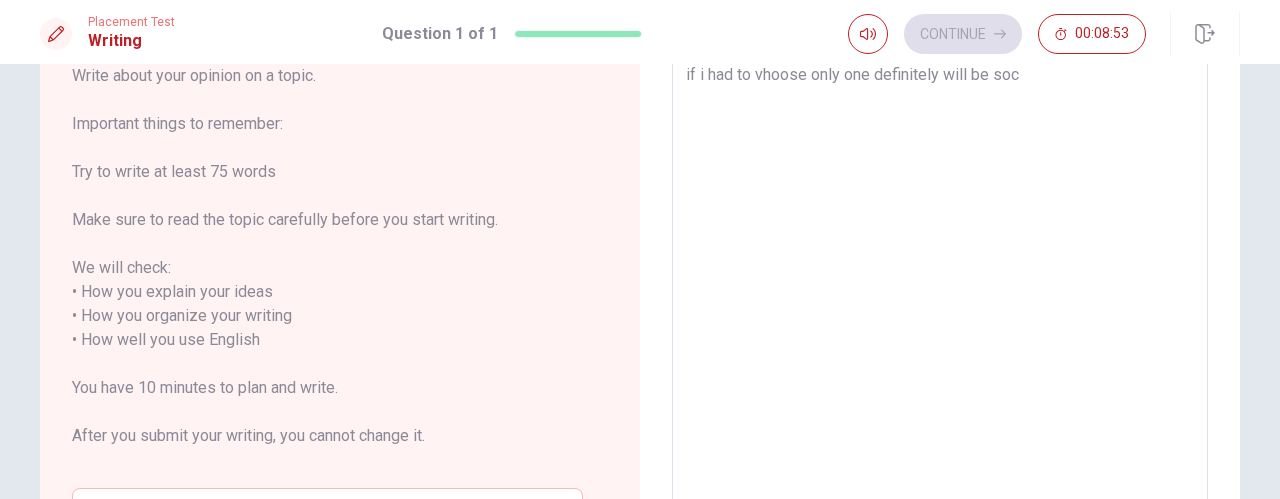 type on "x" 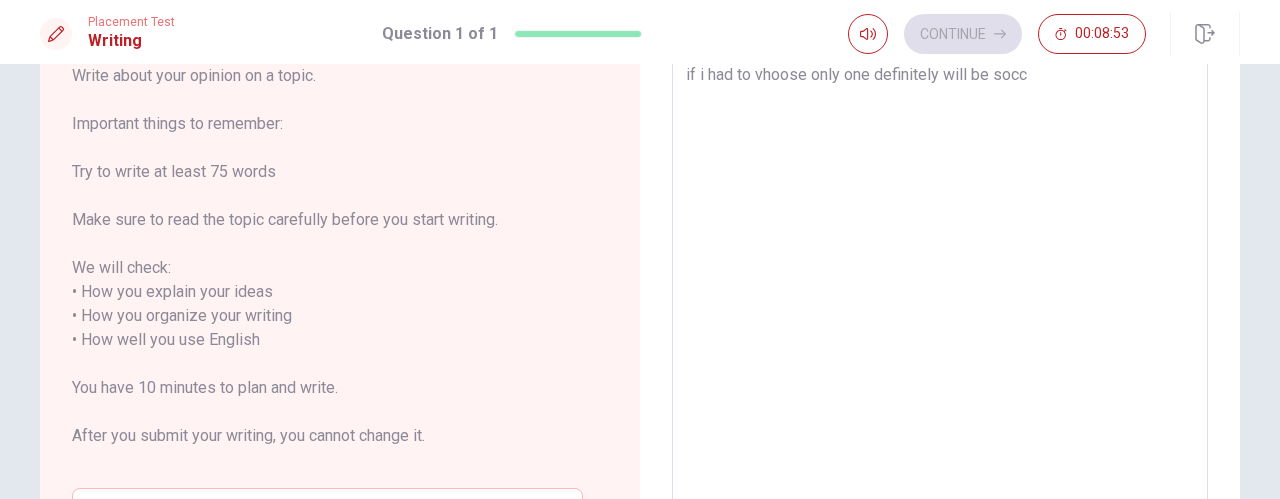 type on "x" 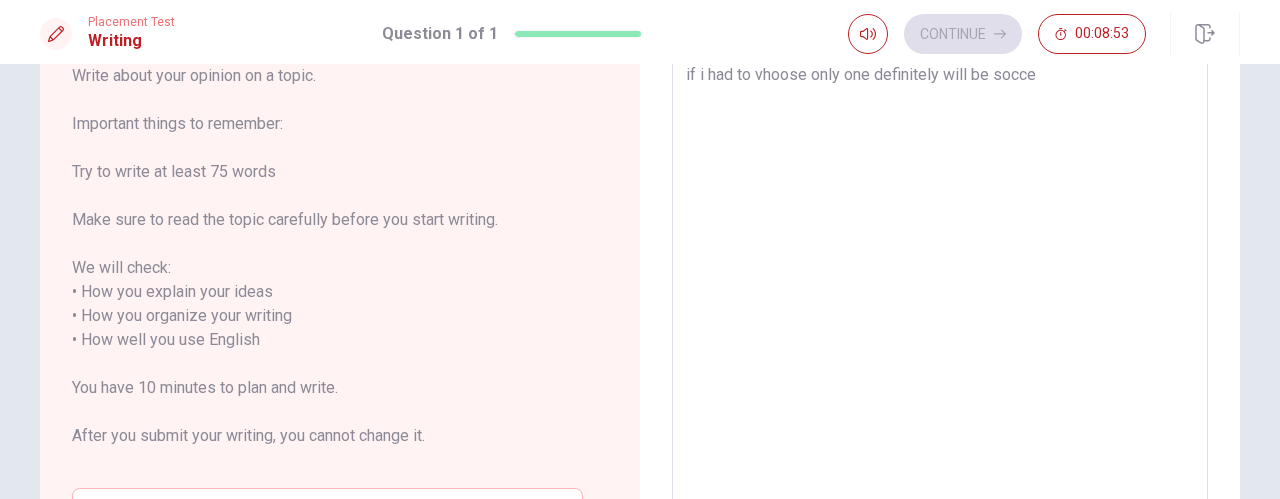type on "x" 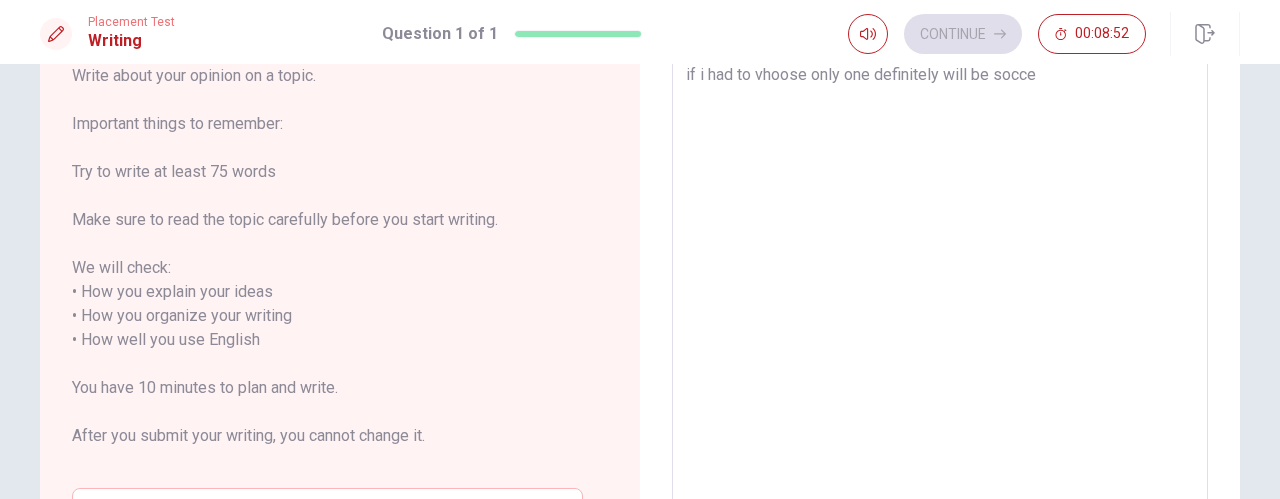 type on "if i had to vhoose only one definitely will be soccer" 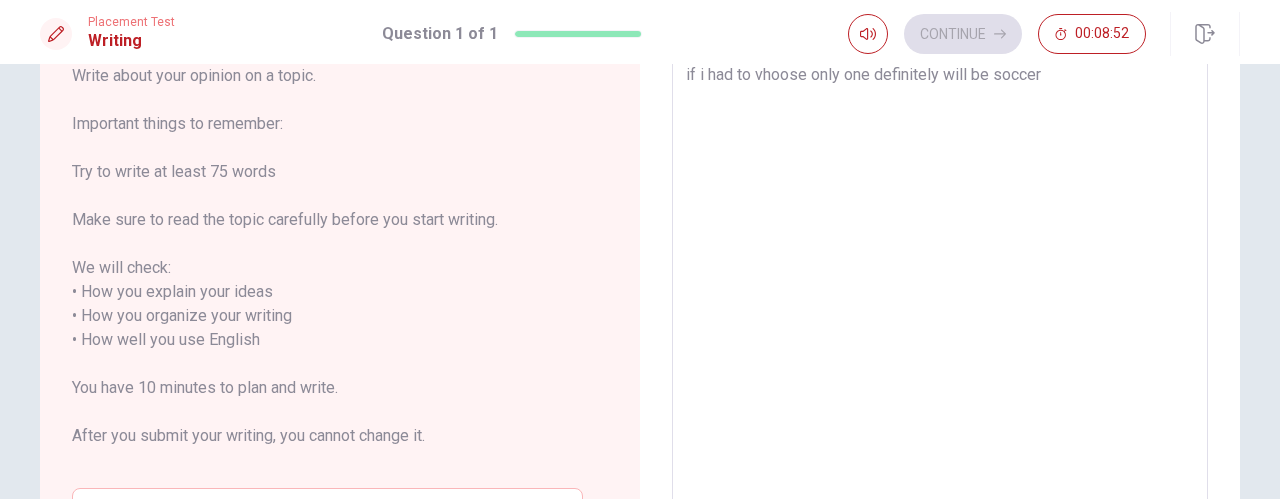 type on "x" 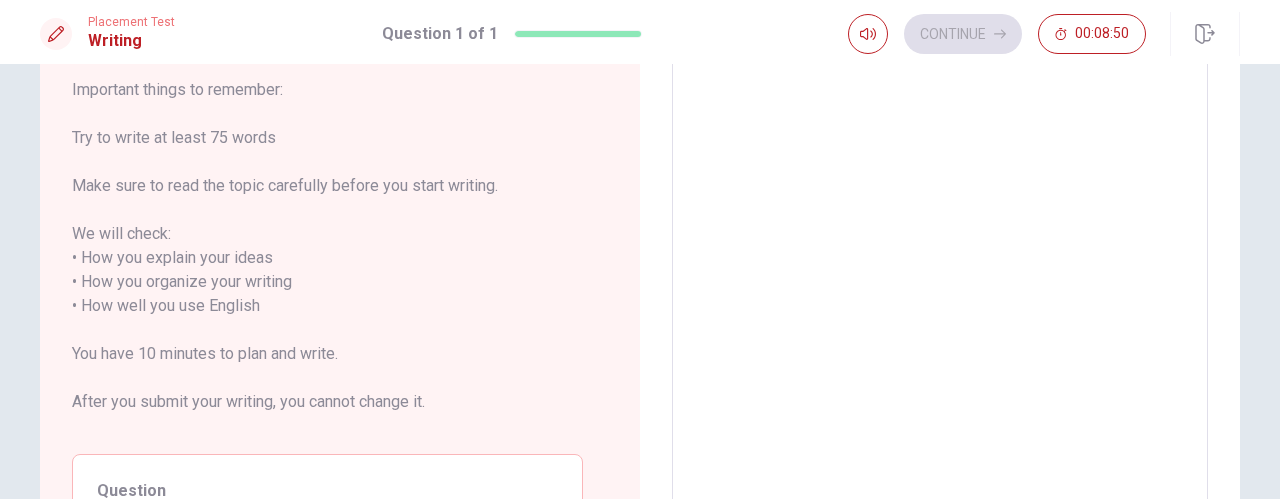 scroll, scrollTop: 0, scrollLeft: 0, axis: both 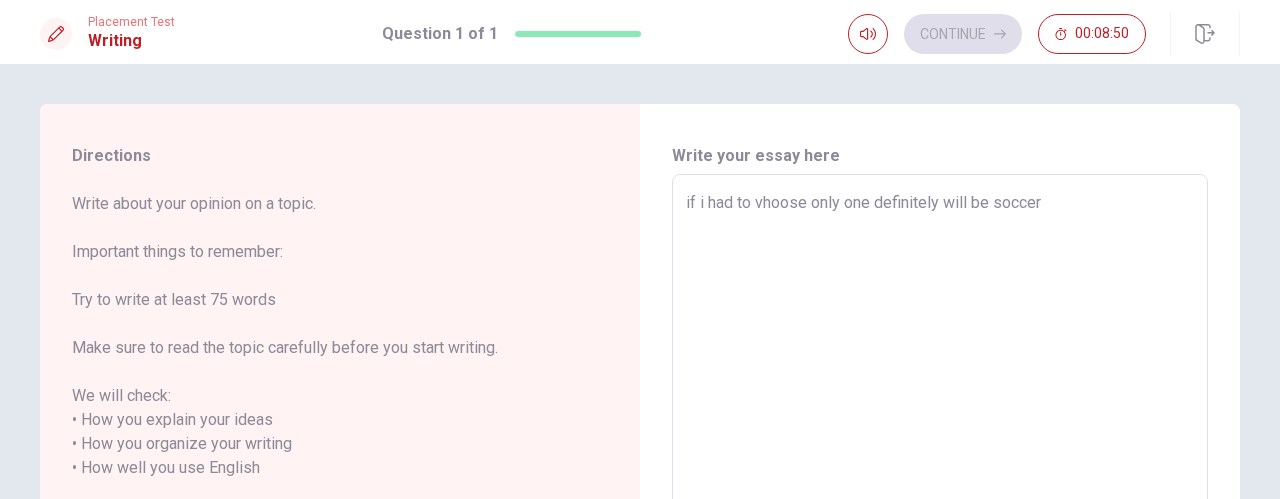 type on "x" 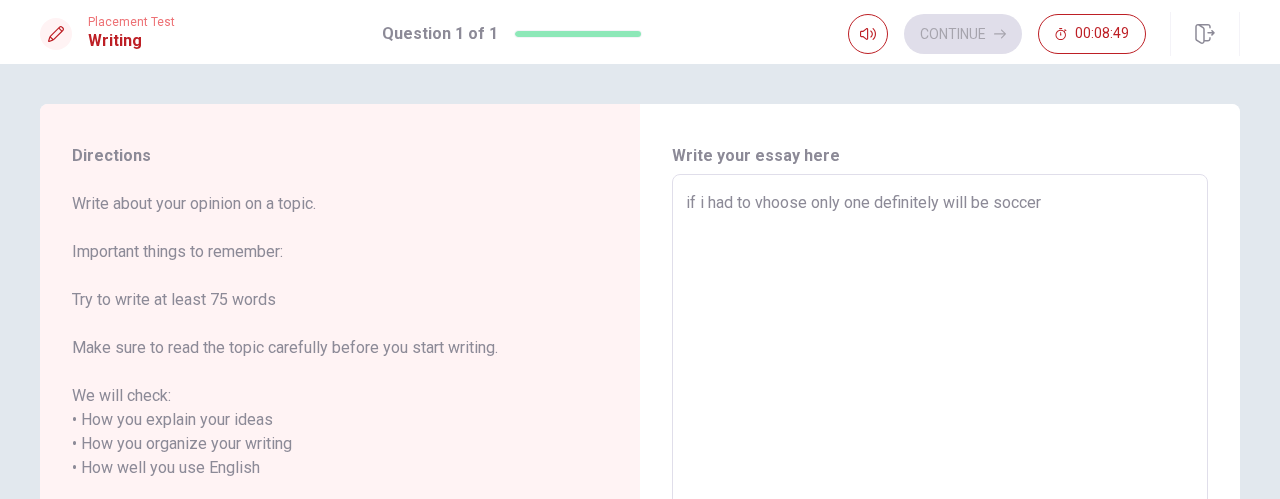 type on "if i had to vhoose only one definitely will be soccer b" 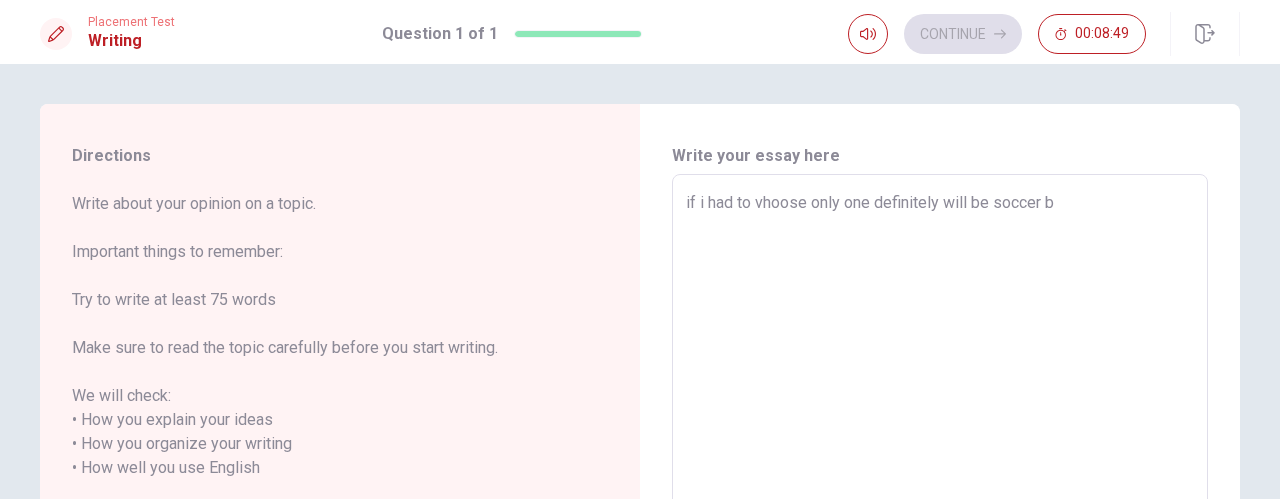 type on "x" 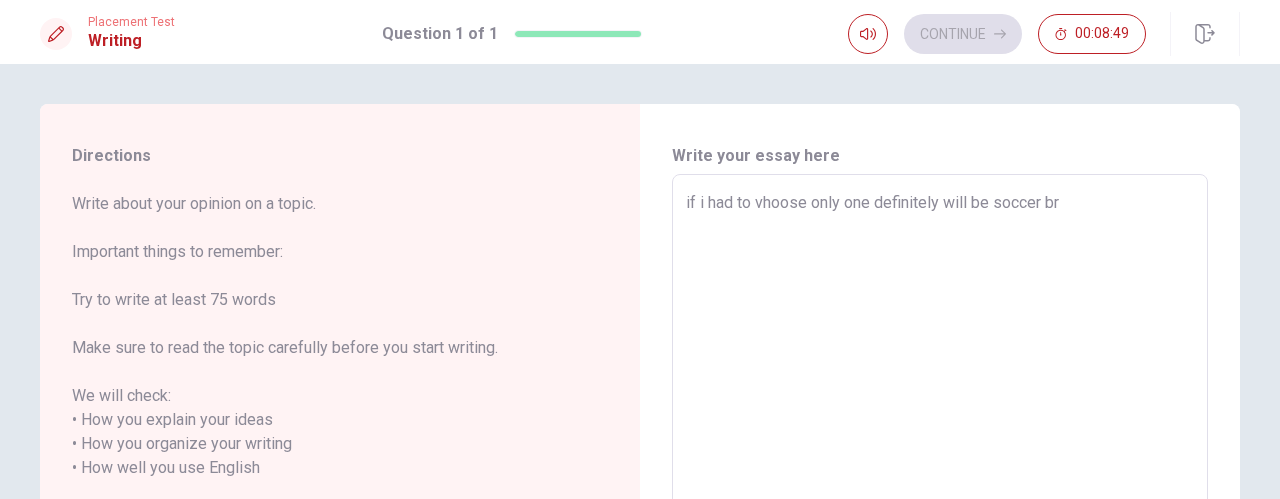 type on "x" 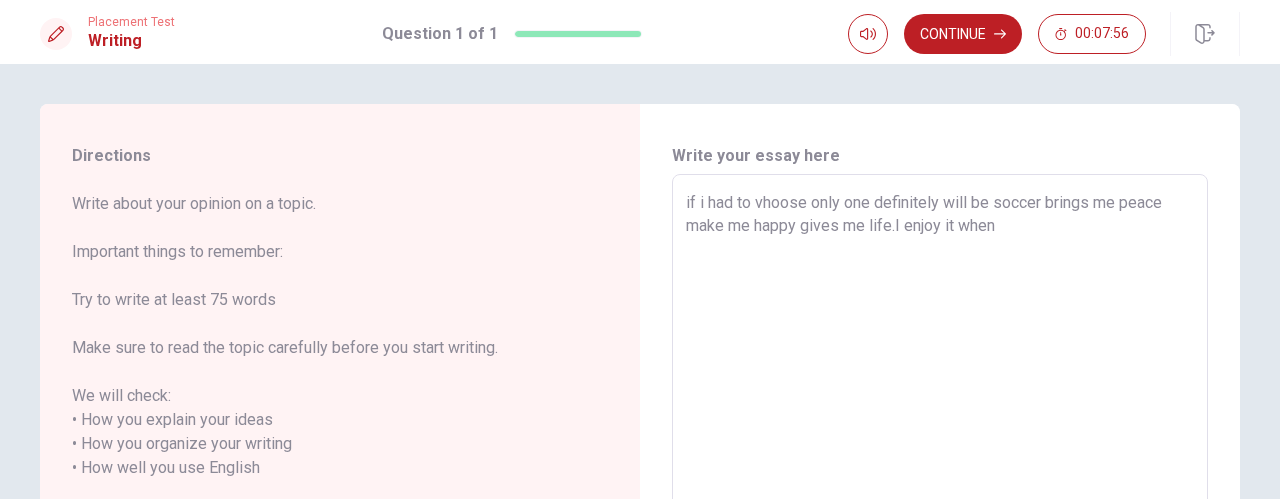 click on "if i had to vhoose only one definitely will be soccer brings me peace make me happy gives me life.I enjoy it when" at bounding box center (940, 456) 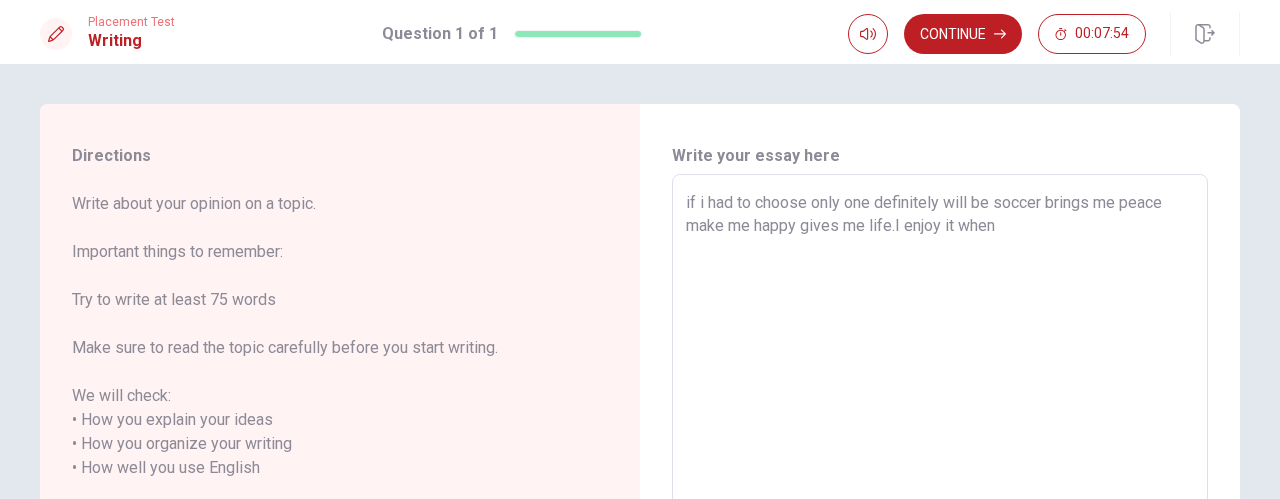 click on "if i had to choose only one definitely will be soccer brings me peace make me happy gives me life.I enjoy it when" at bounding box center (940, 456) 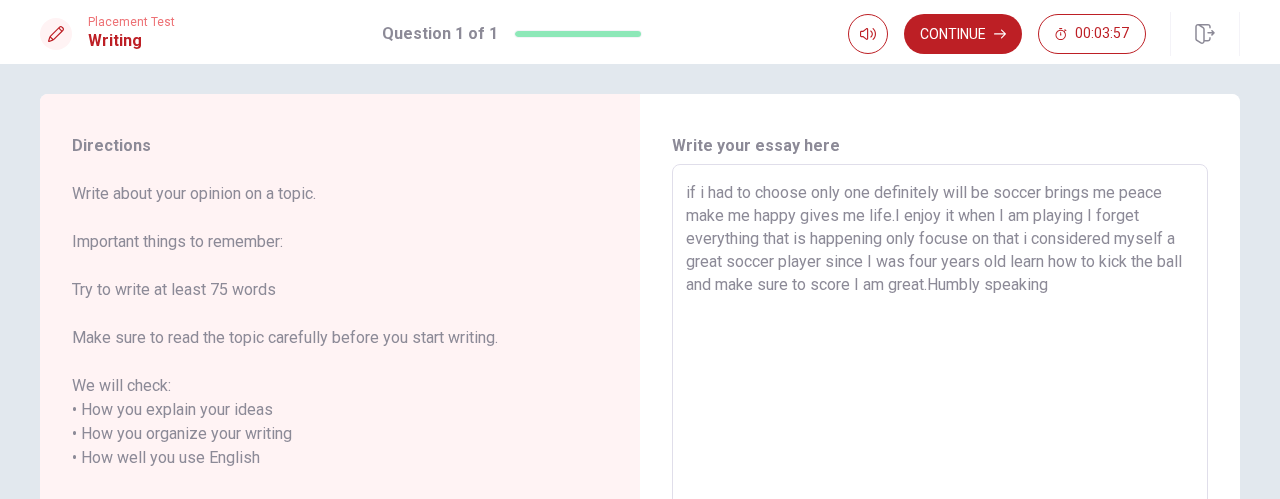 scroll, scrollTop: 0, scrollLeft: 0, axis: both 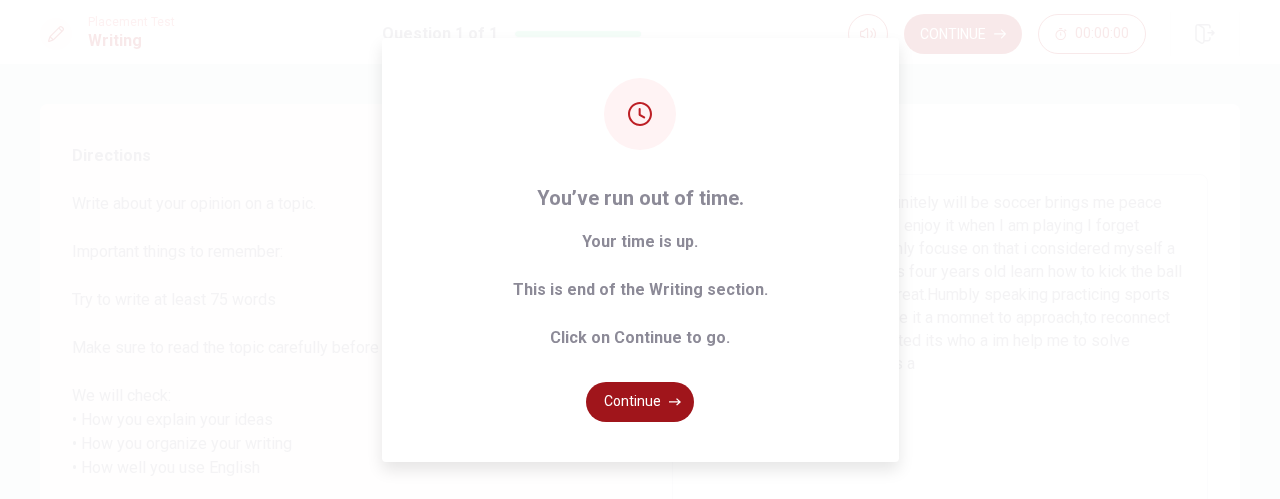 click on "Continue" at bounding box center [640, 402] 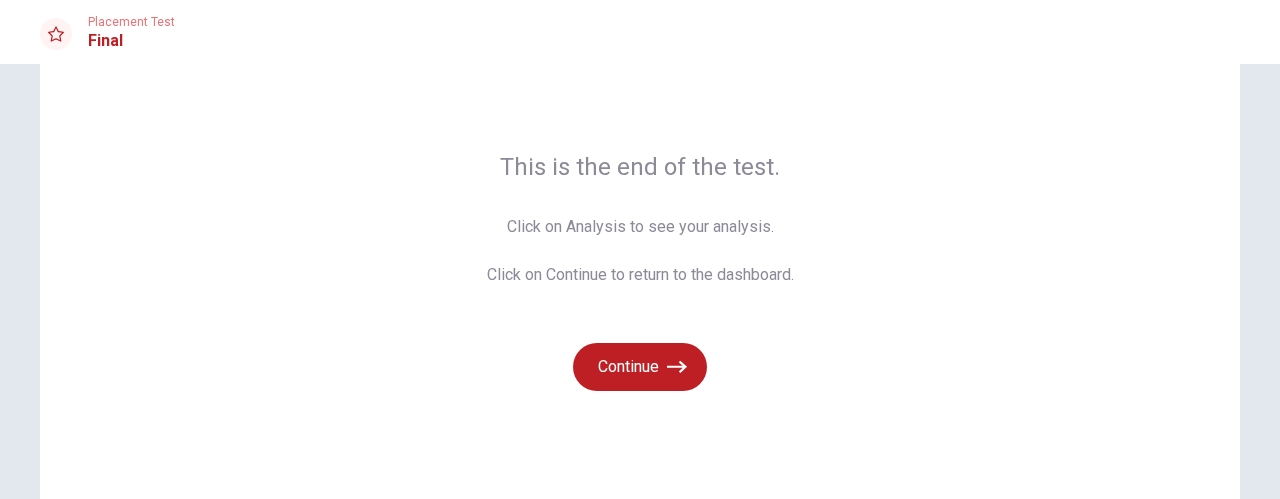 scroll, scrollTop: 96, scrollLeft: 0, axis: vertical 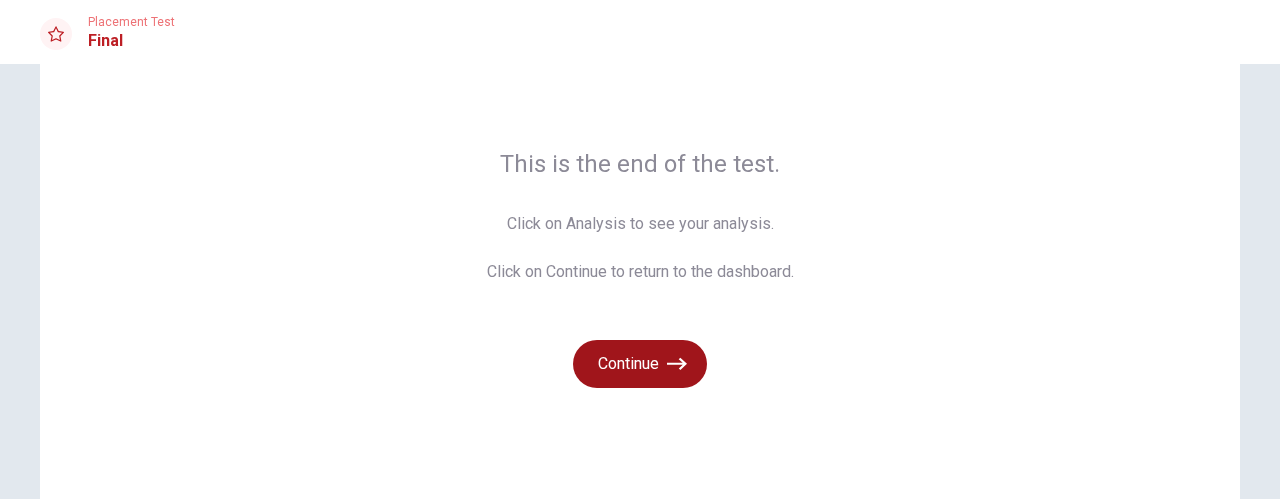 click 